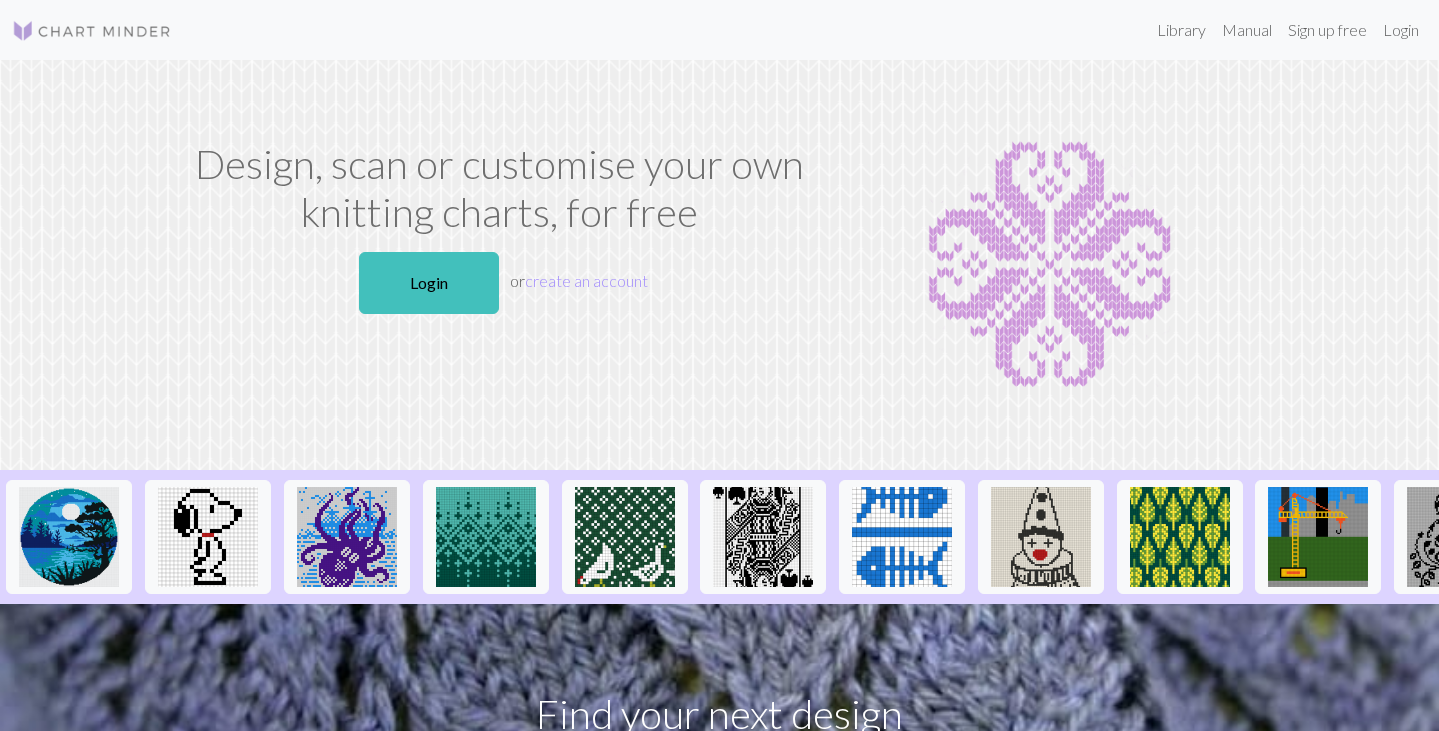 scroll, scrollTop: 0, scrollLeft: 0, axis: both 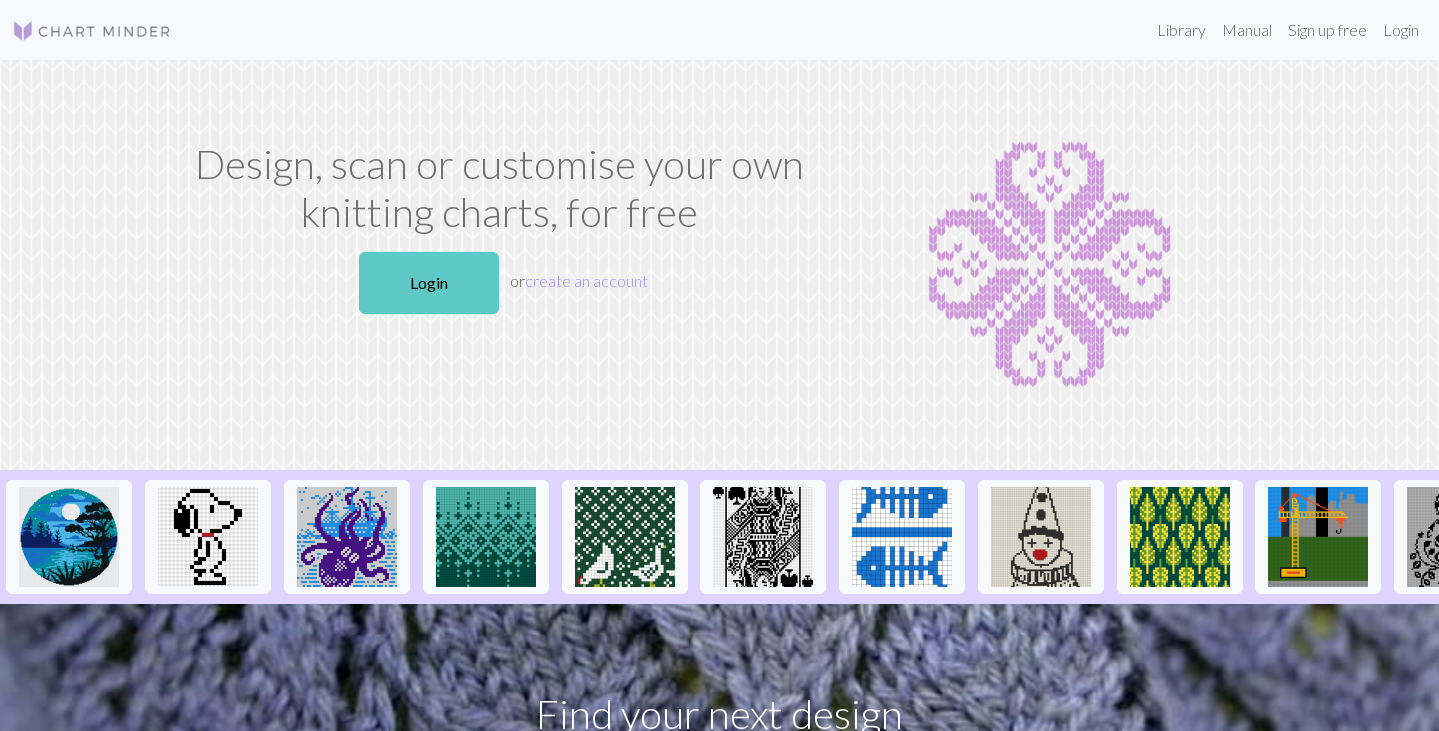 click on "Login" at bounding box center [429, 283] 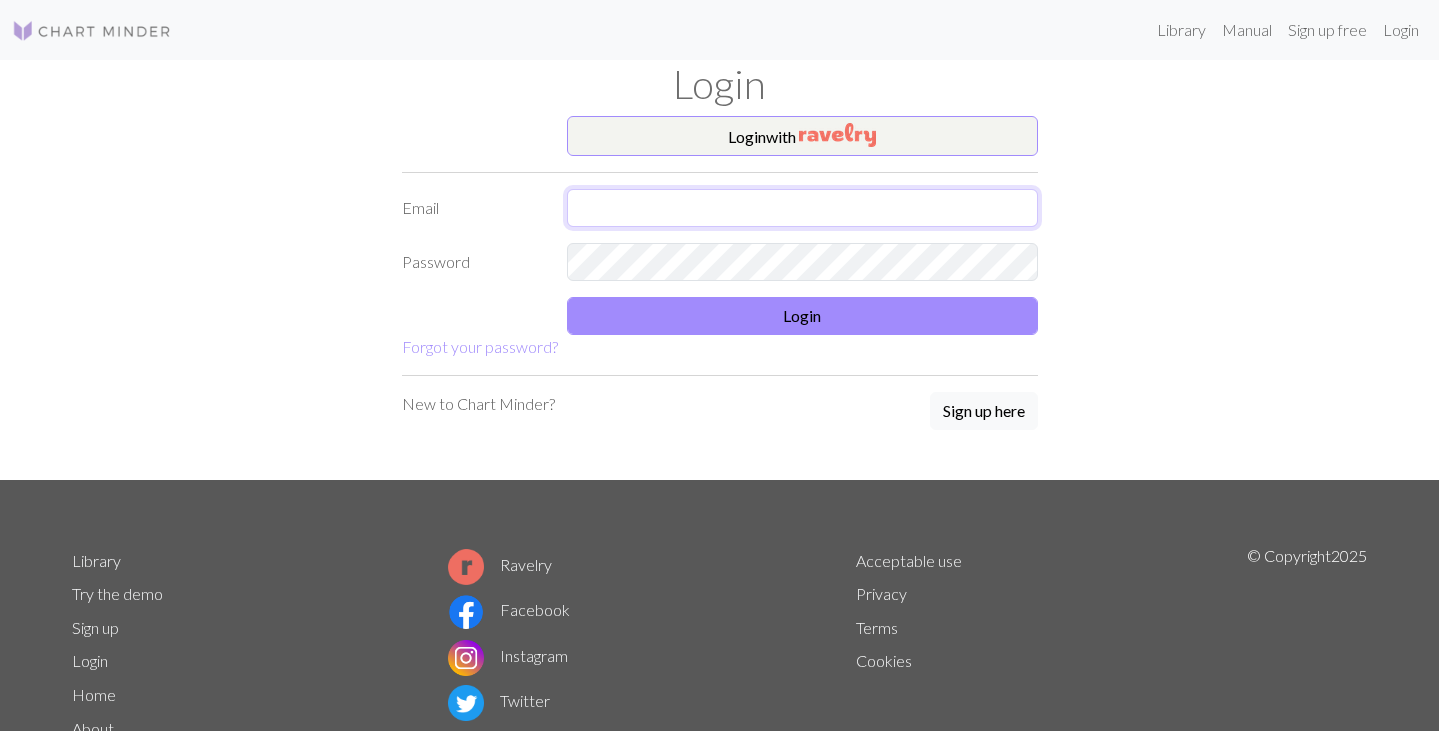type on "[EMAIL]" 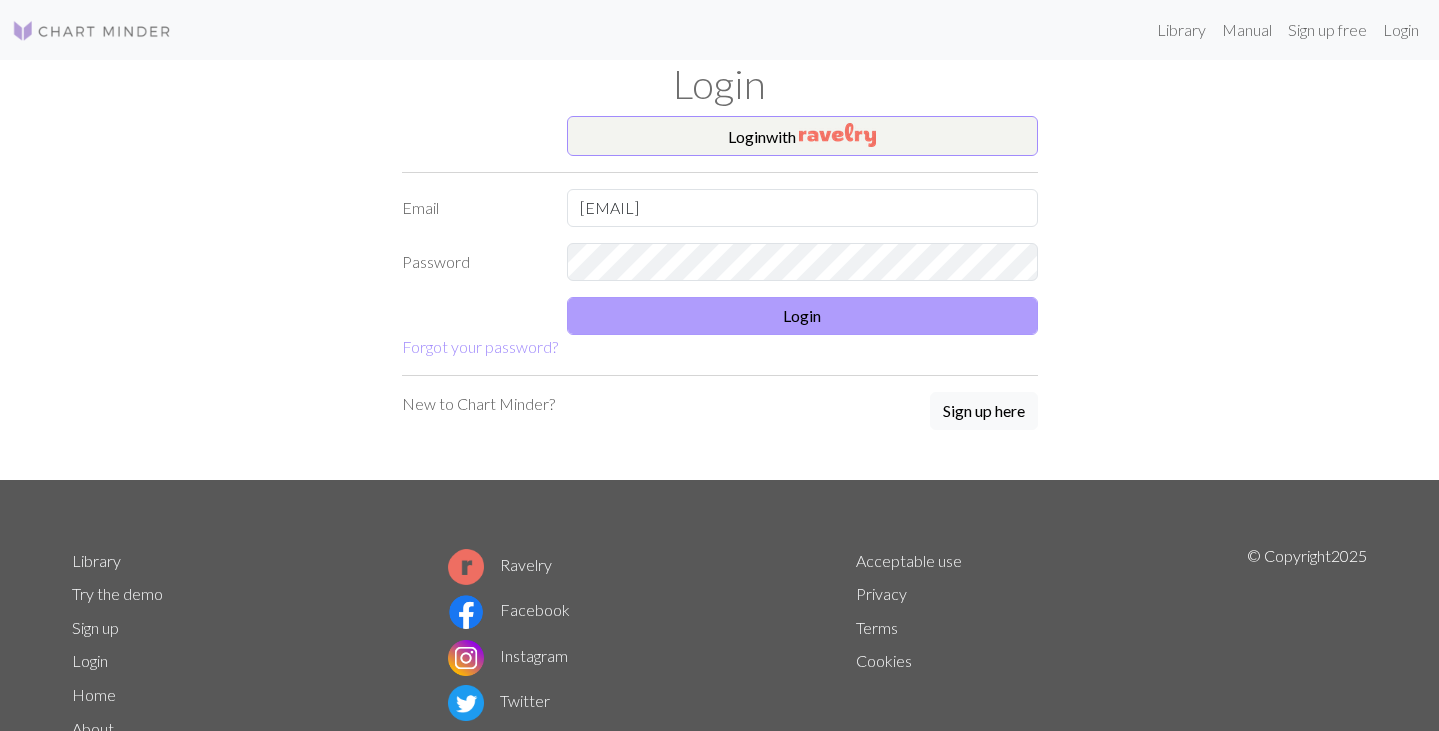 click on "Login" at bounding box center (802, 316) 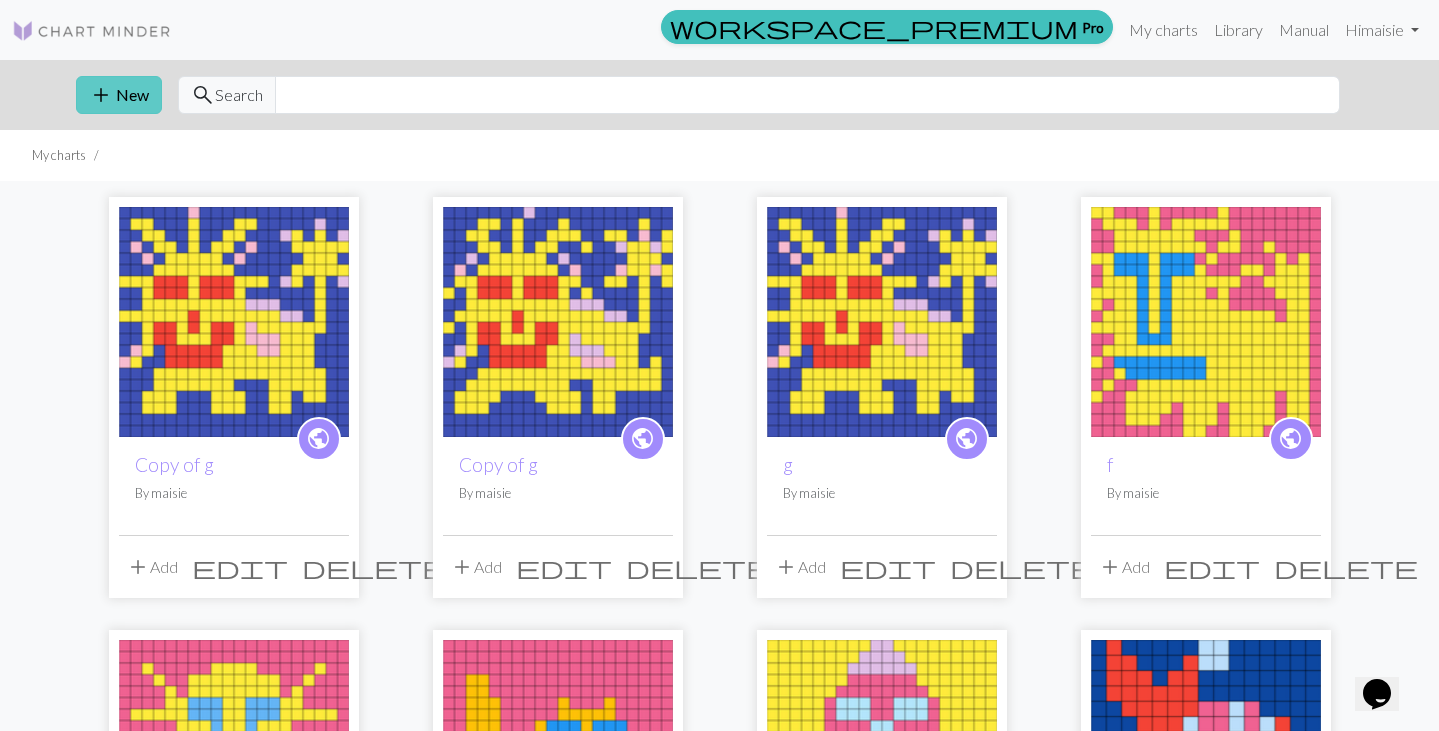 click on "add   New" at bounding box center (119, 95) 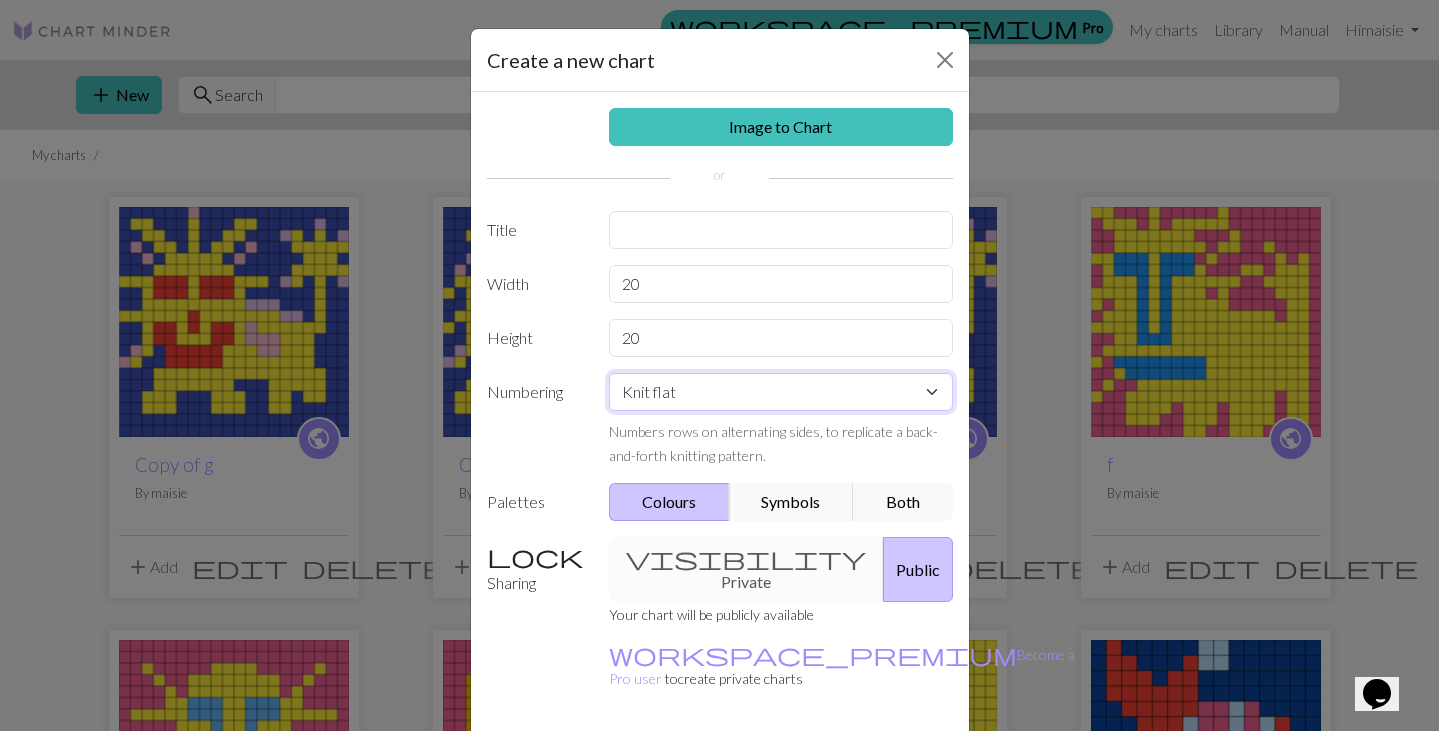 scroll, scrollTop: 0, scrollLeft: 0, axis: both 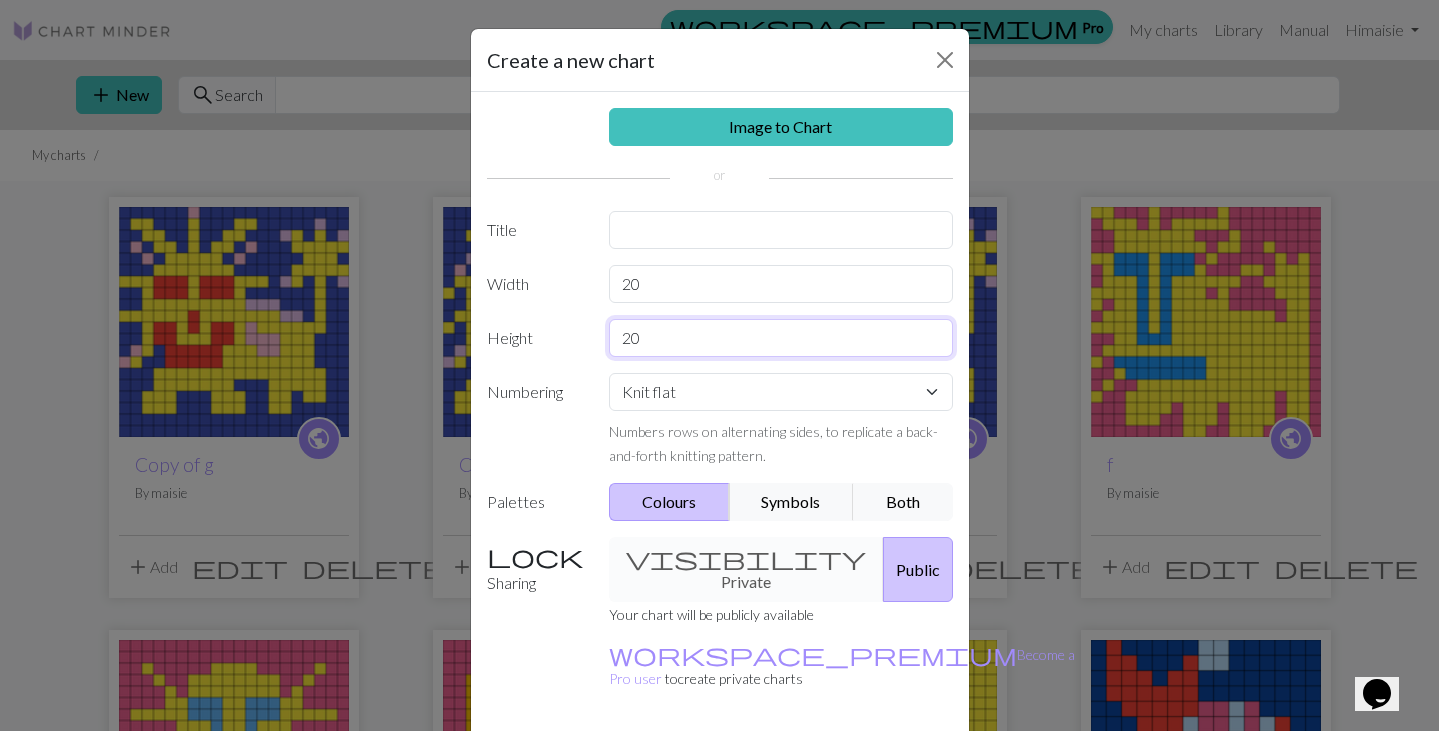 click on "20" at bounding box center [781, 338] 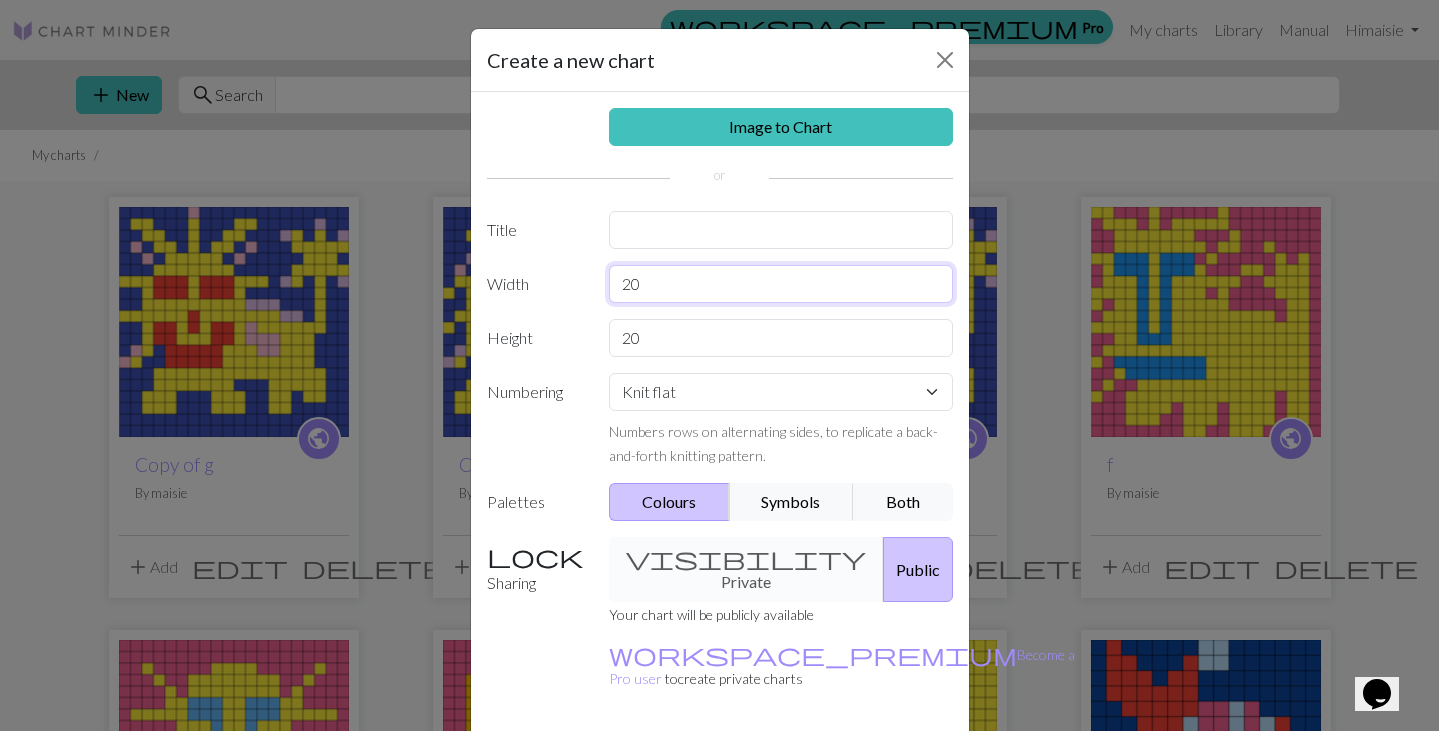 click on "20" at bounding box center (781, 284) 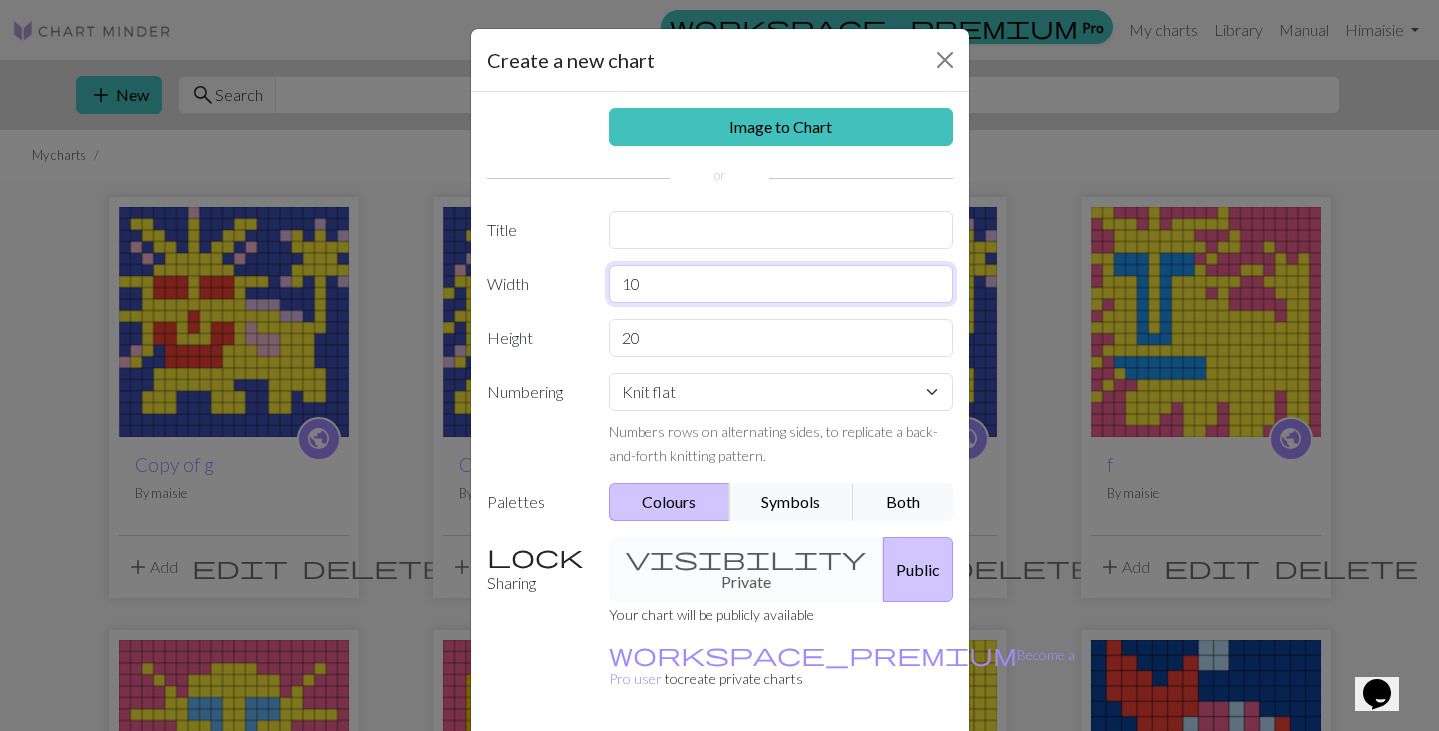 type on "10" 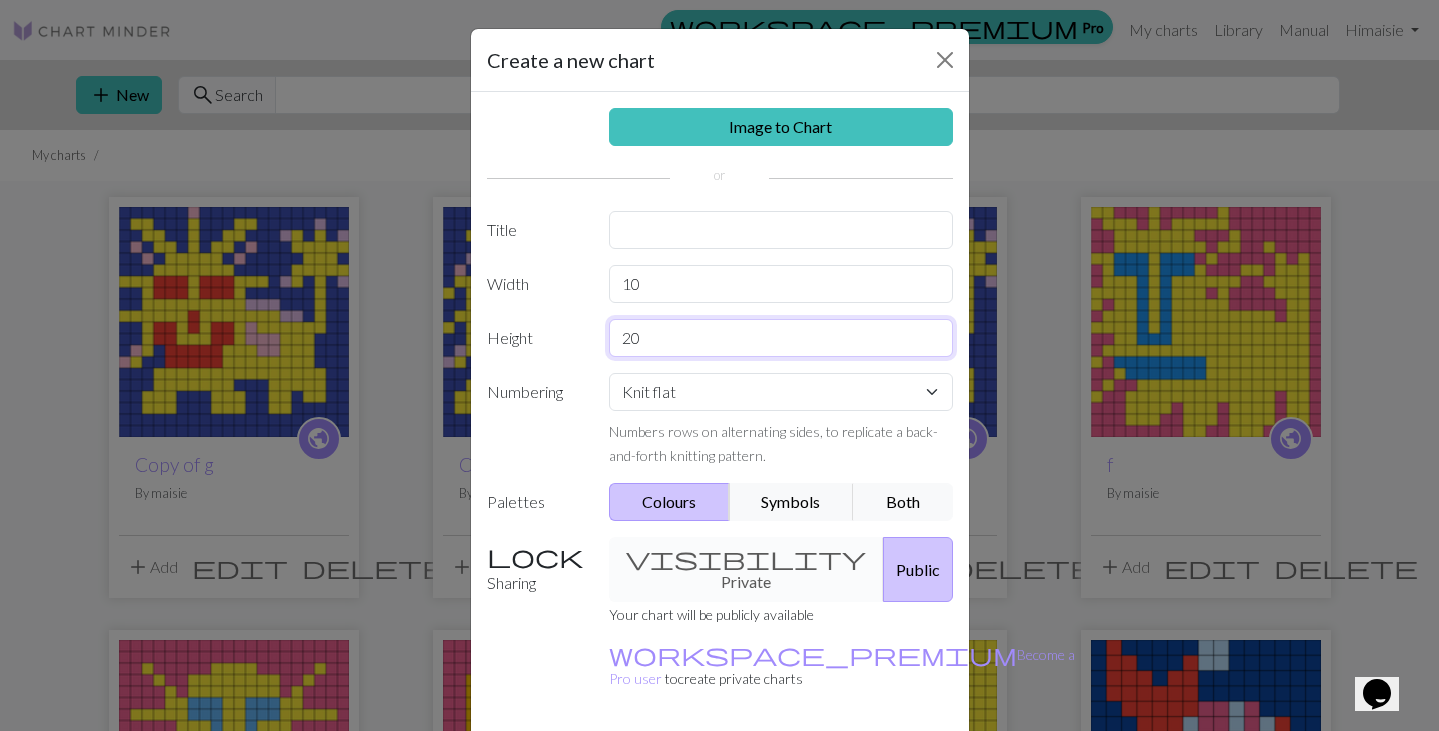click on "20" at bounding box center (781, 338) 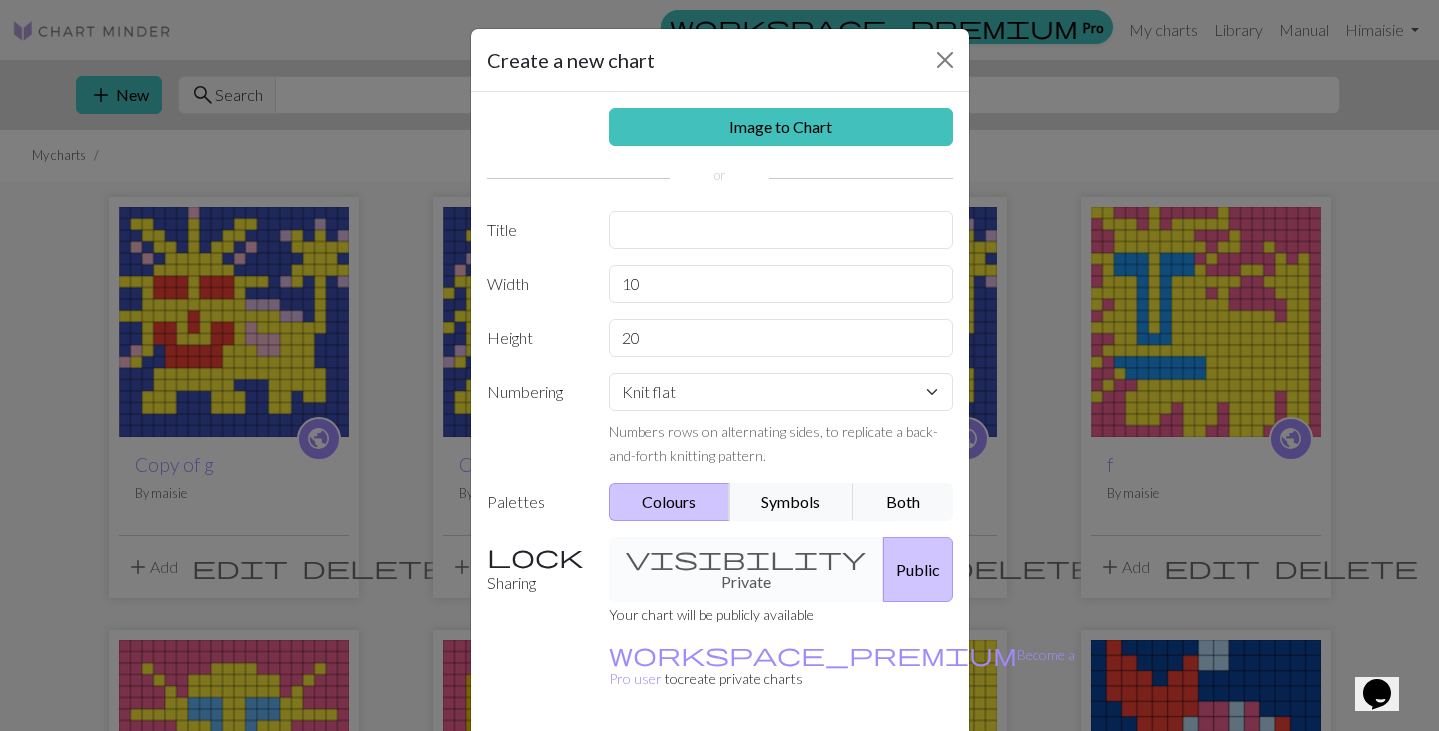 click on "Create" at bounding box center (835, 774) 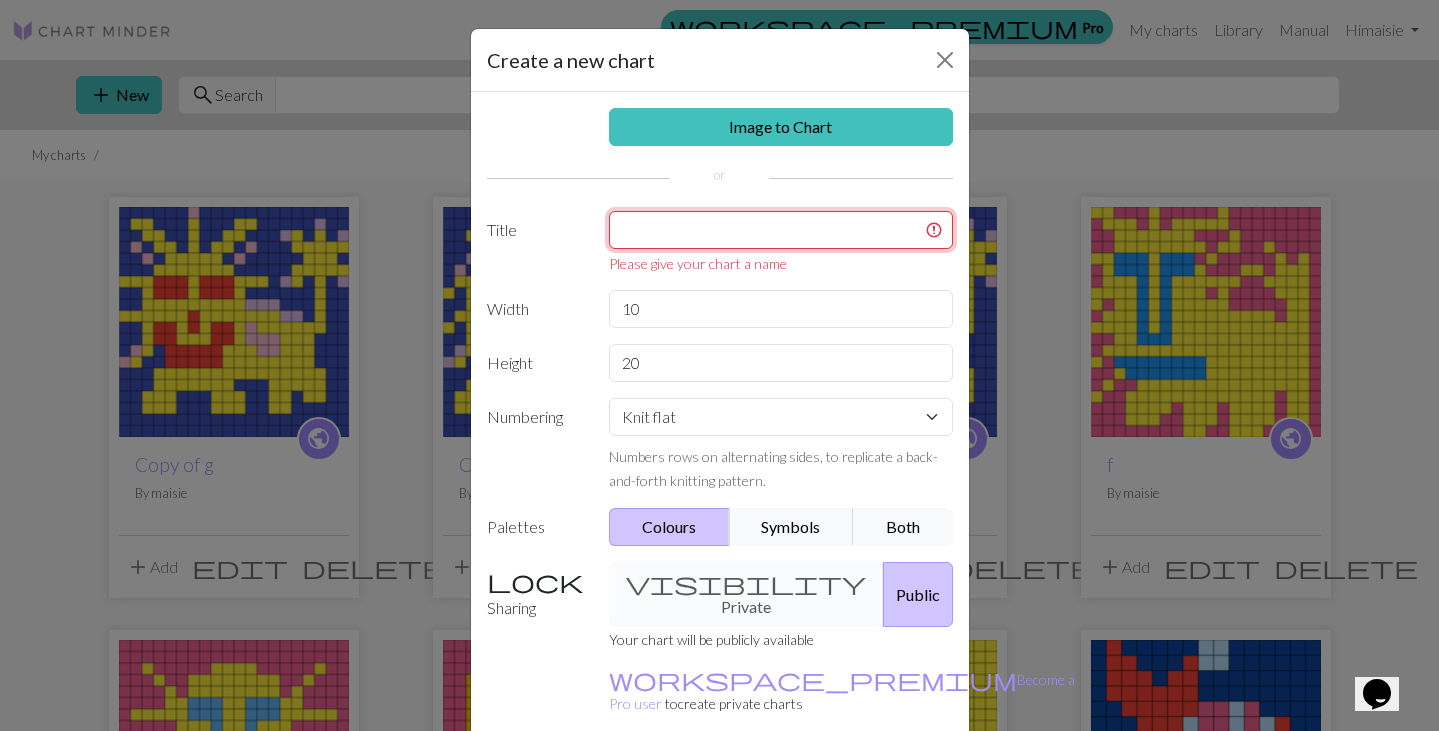 click at bounding box center (781, 230) 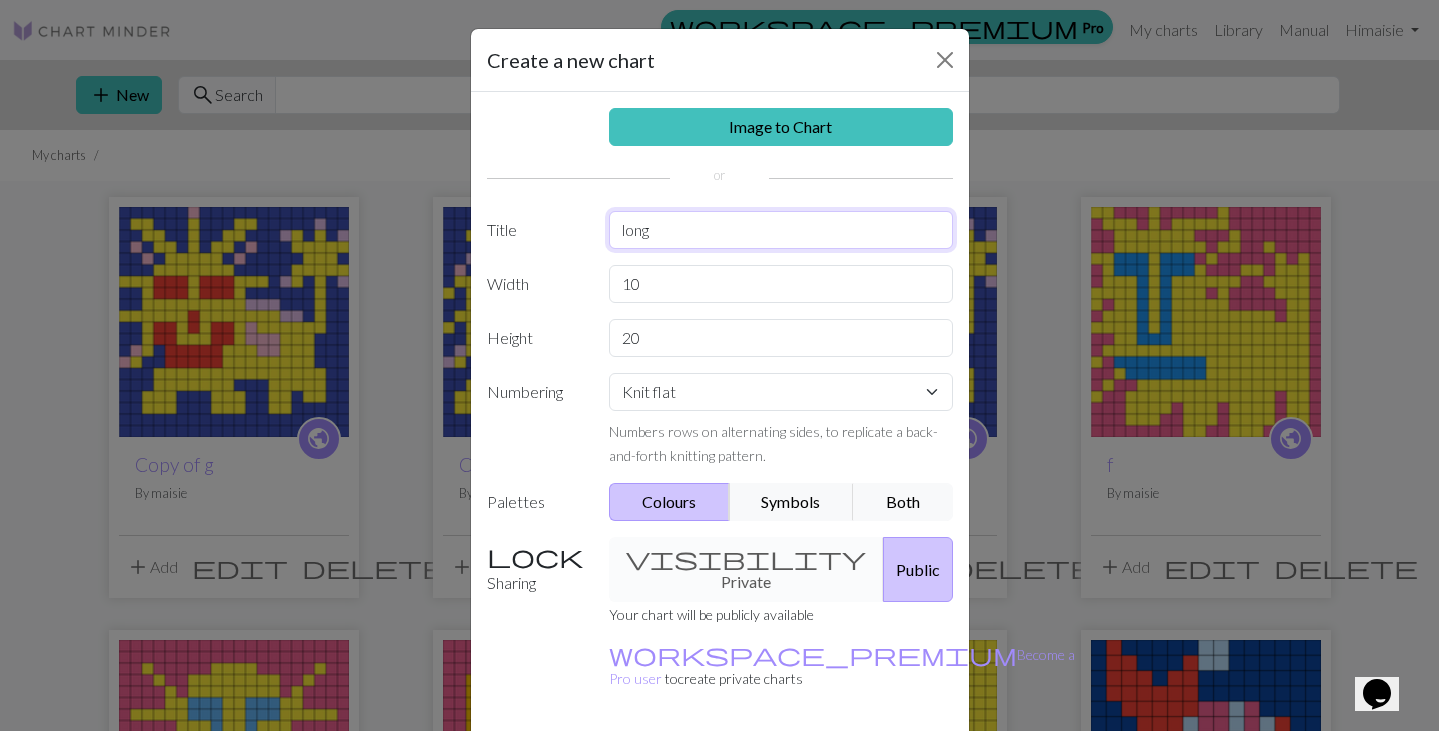 type on "long" 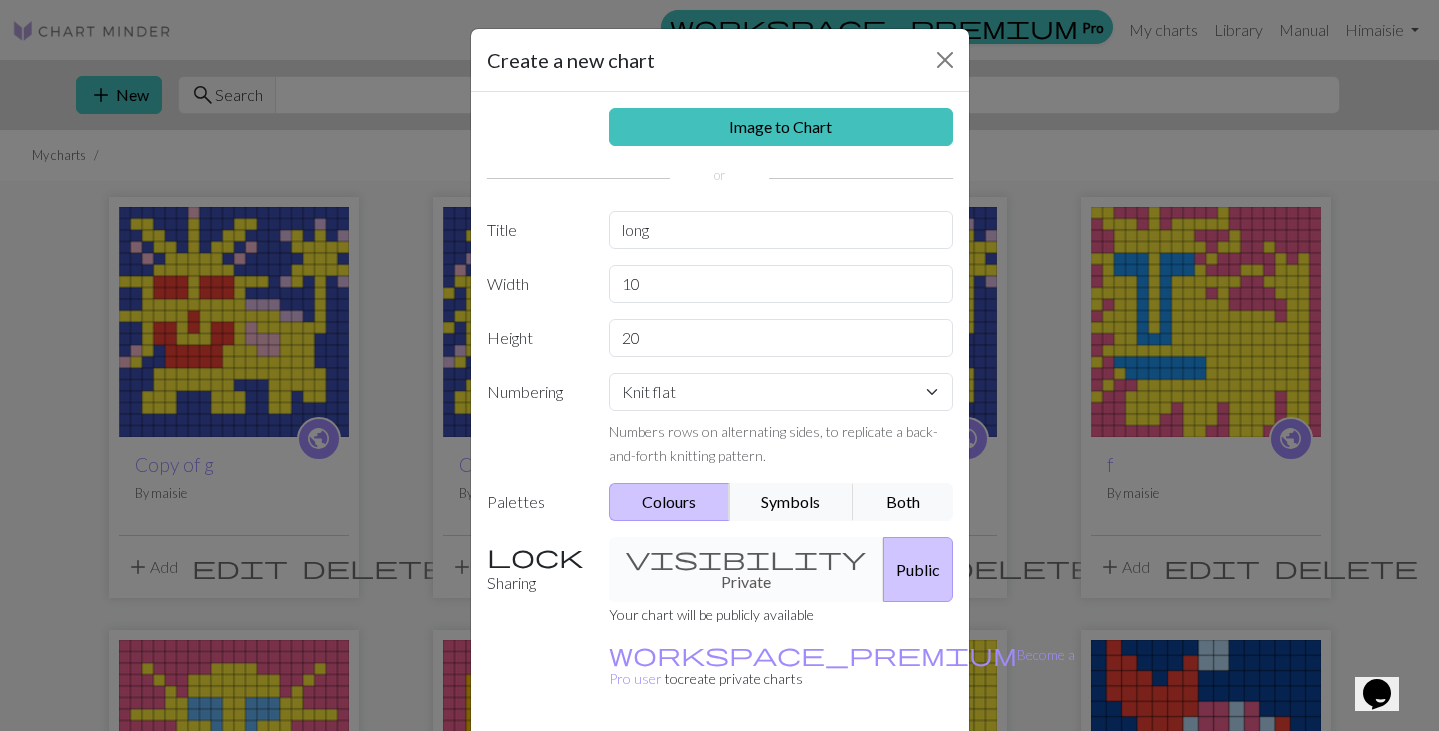 drag, startPoint x: 695, startPoint y: 247, endPoint x: 823, endPoint y: 719, distance: 489.04807 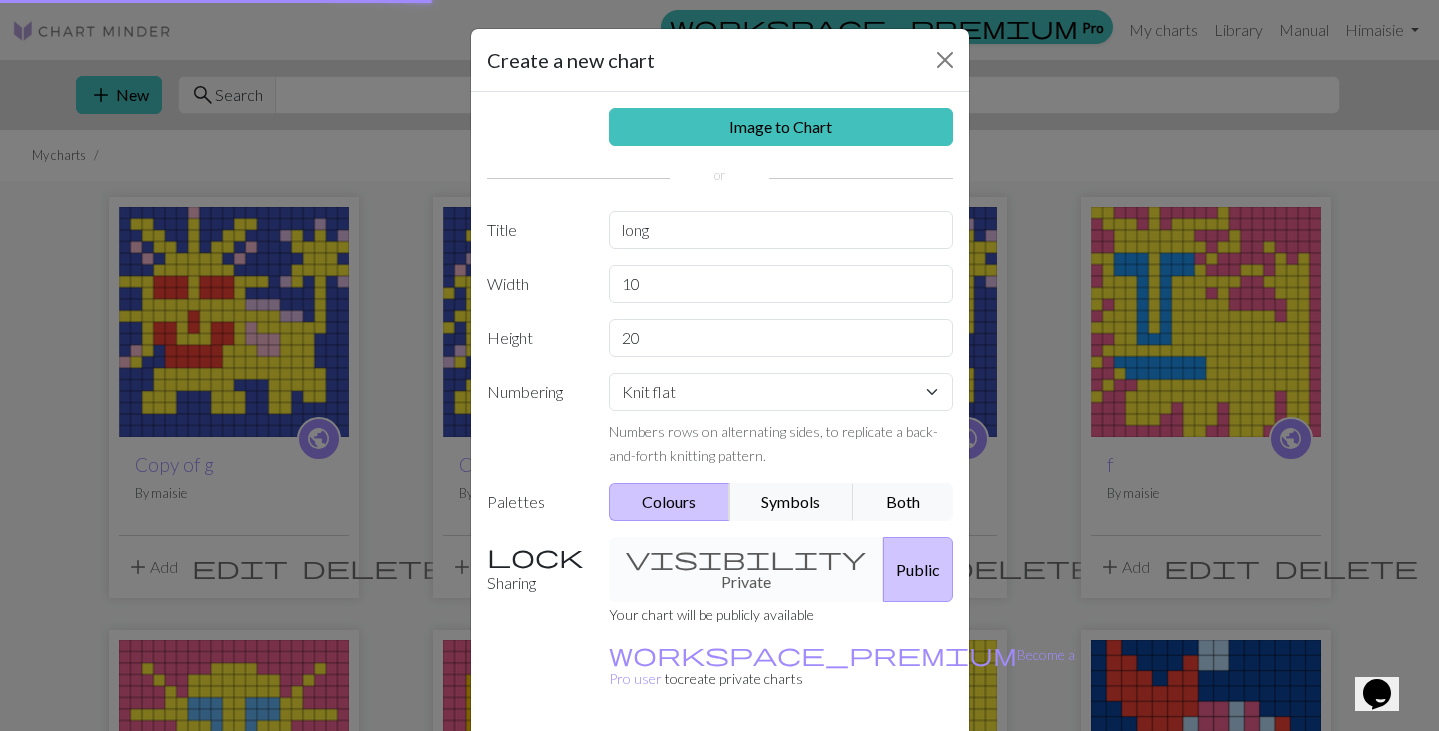 click on "workspace_premium  Pro My charts Library Manual Hi  maisie   Account settings Logout add   New search   Search My charts public Copy of g By   maisie add  Add edit delete public Copy of g By   maisie add  Add edit delete public g By   maisie add  Add edit delete public f By   maisie add  Add edit delete public e By   maisie add  Add edit delete public d By   maisie add  Add edit delete public c By   maisie add  Add edit delete public b By   maisie add  Add edit delete public man By   maisie add  Add edit delete Library My charts Pro Home About Ravelry Facebook Instagram Twitter Acceptable use Privacy Terms Cookies © Copyright  2025" at bounding box center (719, 365) 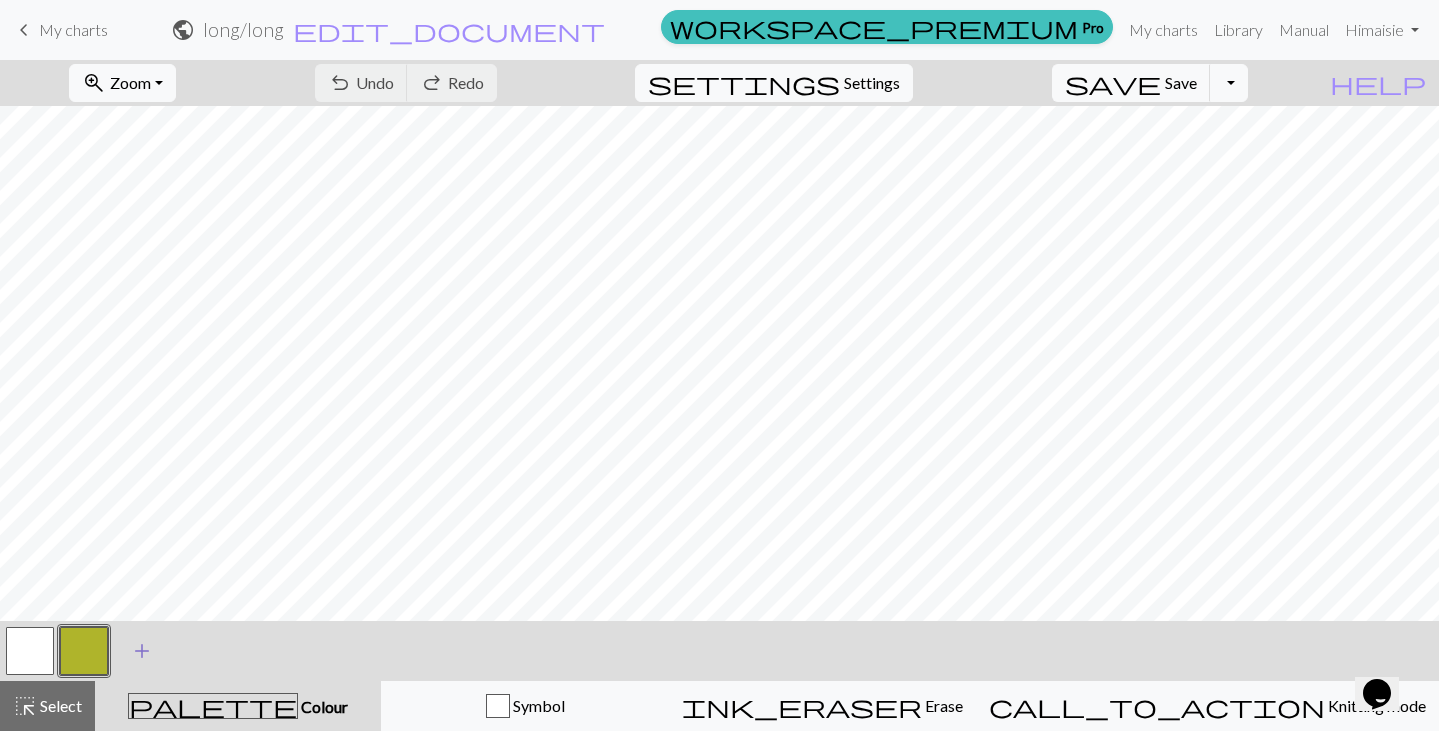 click on "add" at bounding box center [142, 651] 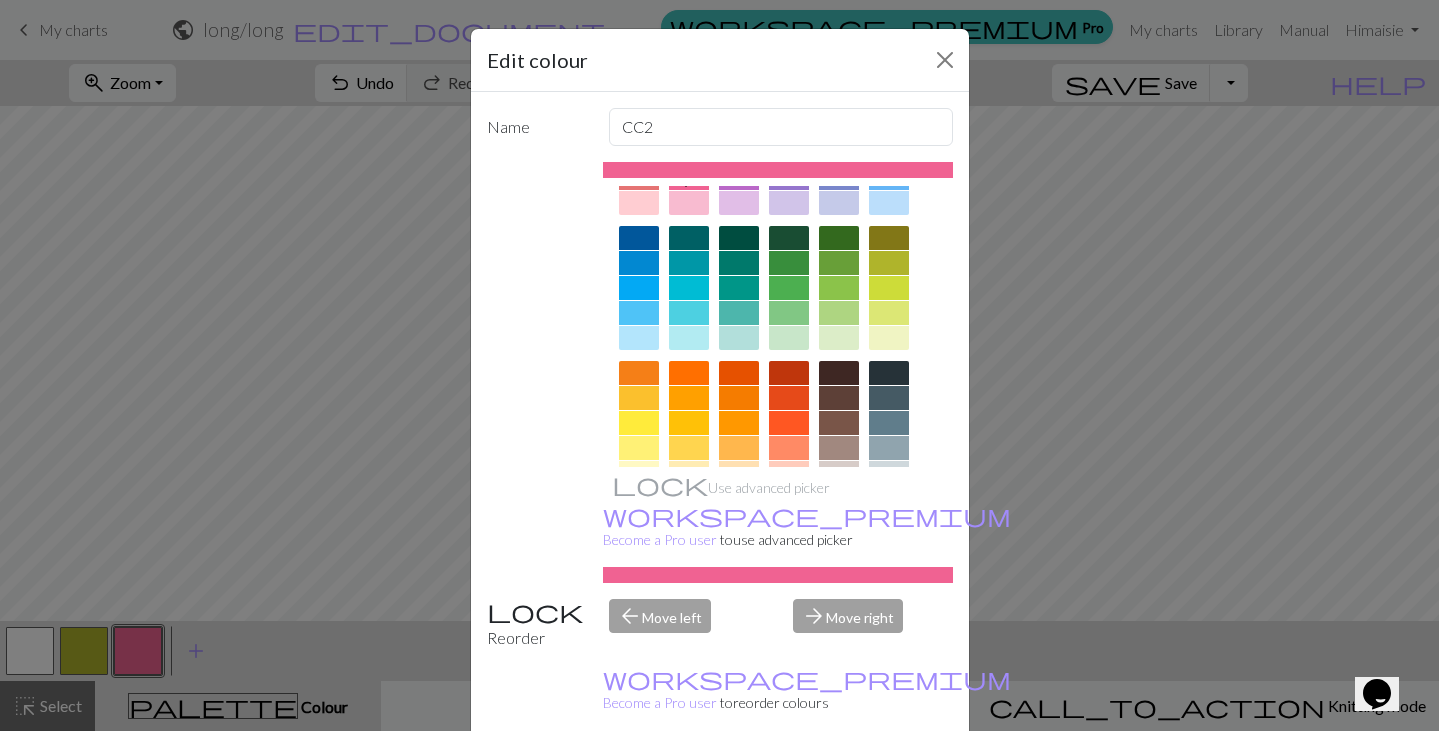 scroll, scrollTop: 286, scrollLeft: 0, axis: vertical 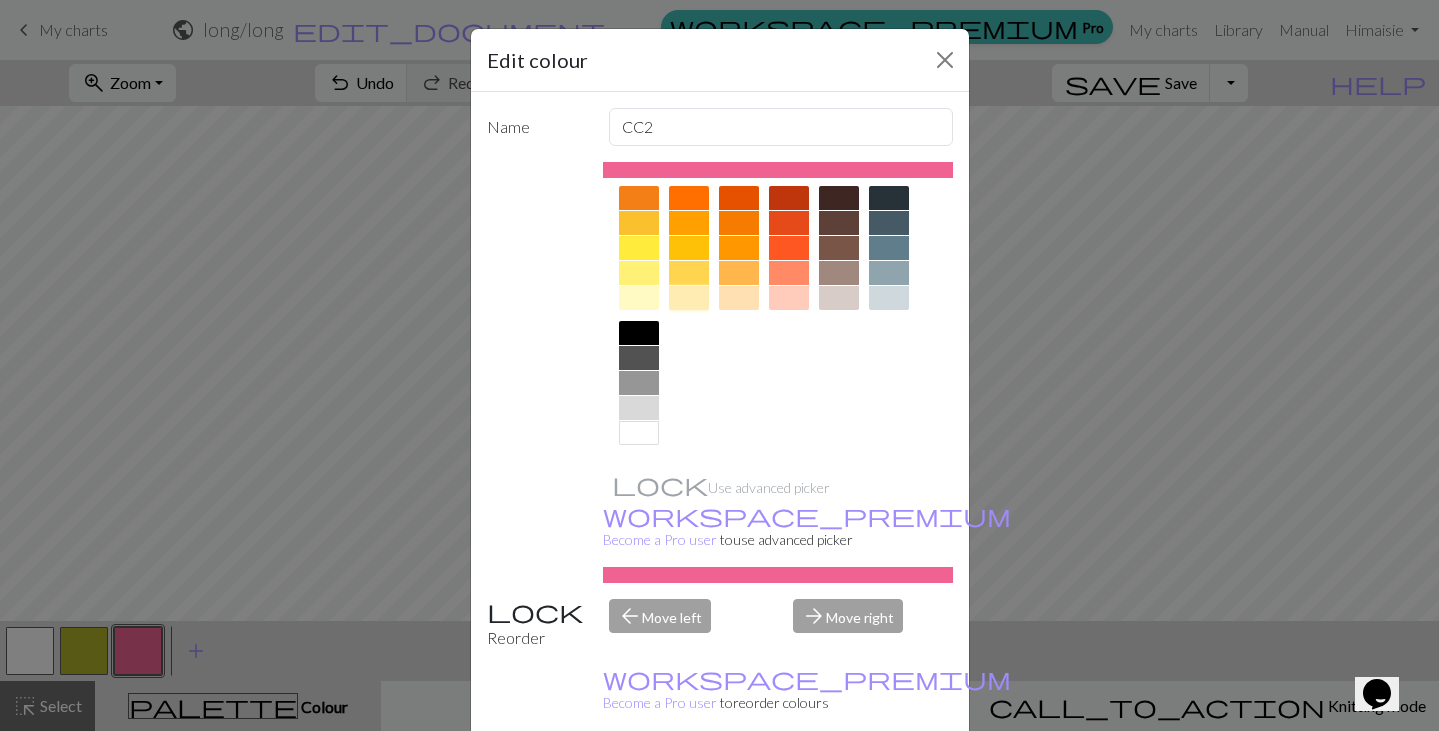 click at bounding box center (689, 298) 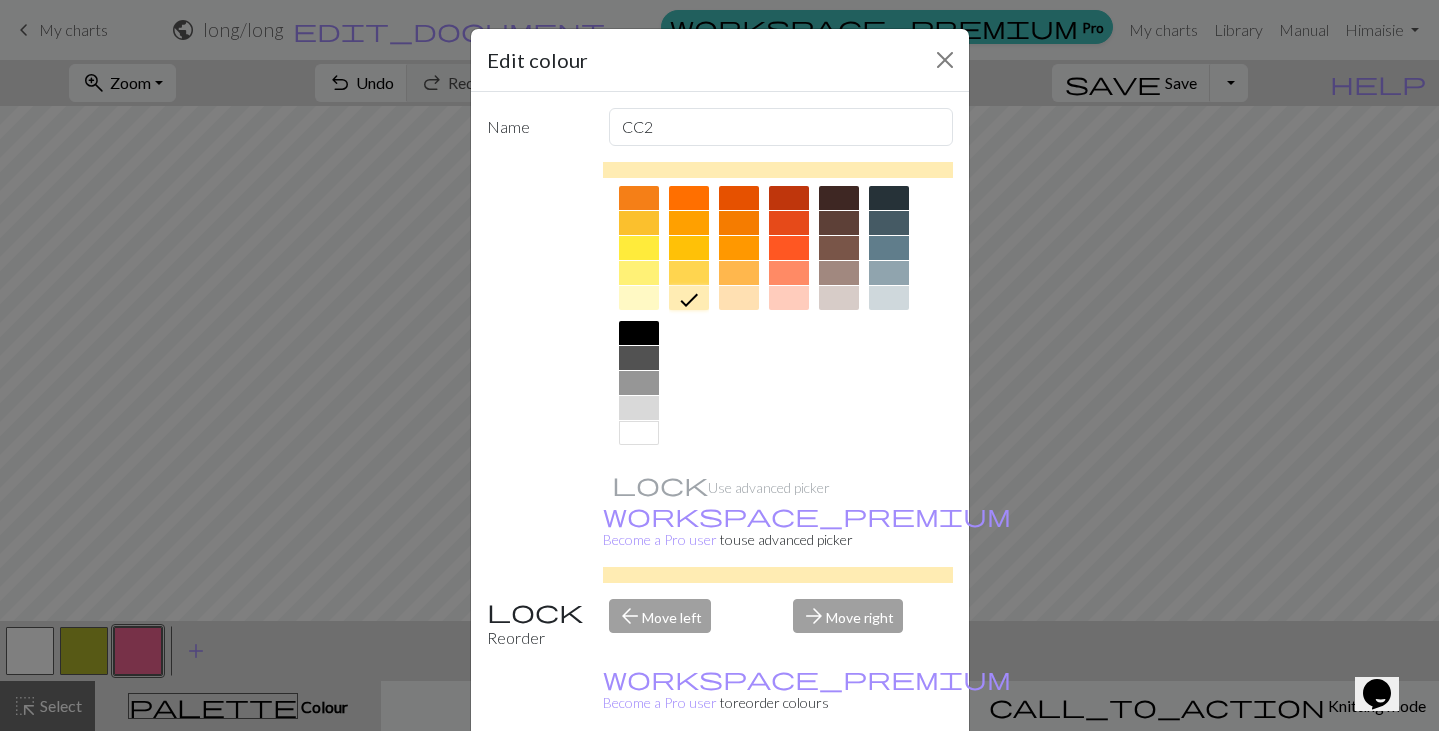 click on "Done" at bounding box center [840, 782] 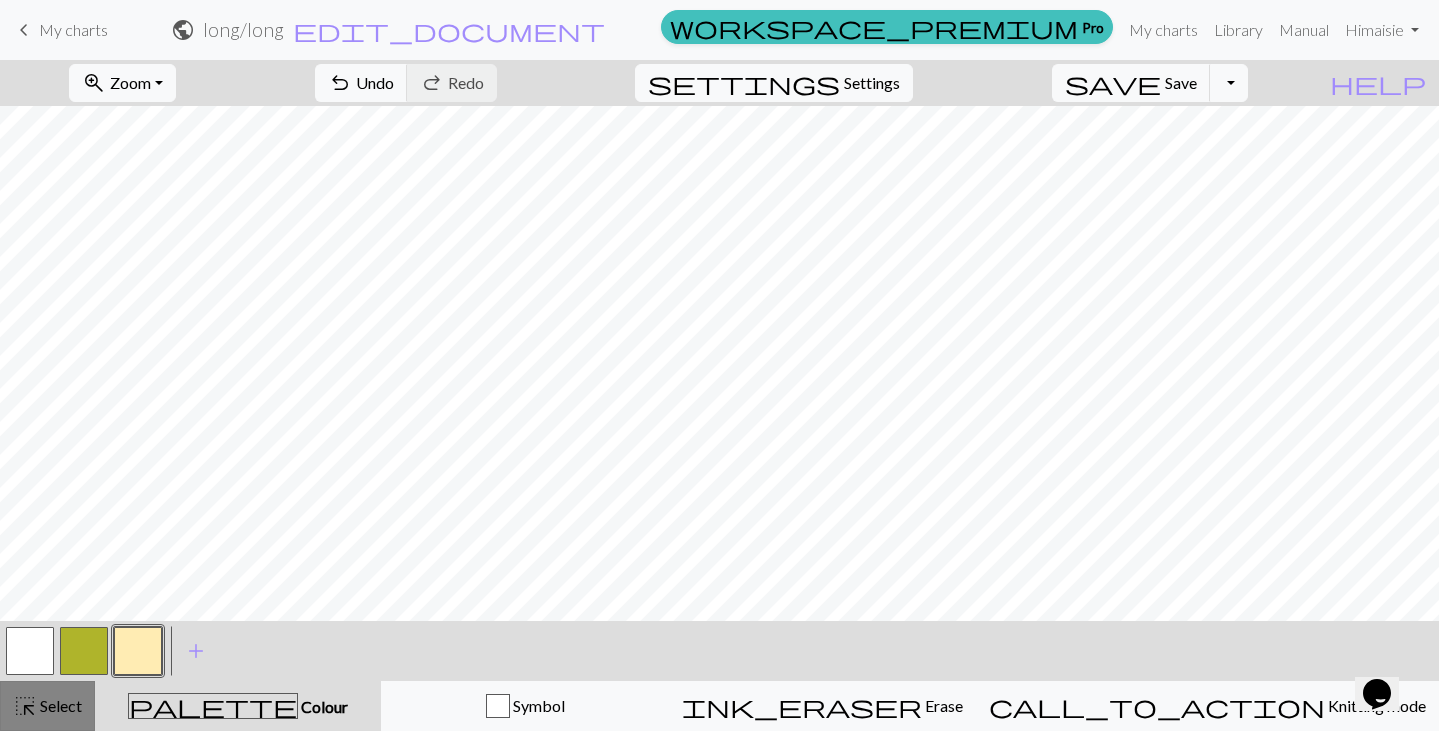 click on "highlight_alt" at bounding box center [25, 706] 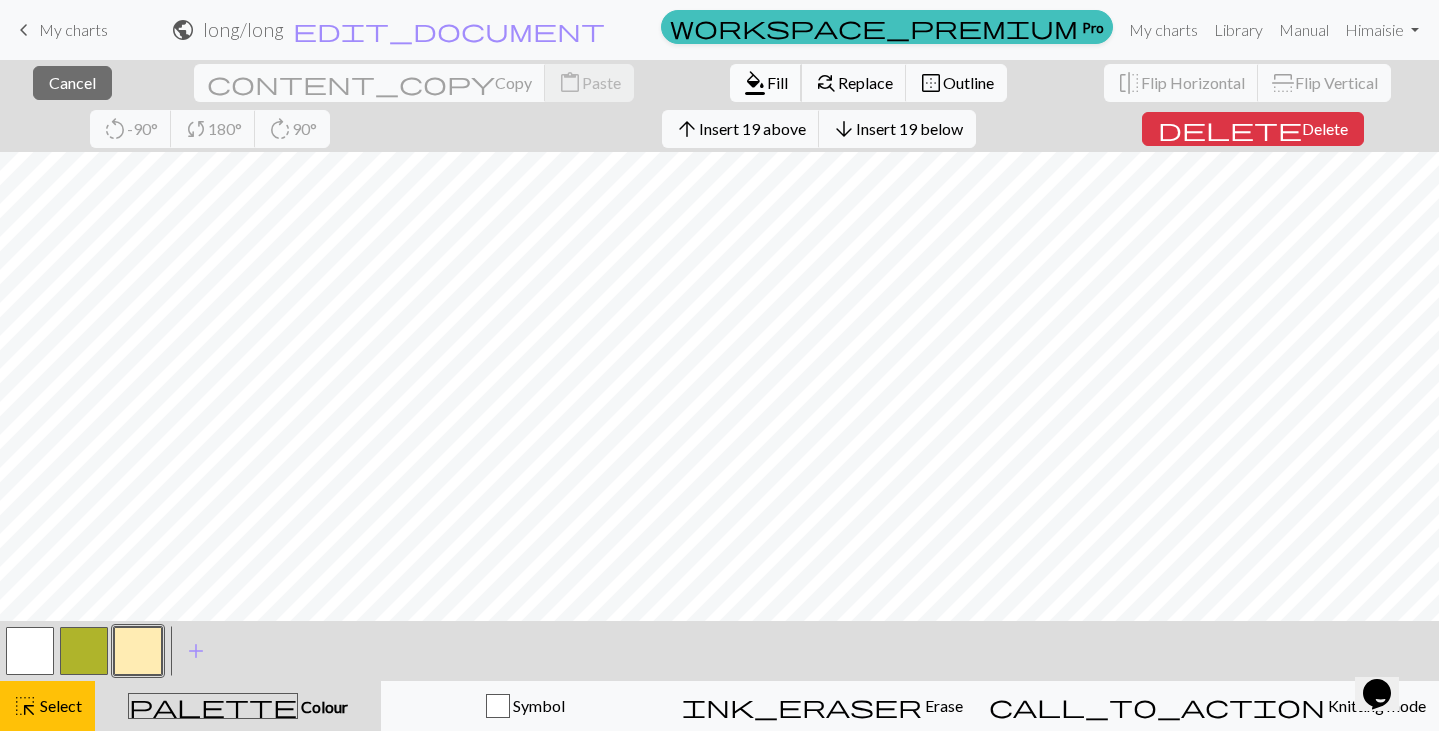 click on "format_color_fill" at bounding box center (755, 83) 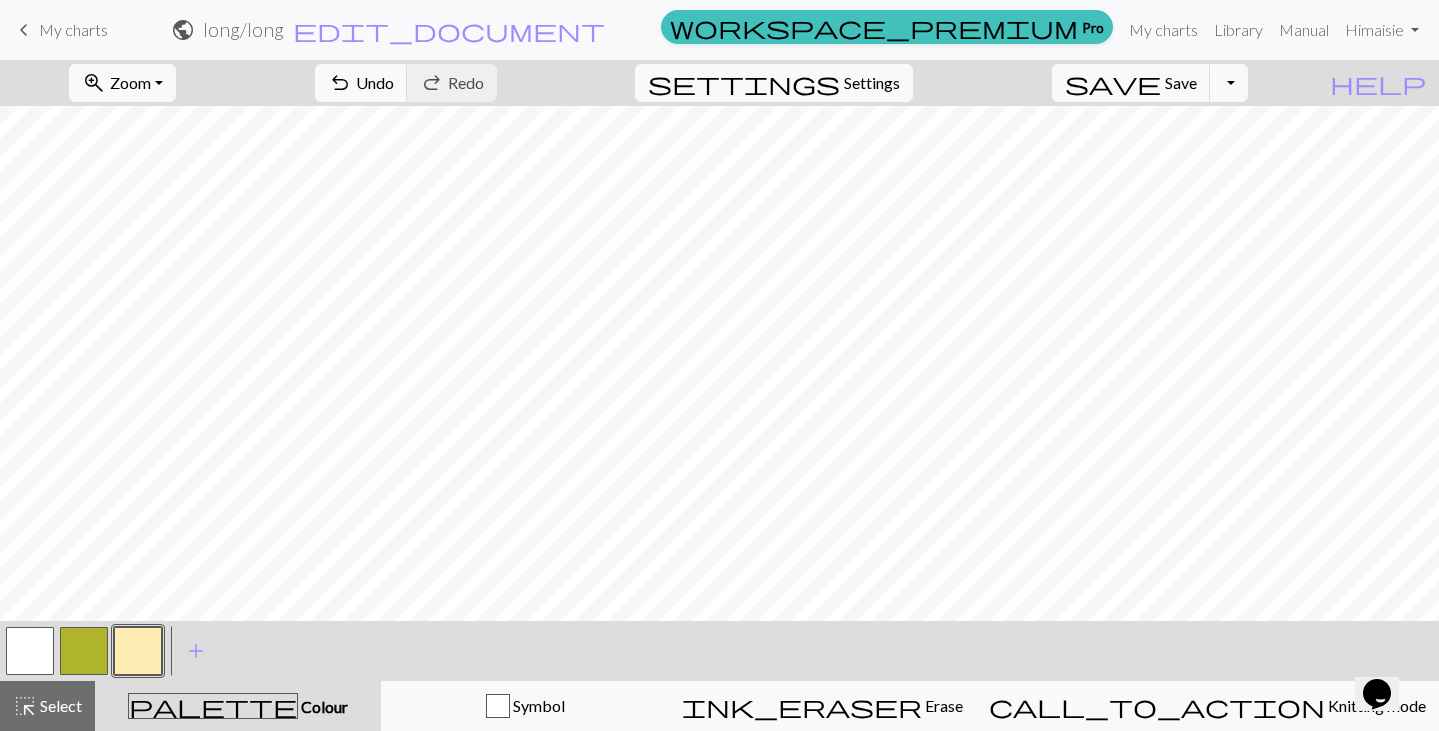 click on "settings  Settings" at bounding box center [774, 83] 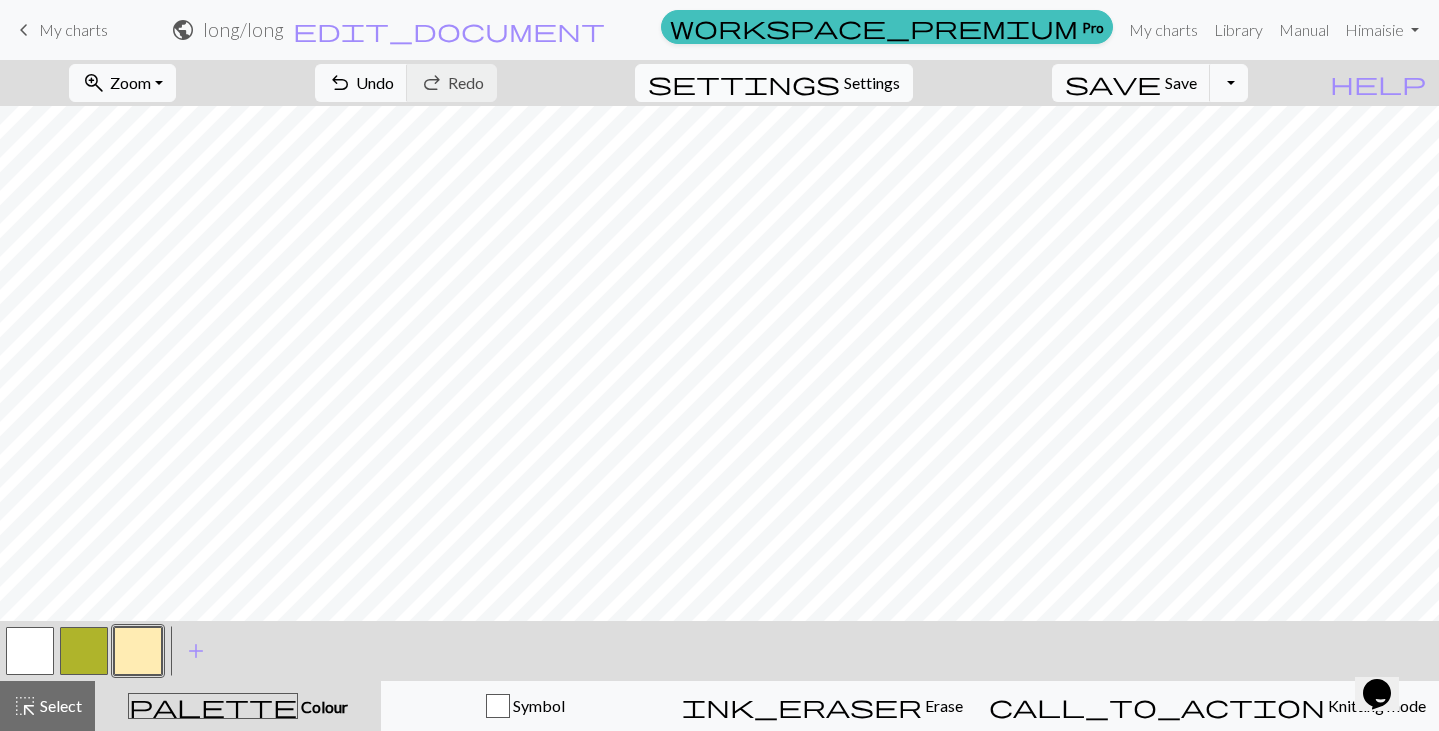 click on "settings  Settings" at bounding box center (774, 83) 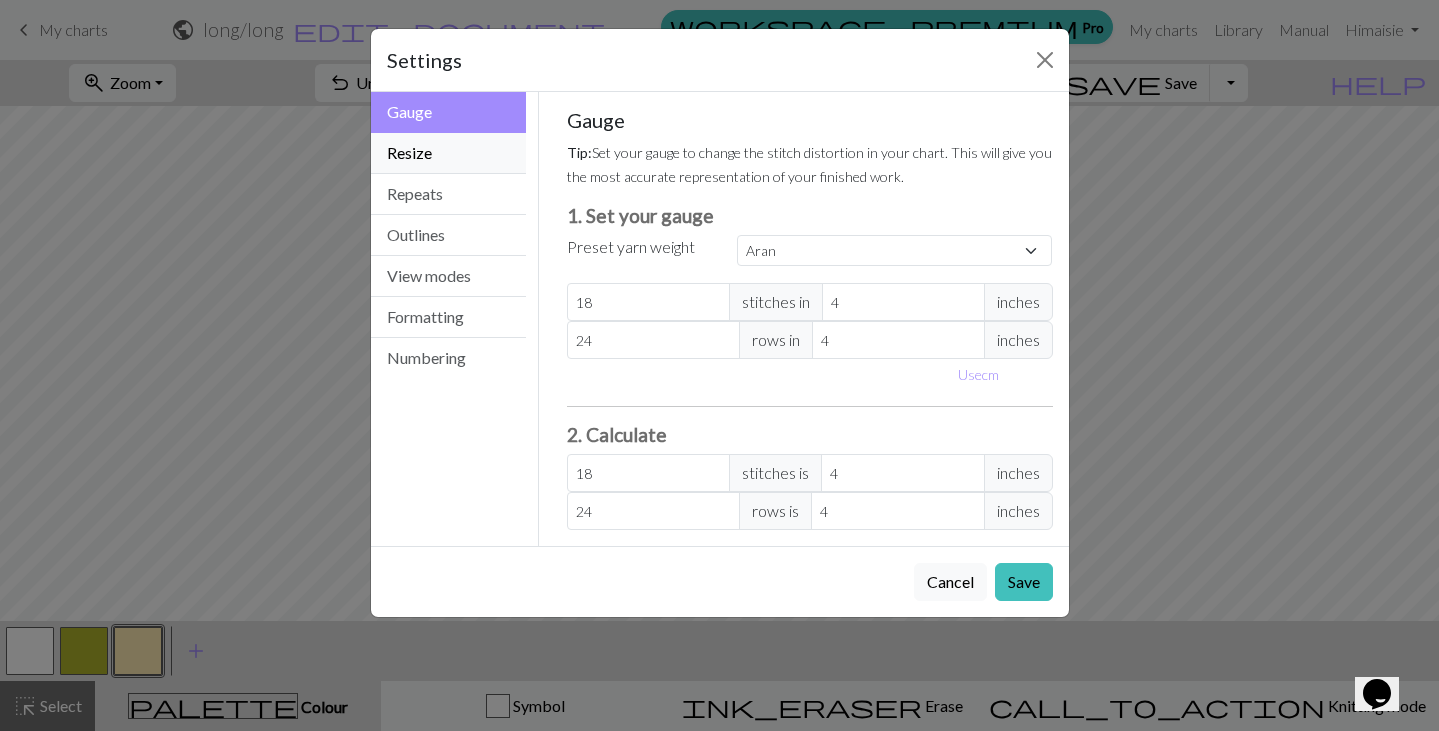 click on "Resize" at bounding box center [449, 153] 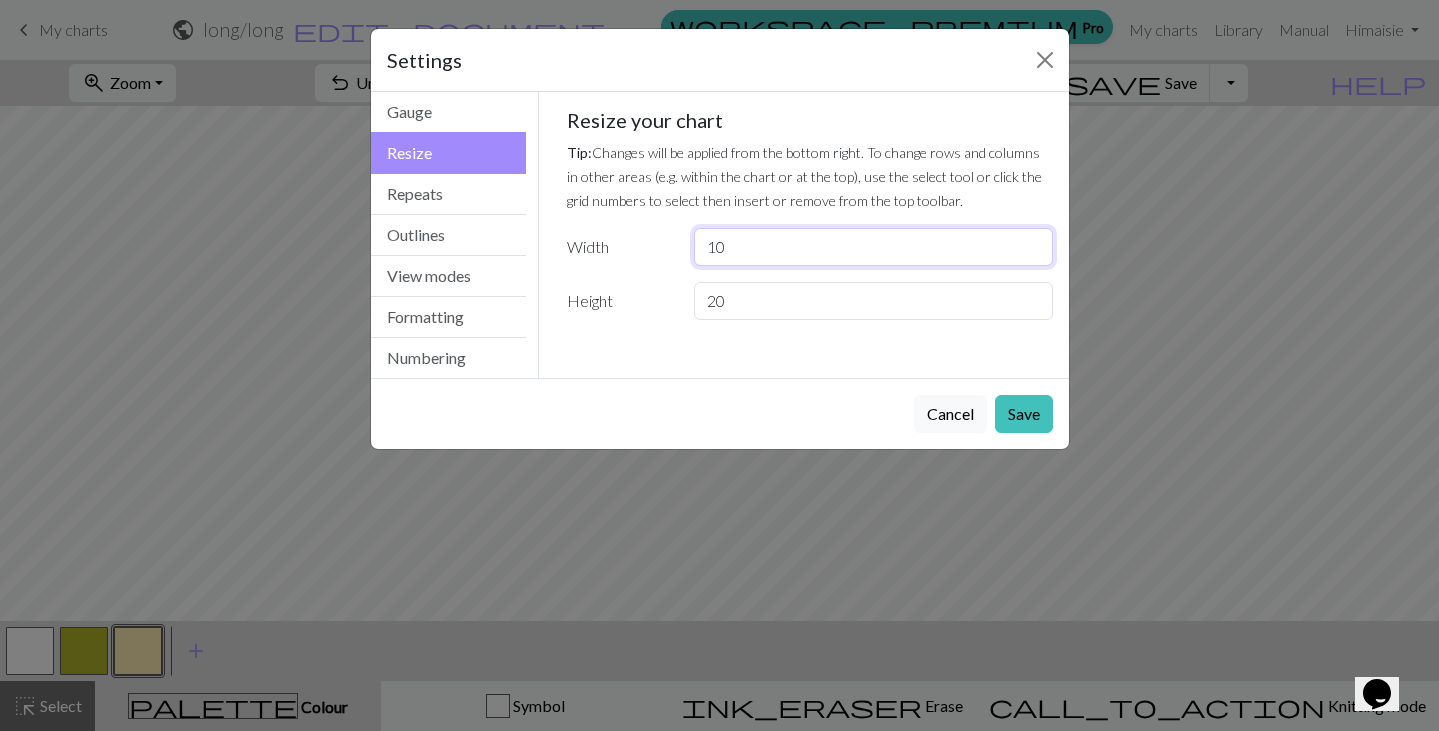 click on "10" at bounding box center (873, 247) 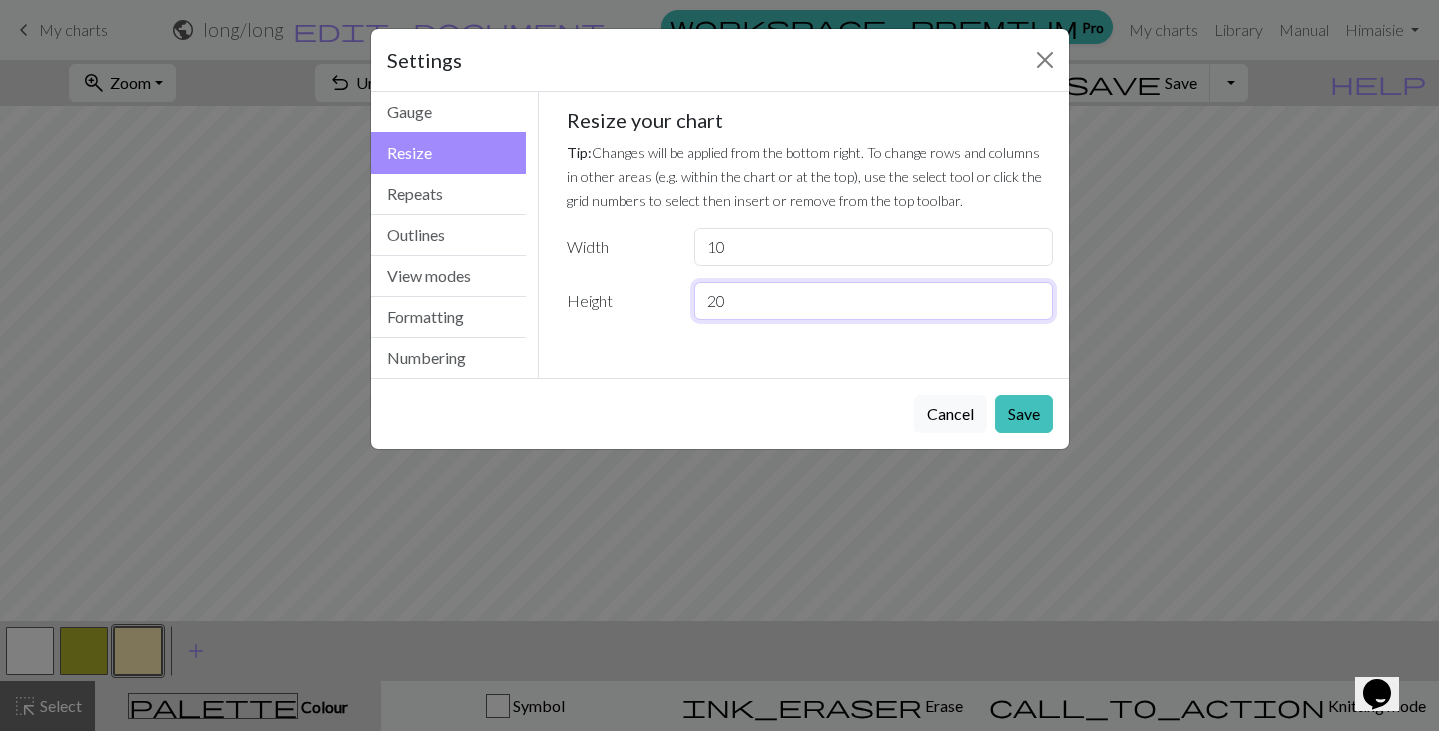 click on "20" at bounding box center (873, 301) 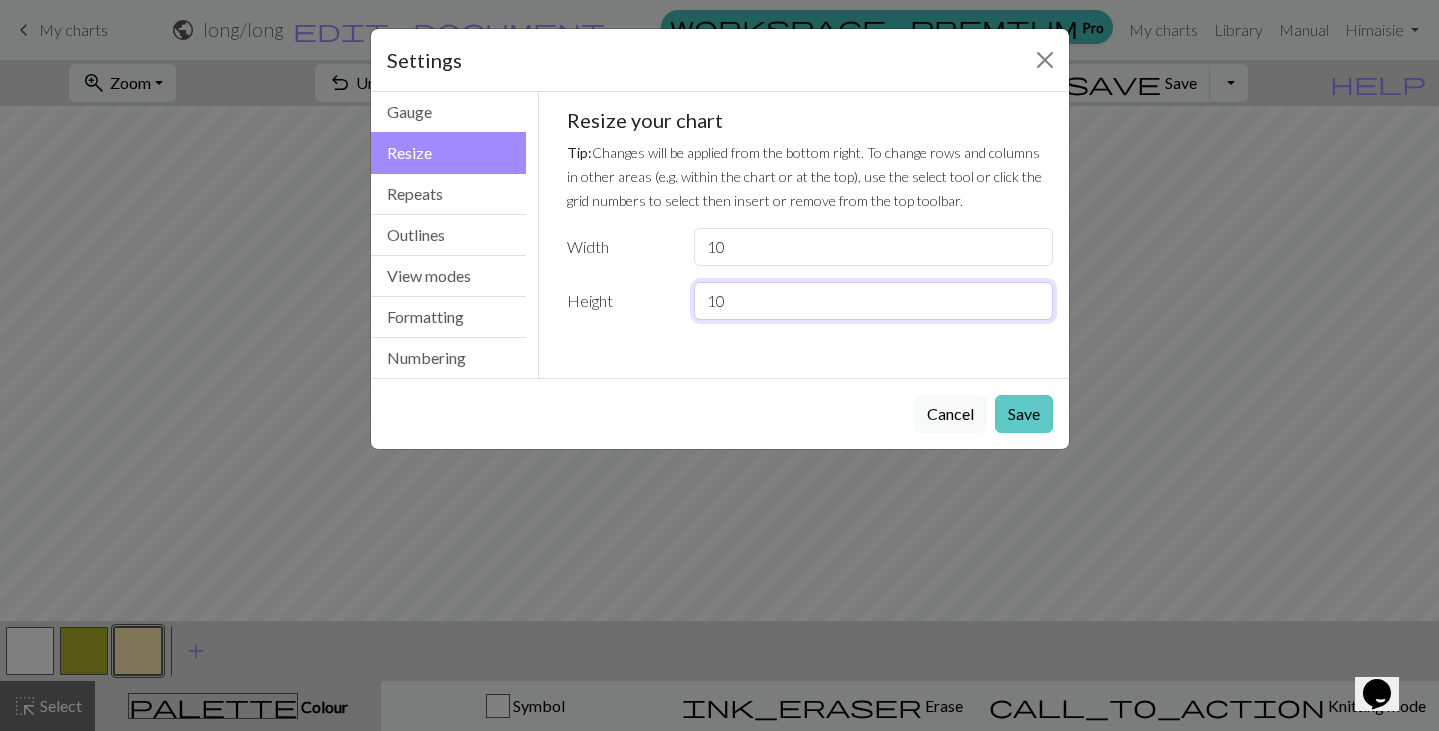 type on "10" 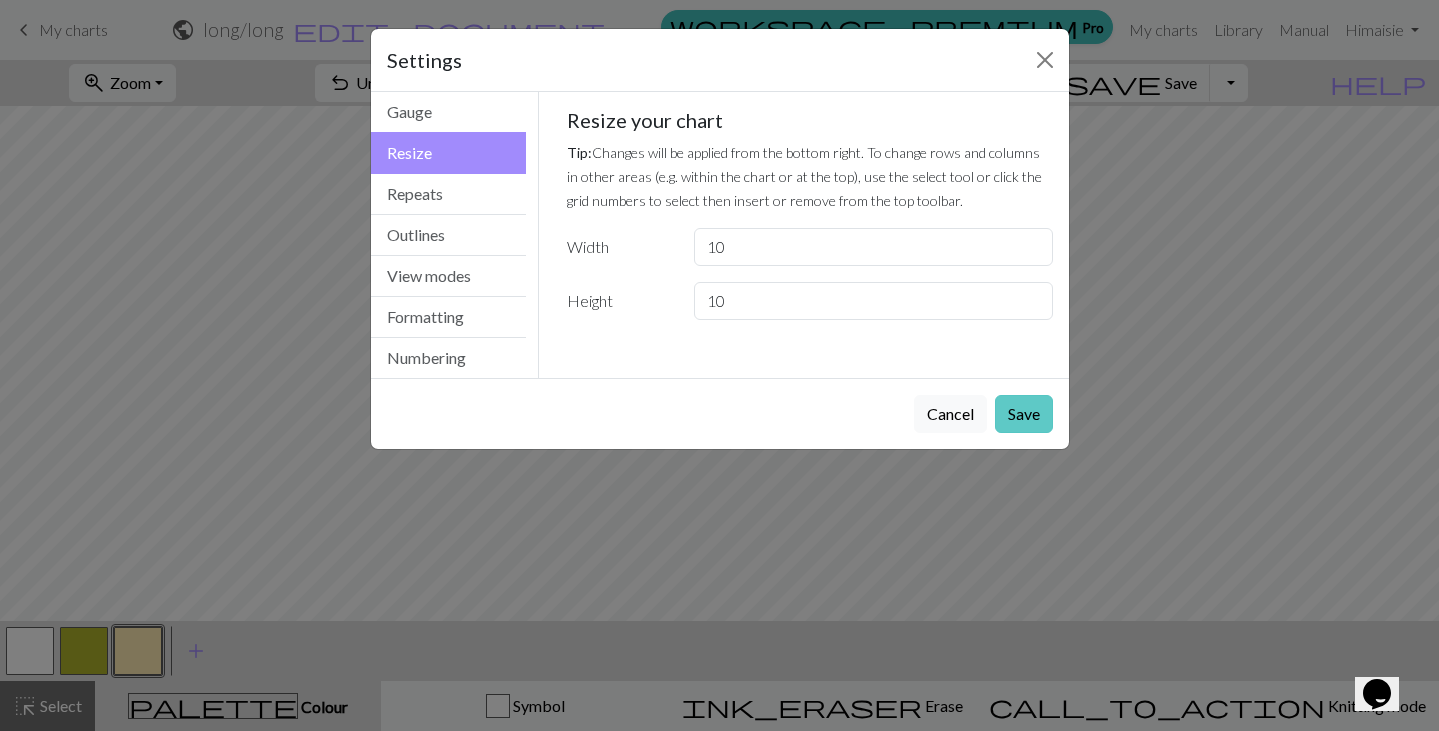 click on "Save" at bounding box center (1024, 414) 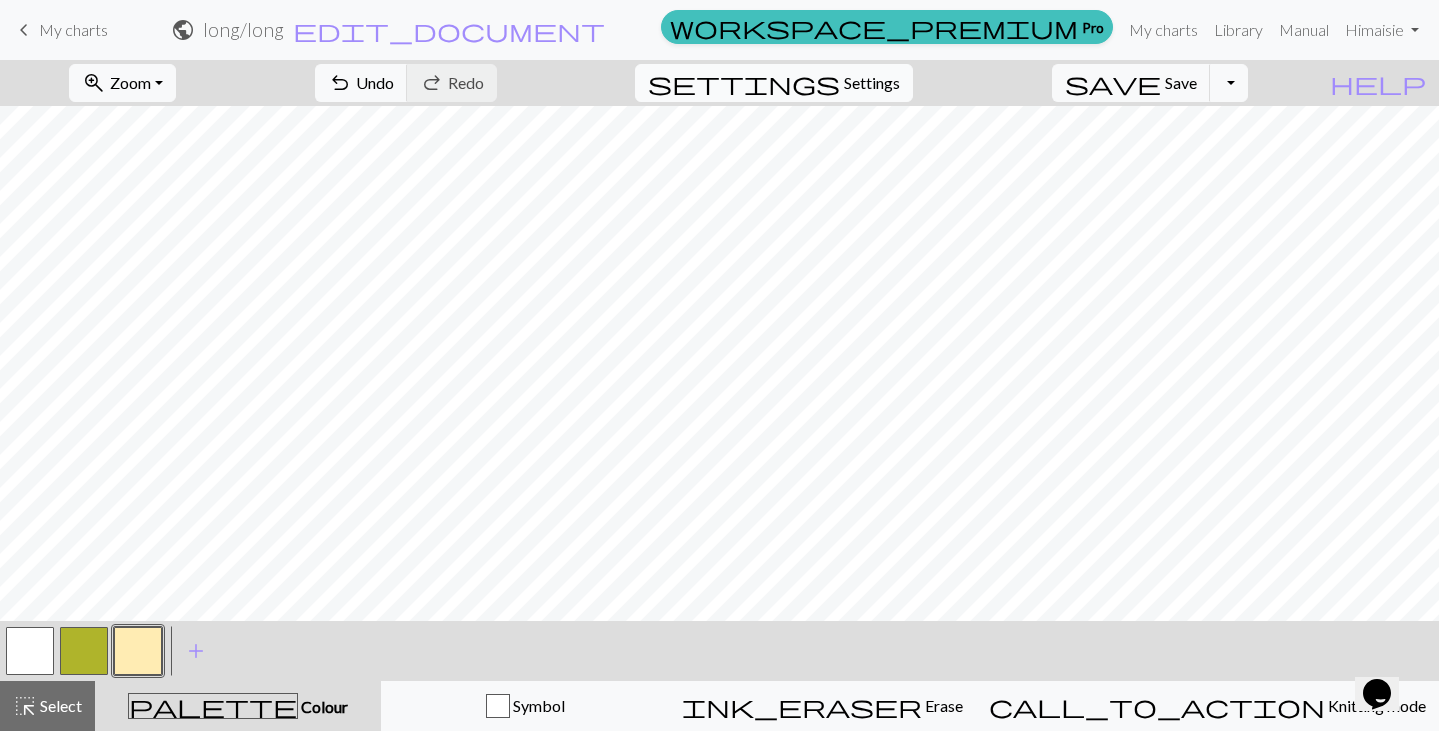 click on "settings" at bounding box center [744, 83] 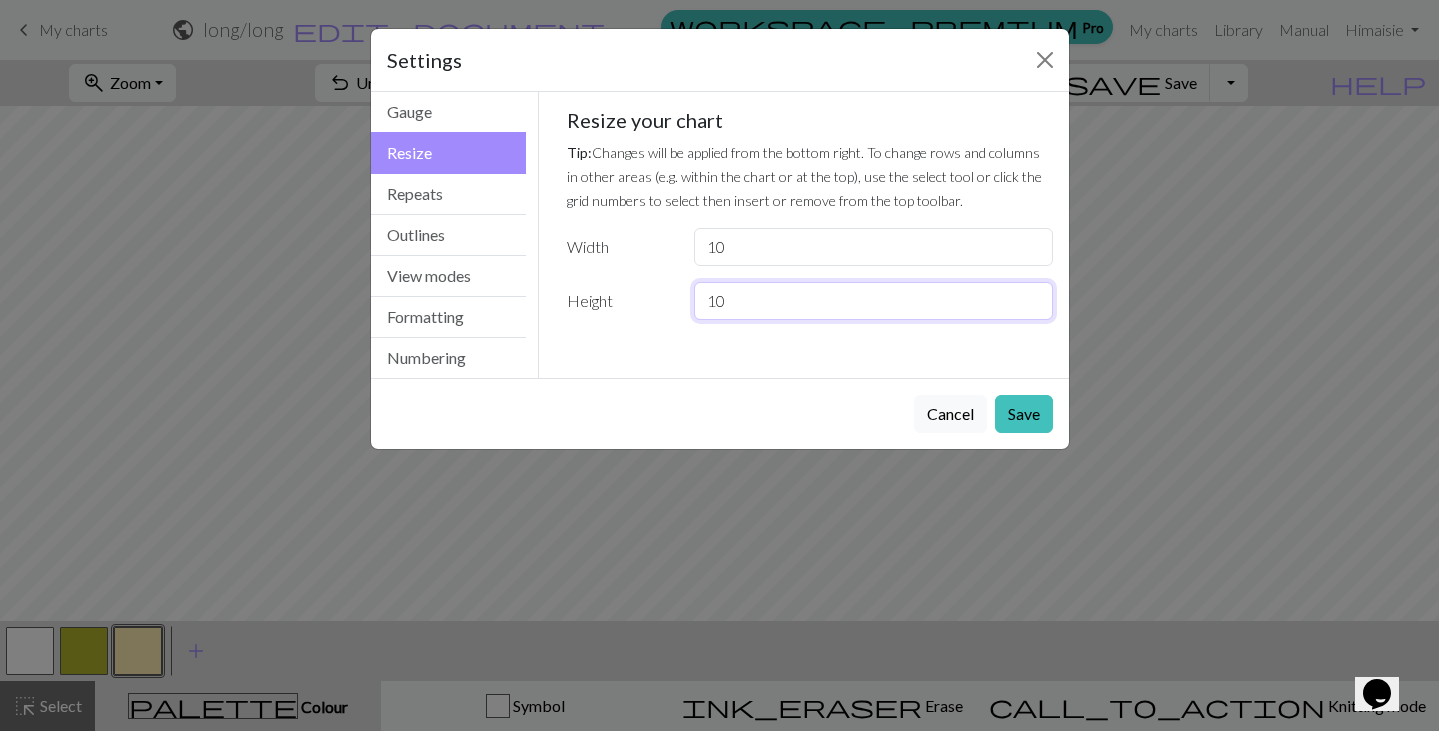click on "10" at bounding box center (873, 301) 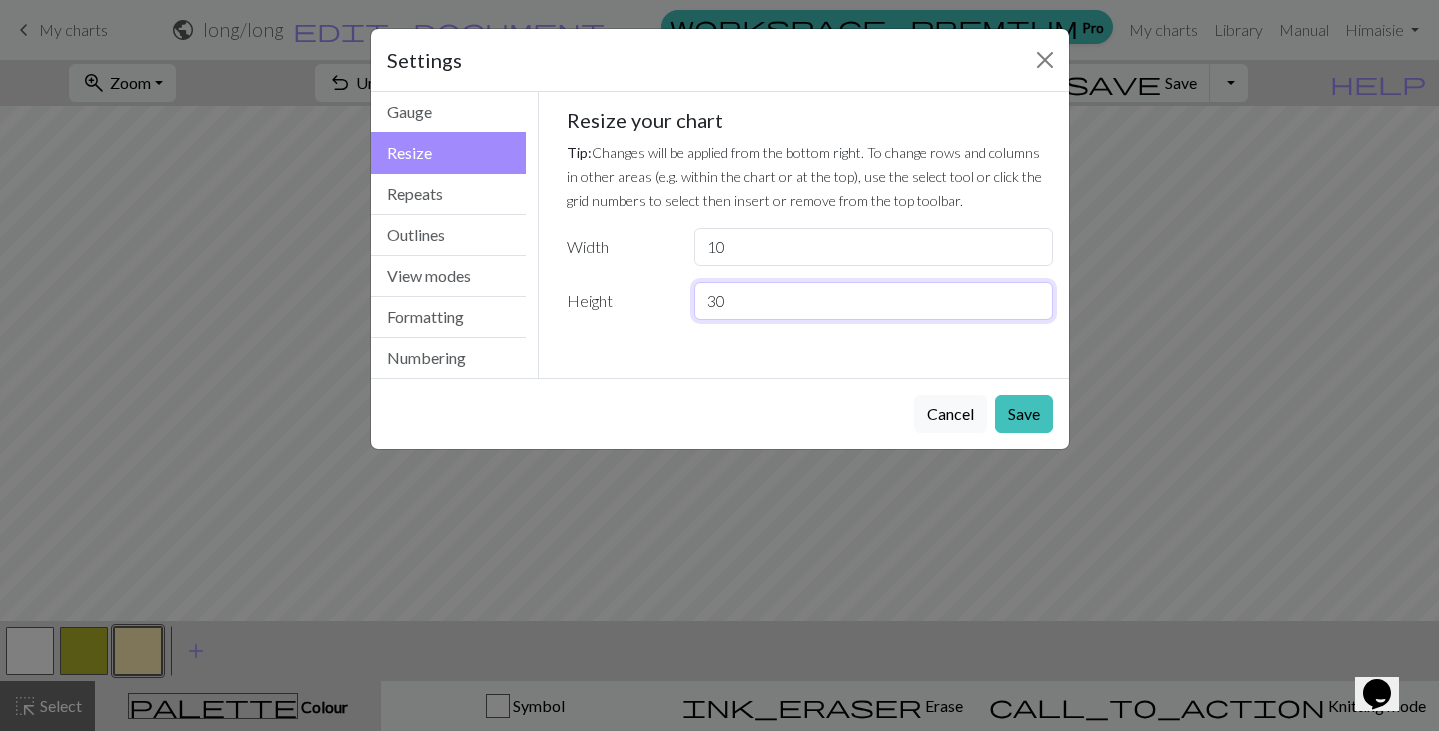 type on "30" 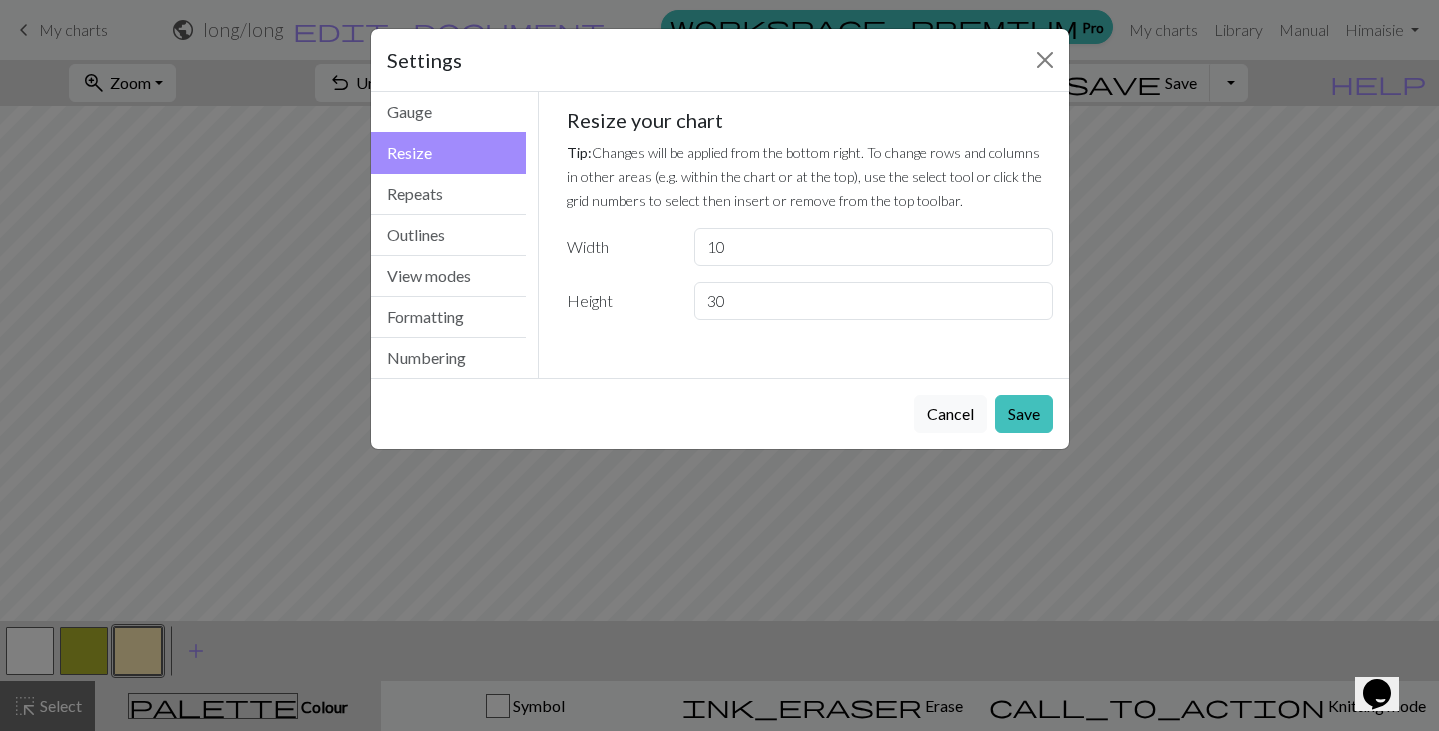 click on "Cancel Save" at bounding box center (720, 413) 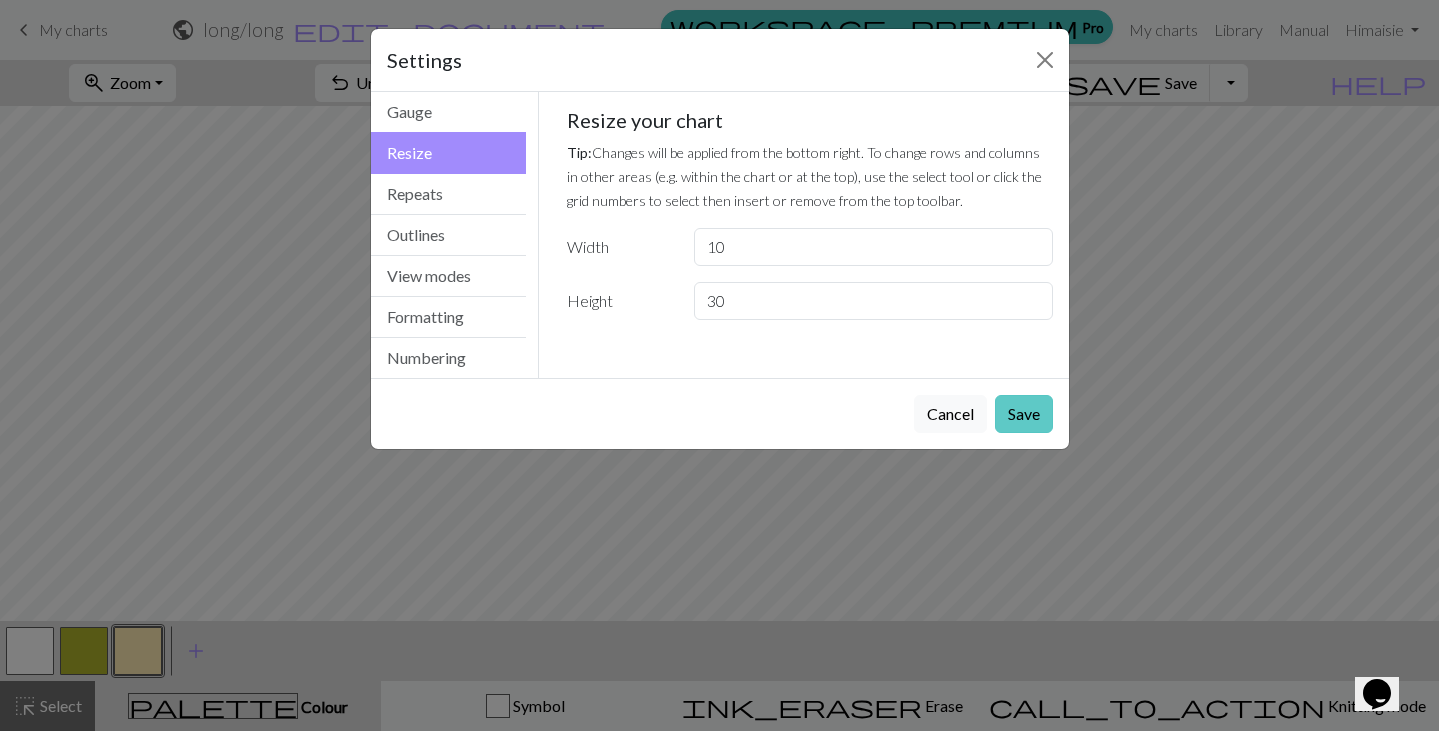 click on "Save" at bounding box center (1024, 414) 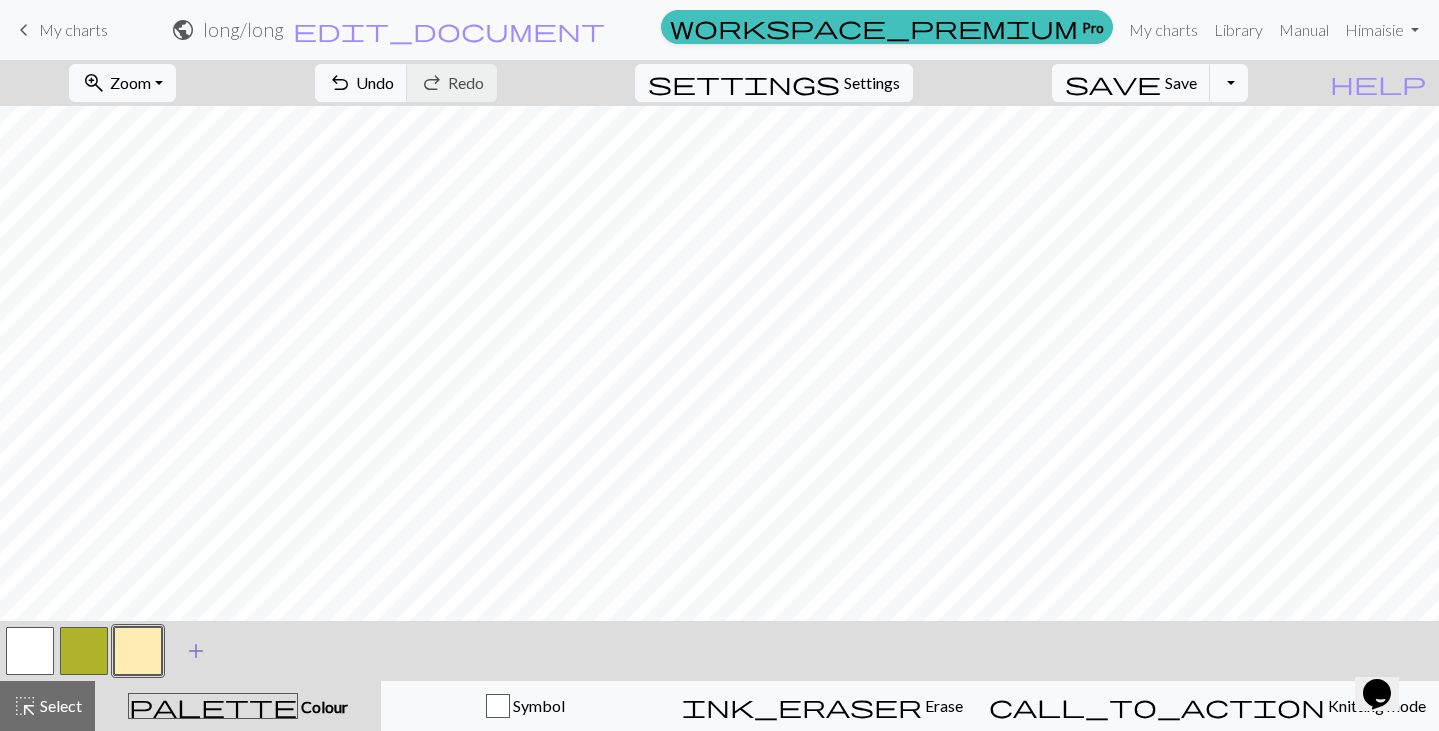 click on "zoom_in Zoom Zoom Fit all Fit width Fit height 50% 100% 150% 200% undo Undo Undo redo Redo Redo settings  Settings save Save Save Toggle Dropdown file_copy  Save a copy save_alt  Download help Show me around < > add Add a  colour highlight_alt   Select   Select palette   Colour   Colour   Symbol ink_eraser   Erase   Erase call_to_action   Knitting mode   Knitting mode" at bounding box center (719, 395) 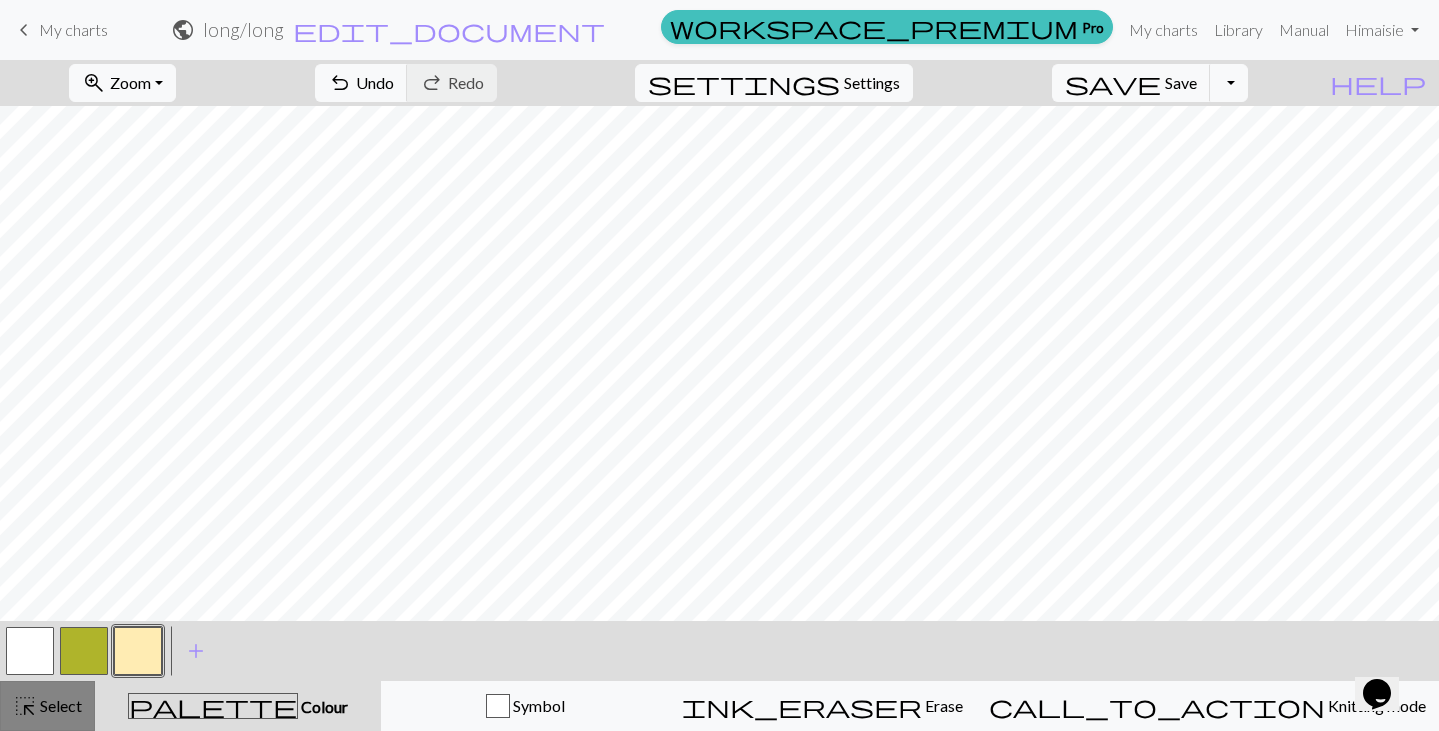 click on "Select" at bounding box center [59, 705] 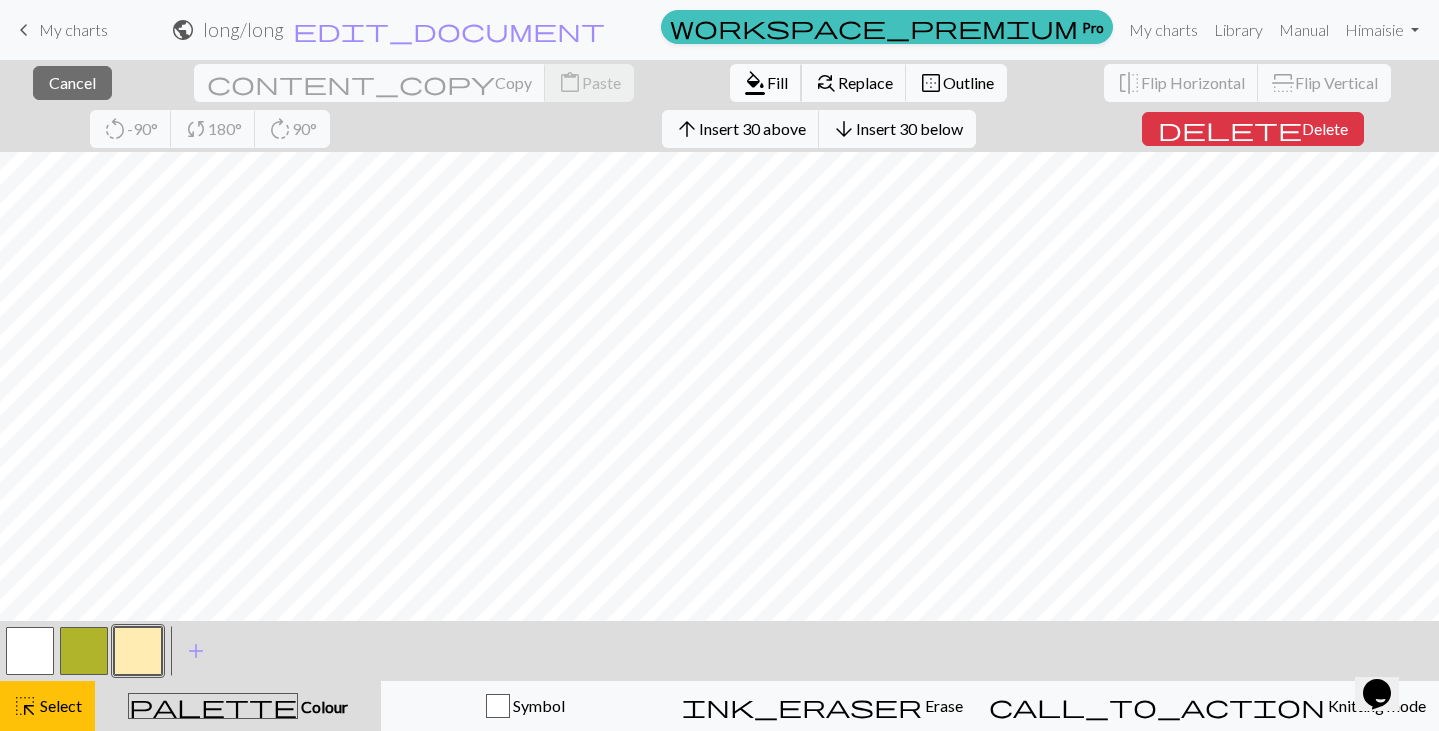 click on "format_color_fill  Fill" at bounding box center (766, 83) 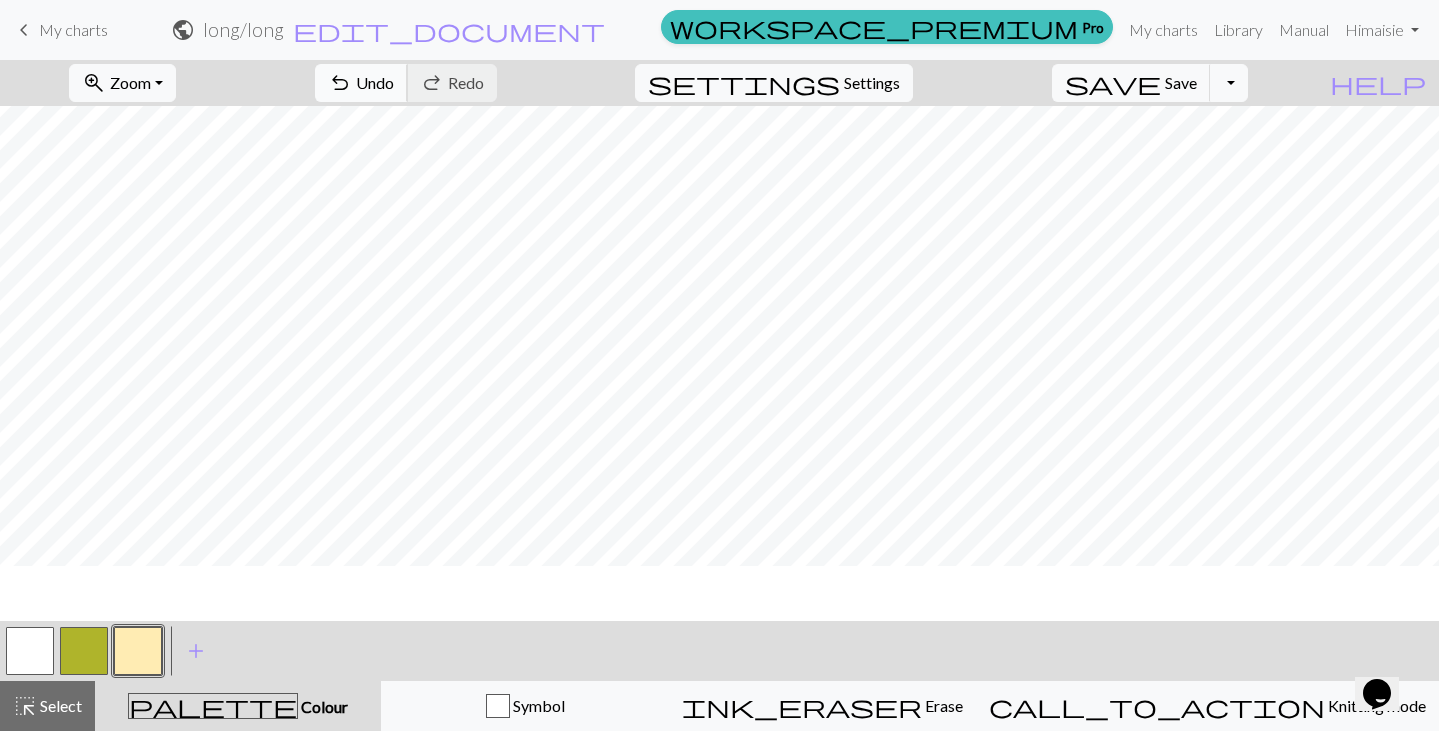scroll, scrollTop: 0, scrollLeft: 0, axis: both 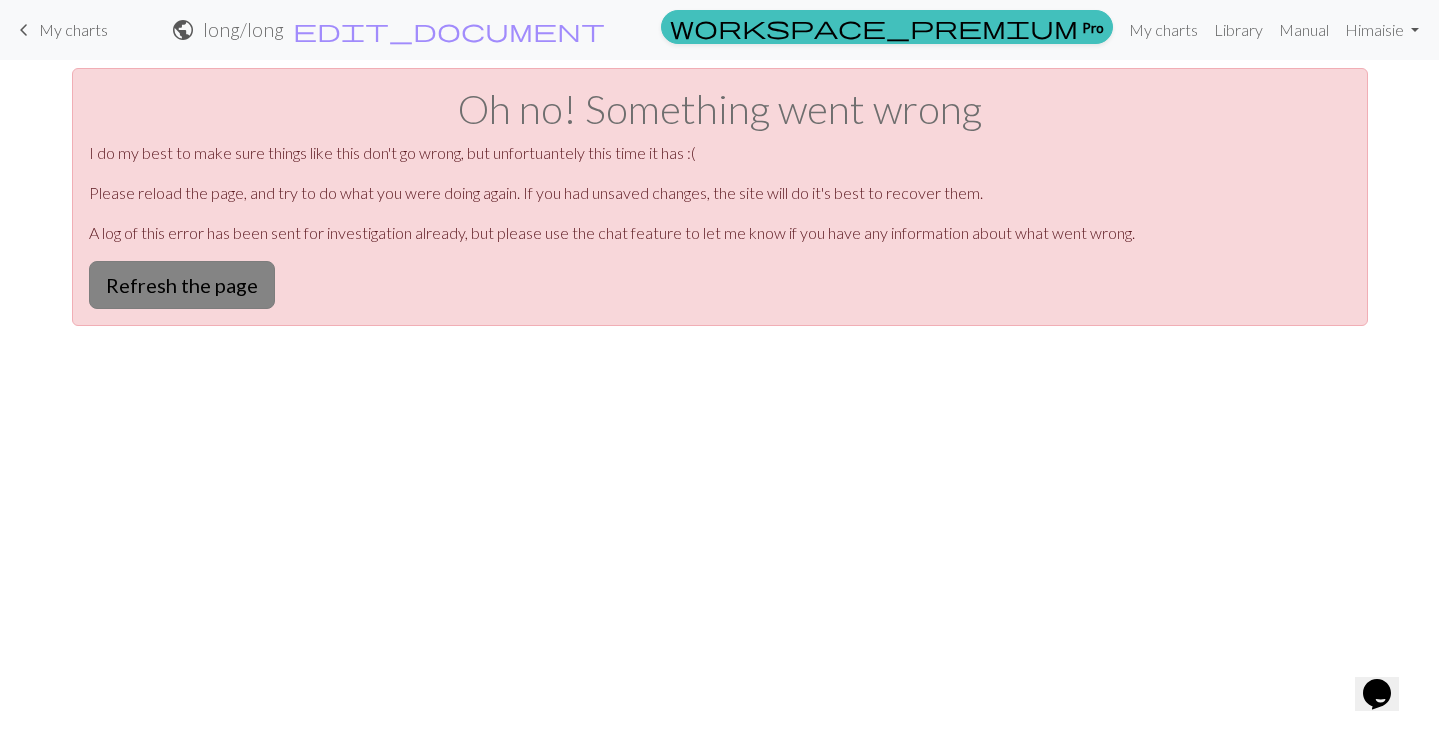 click on "Refresh the page" at bounding box center (182, 285) 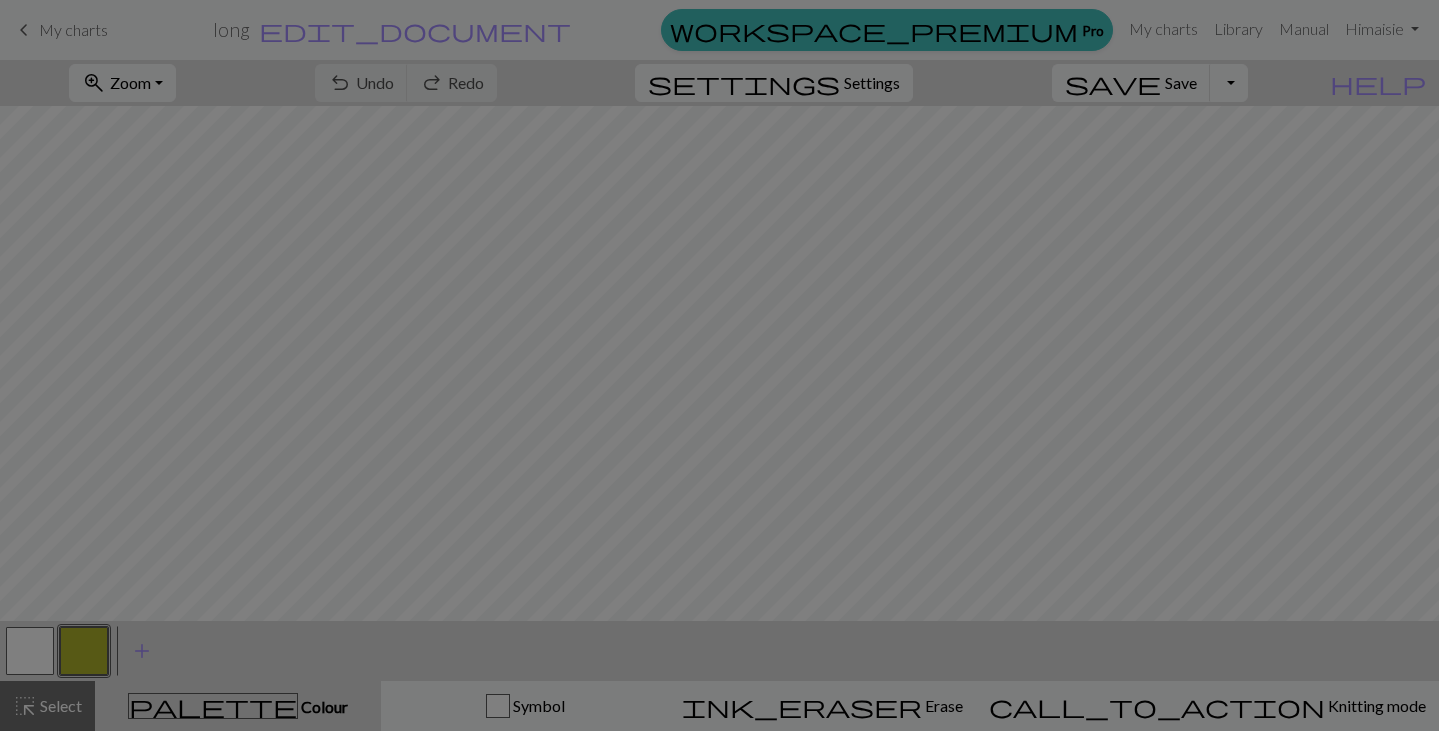 scroll, scrollTop: 0, scrollLeft: 0, axis: both 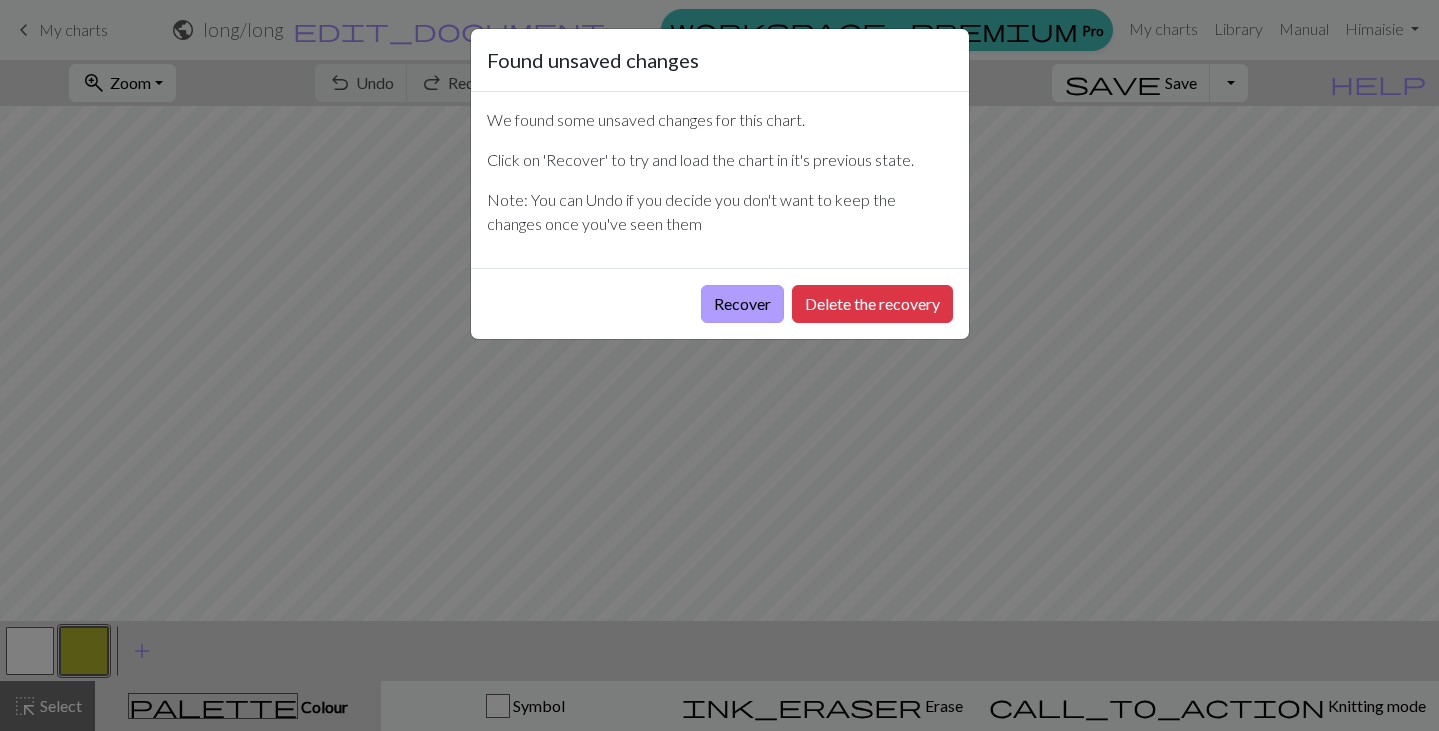 click on "Recover" at bounding box center (742, 304) 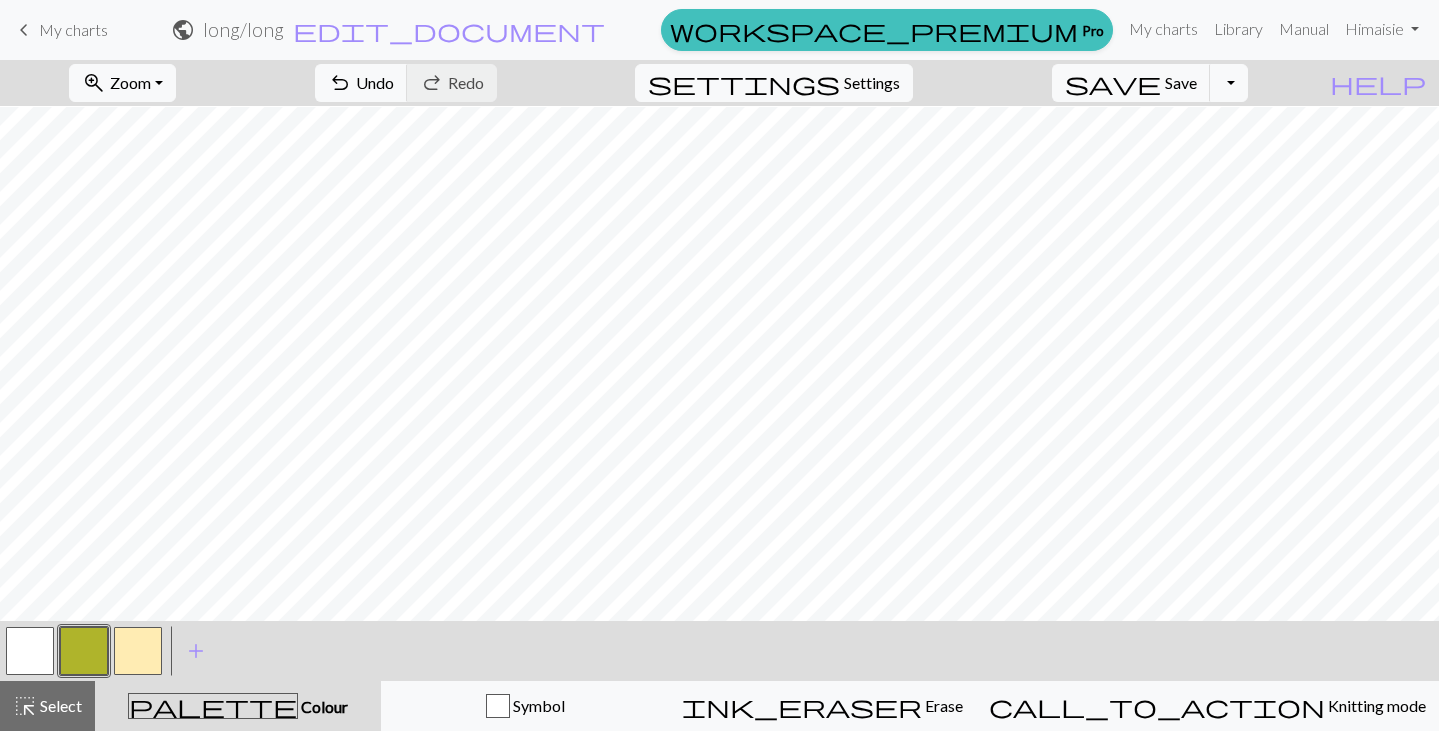 scroll, scrollTop: 175, scrollLeft: 0, axis: vertical 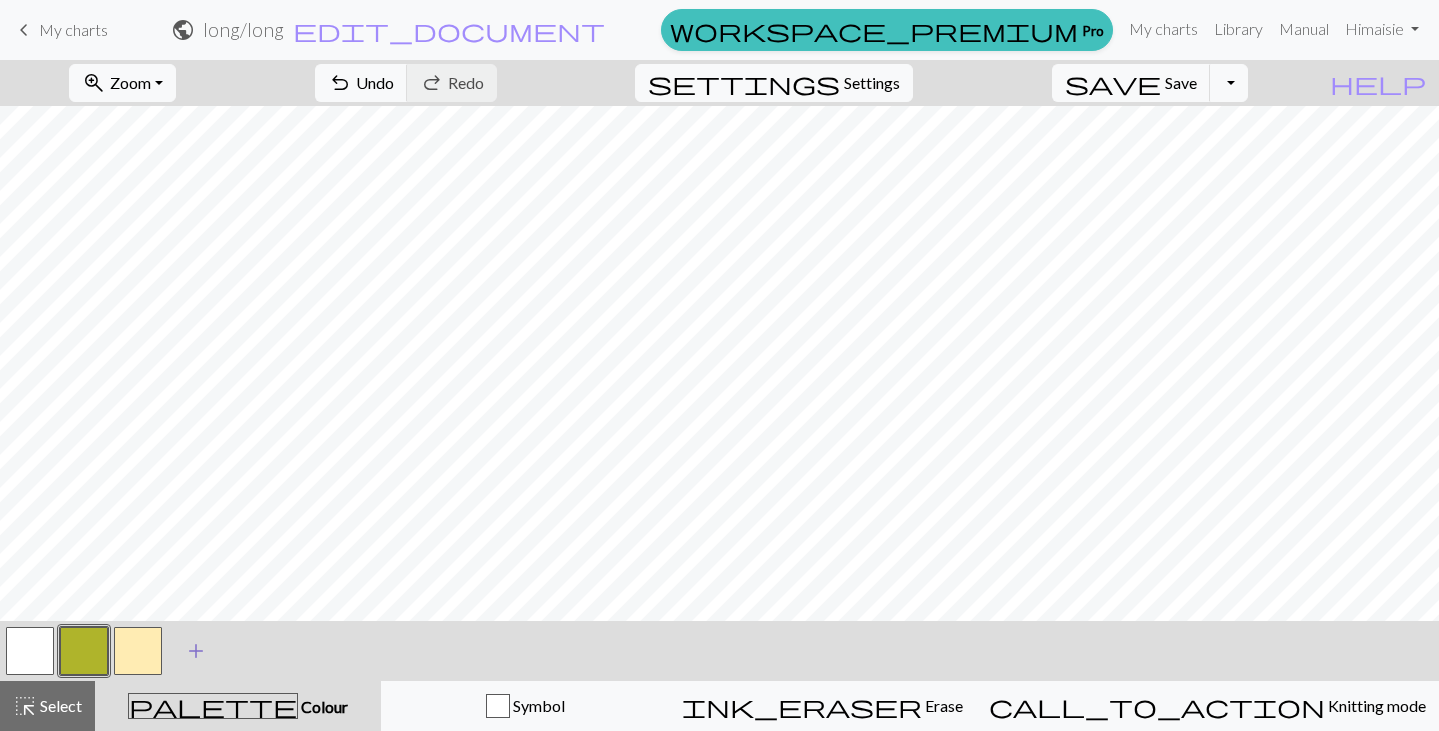 click on "add" at bounding box center [196, 651] 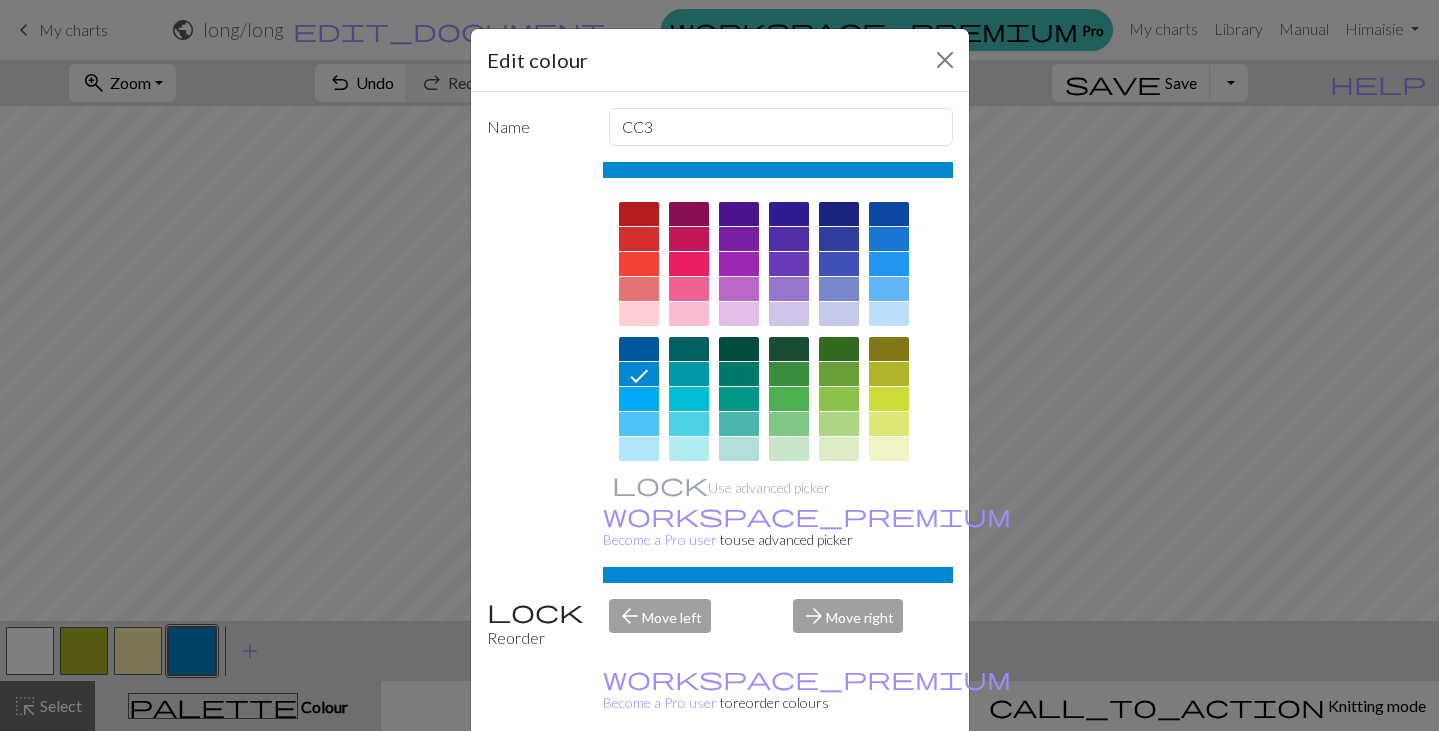 click at bounding box center (639, 449) 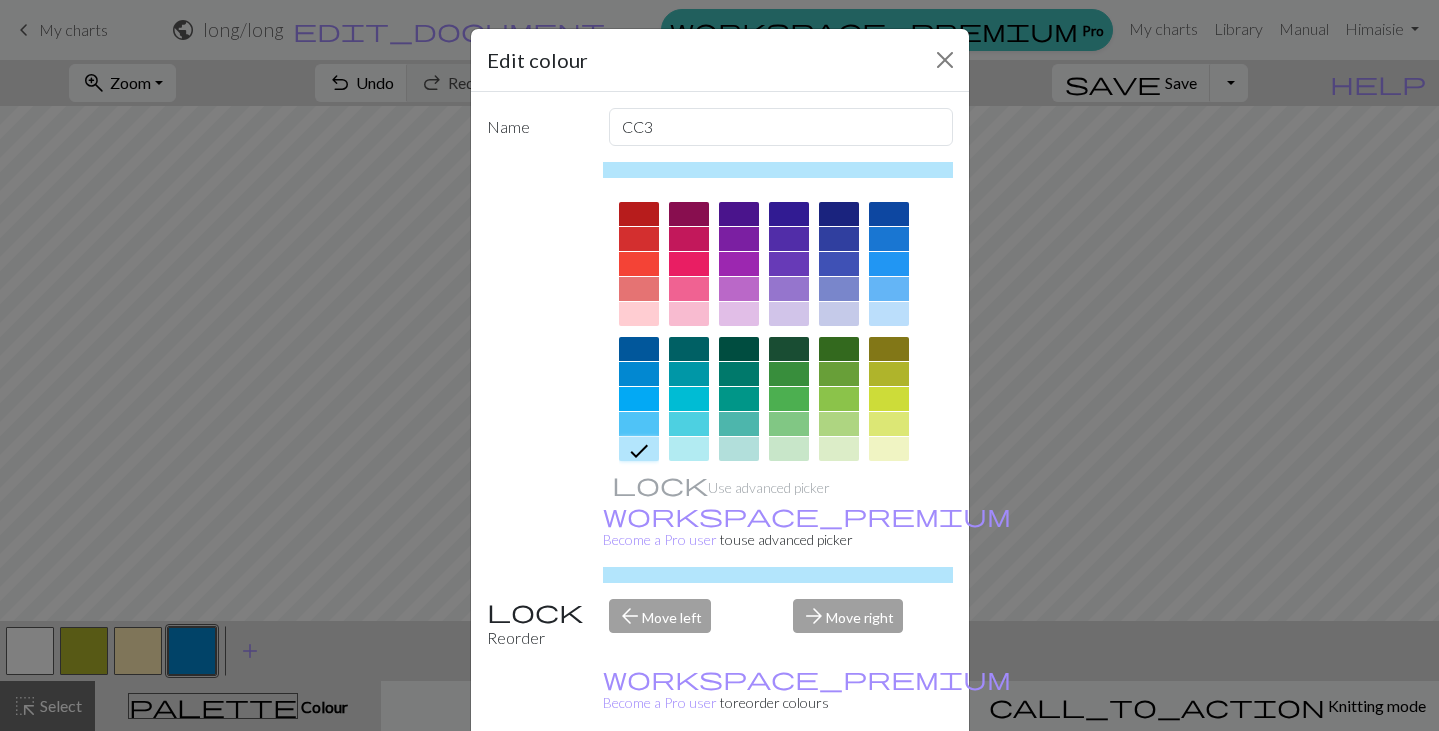 click on "Done" at bounding box center (840, 782) 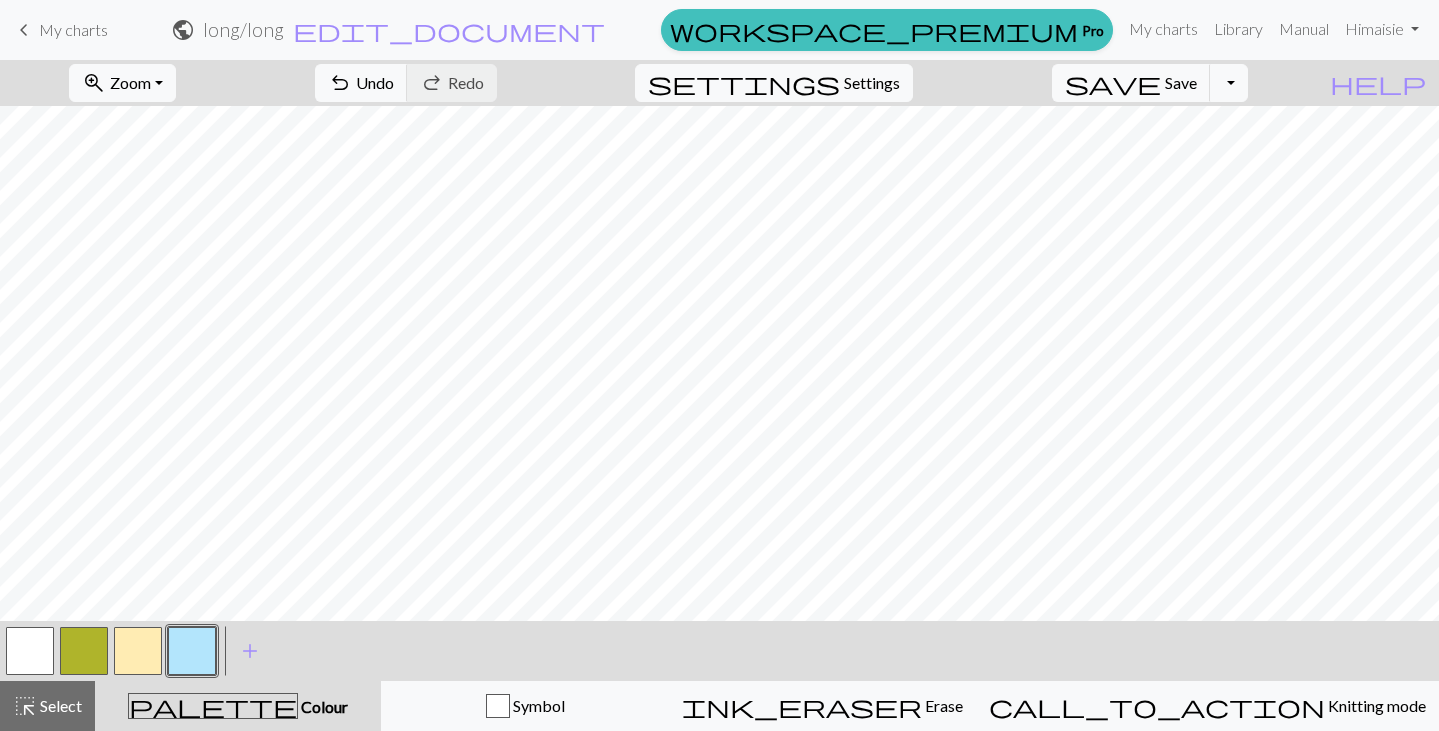 scroll, scrollTop: 0, scrollLeft: 0, axis: both 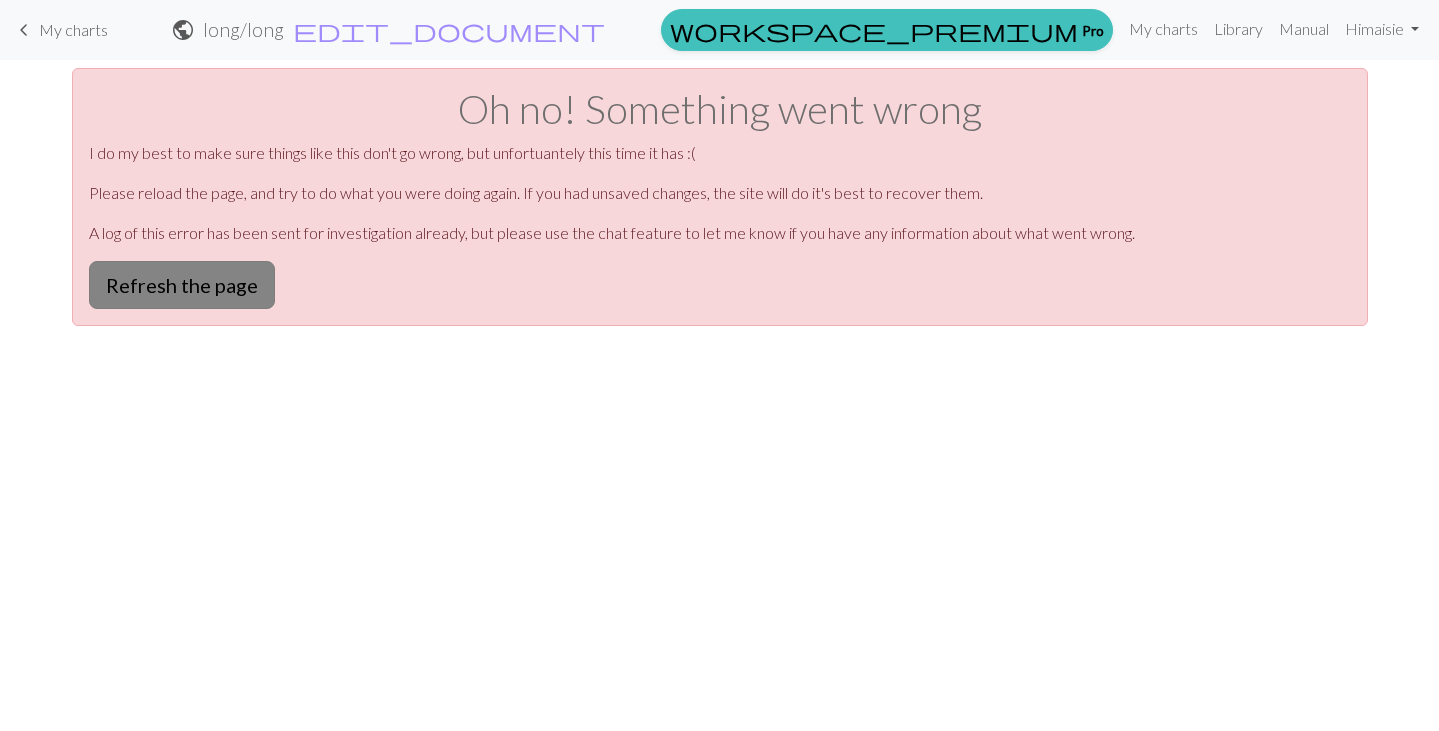 click on "Refresh the page" at bounding box center (182, 285) 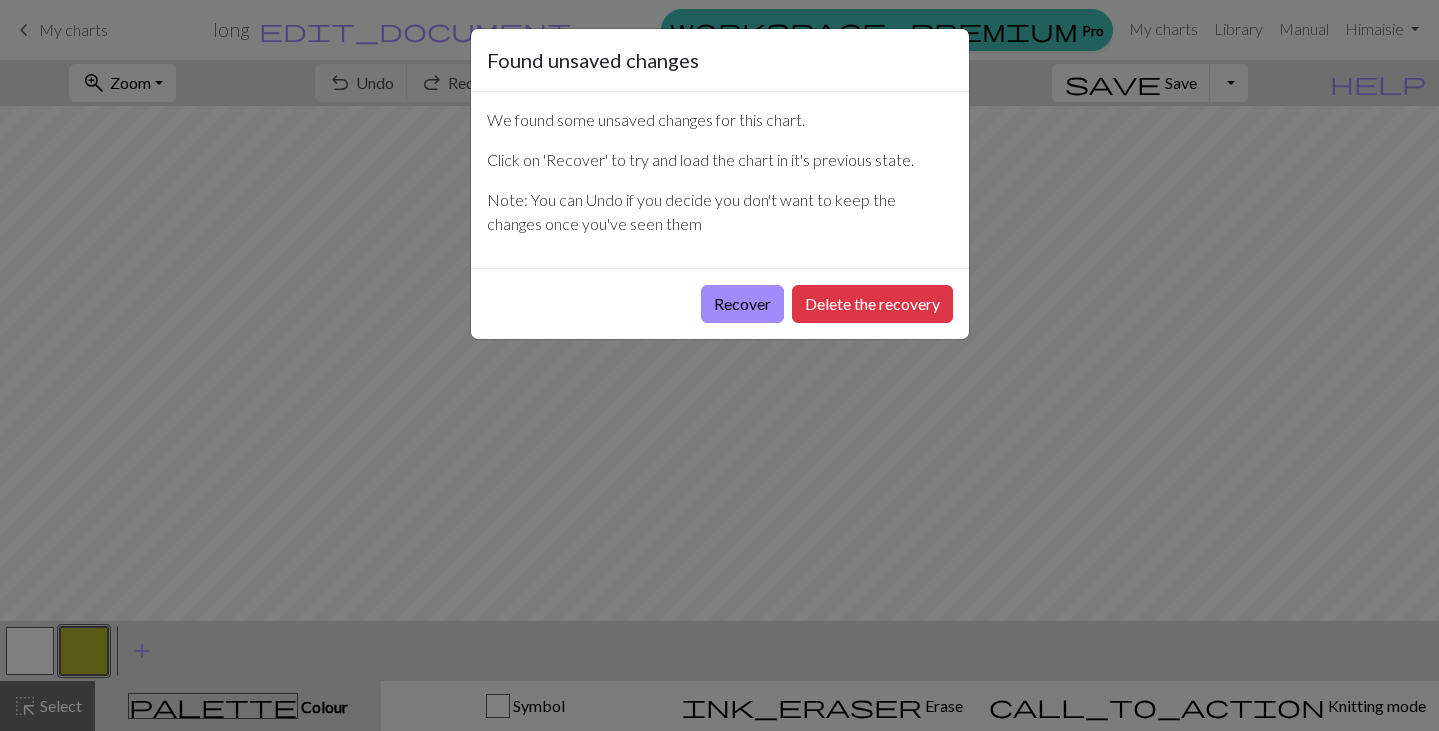 scroll, scrollTop: 0, scrollLeft: 0, axis: both 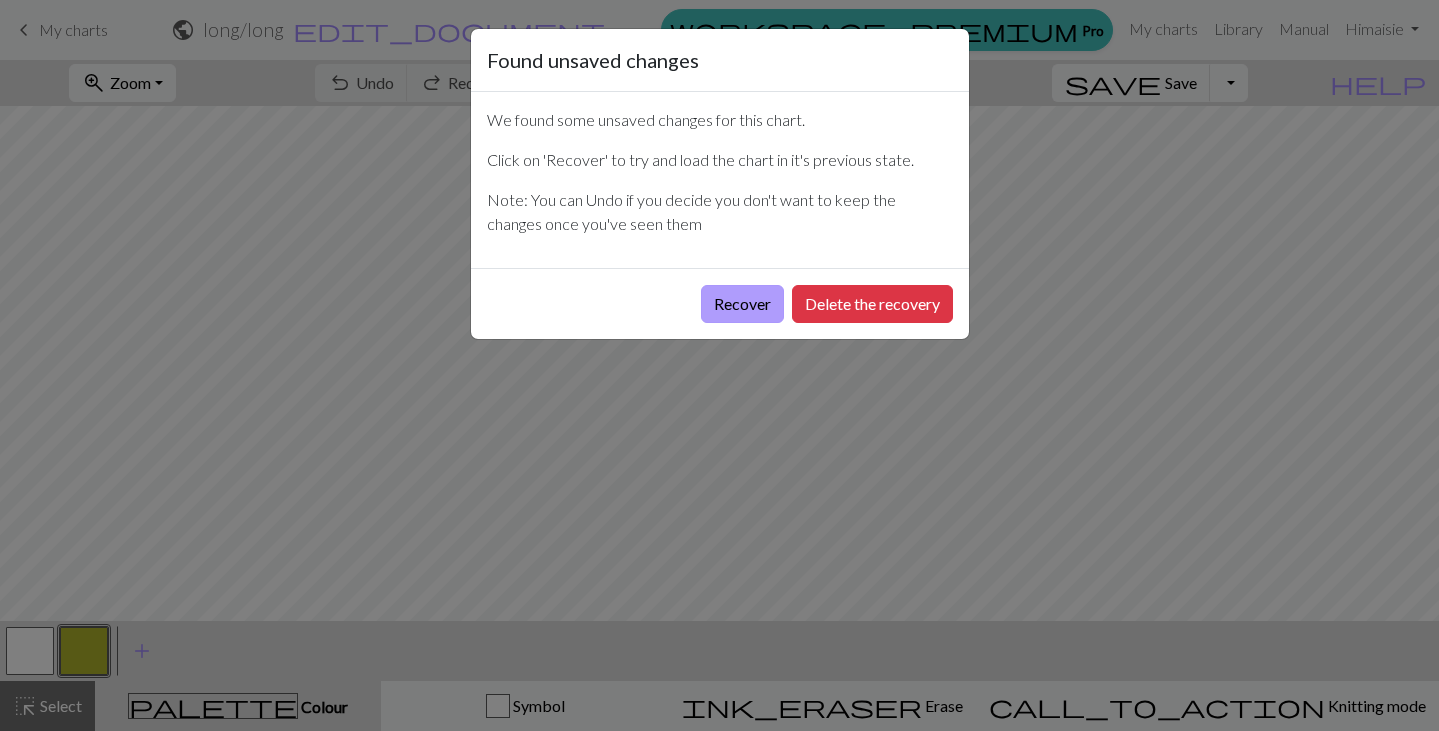 click on "Recover" at bounding box center (742, 304) 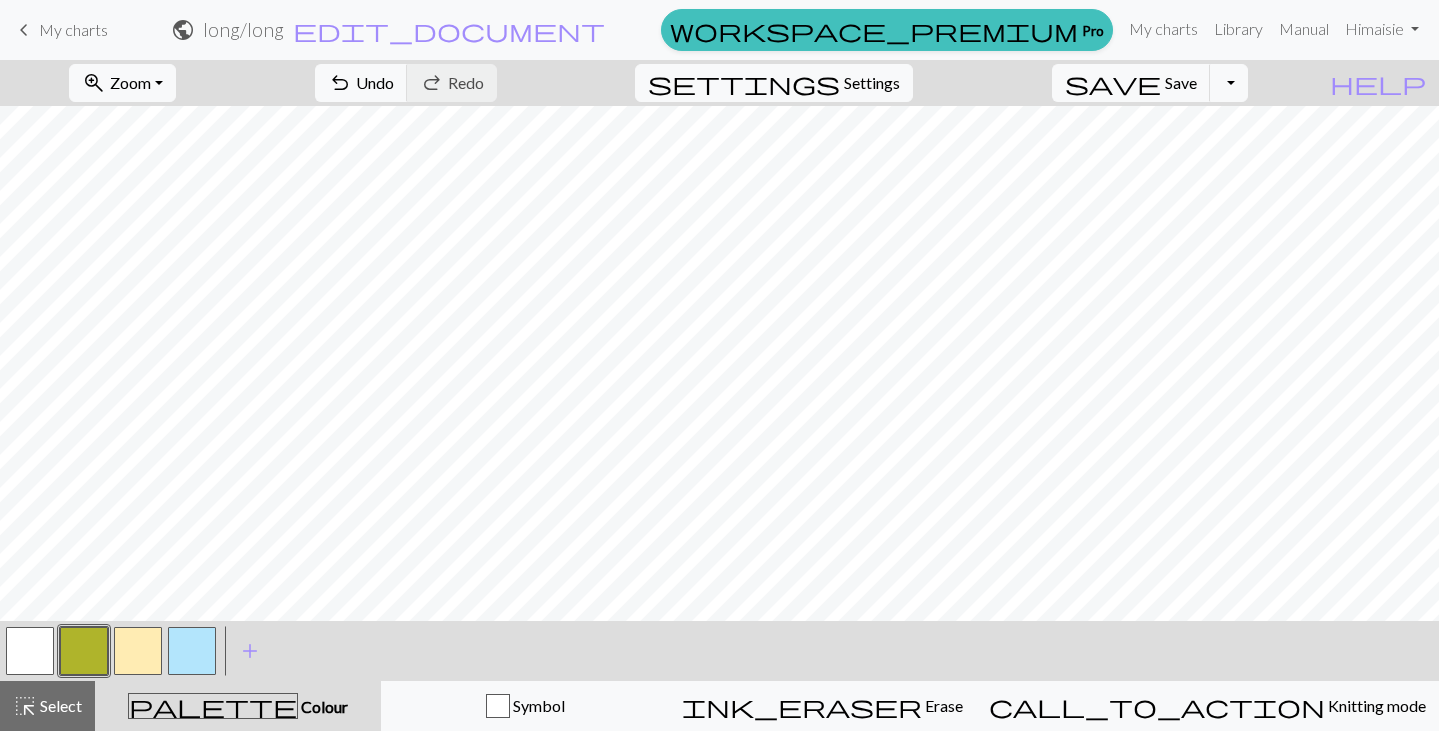 scroll, scrollTop: 0, scrollLeft: 0, axis: both 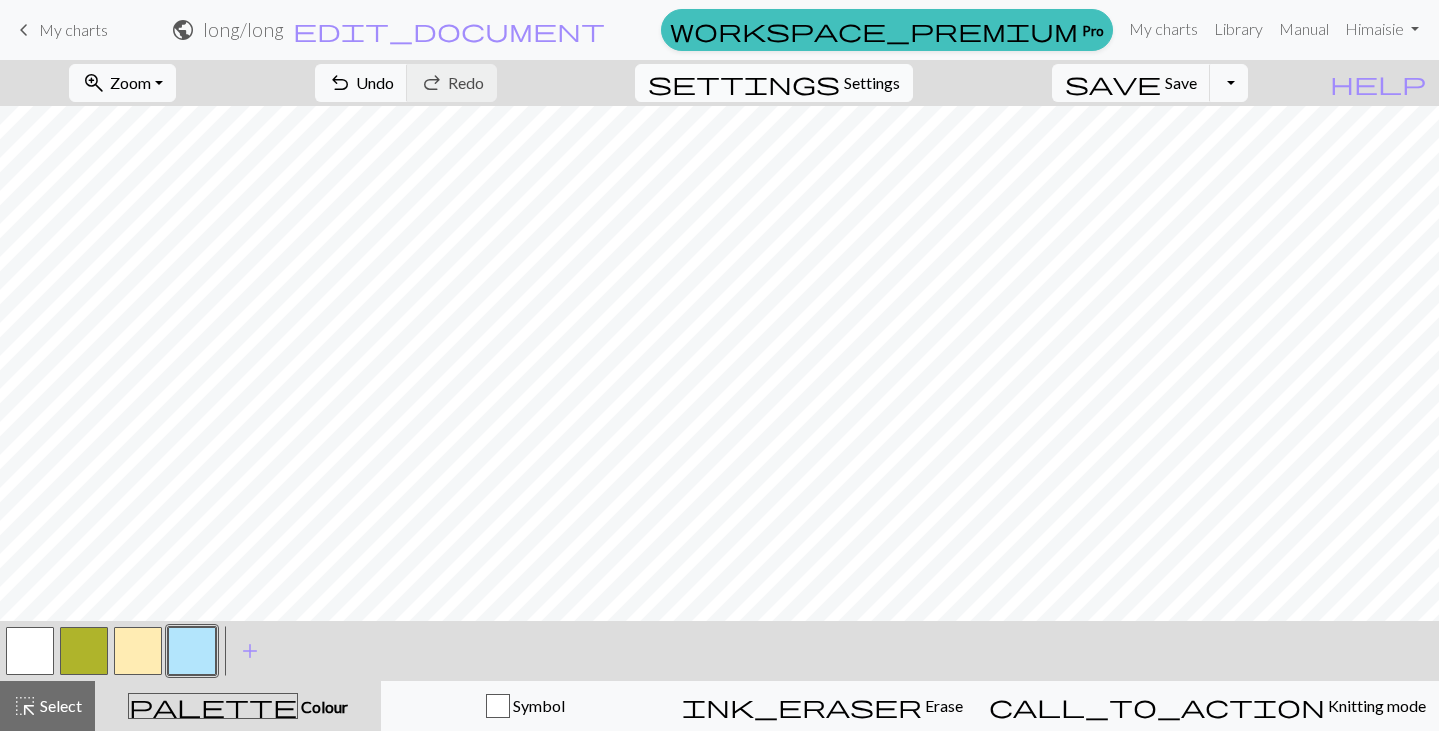 click on "Settings" at bounding box center [872, 83] 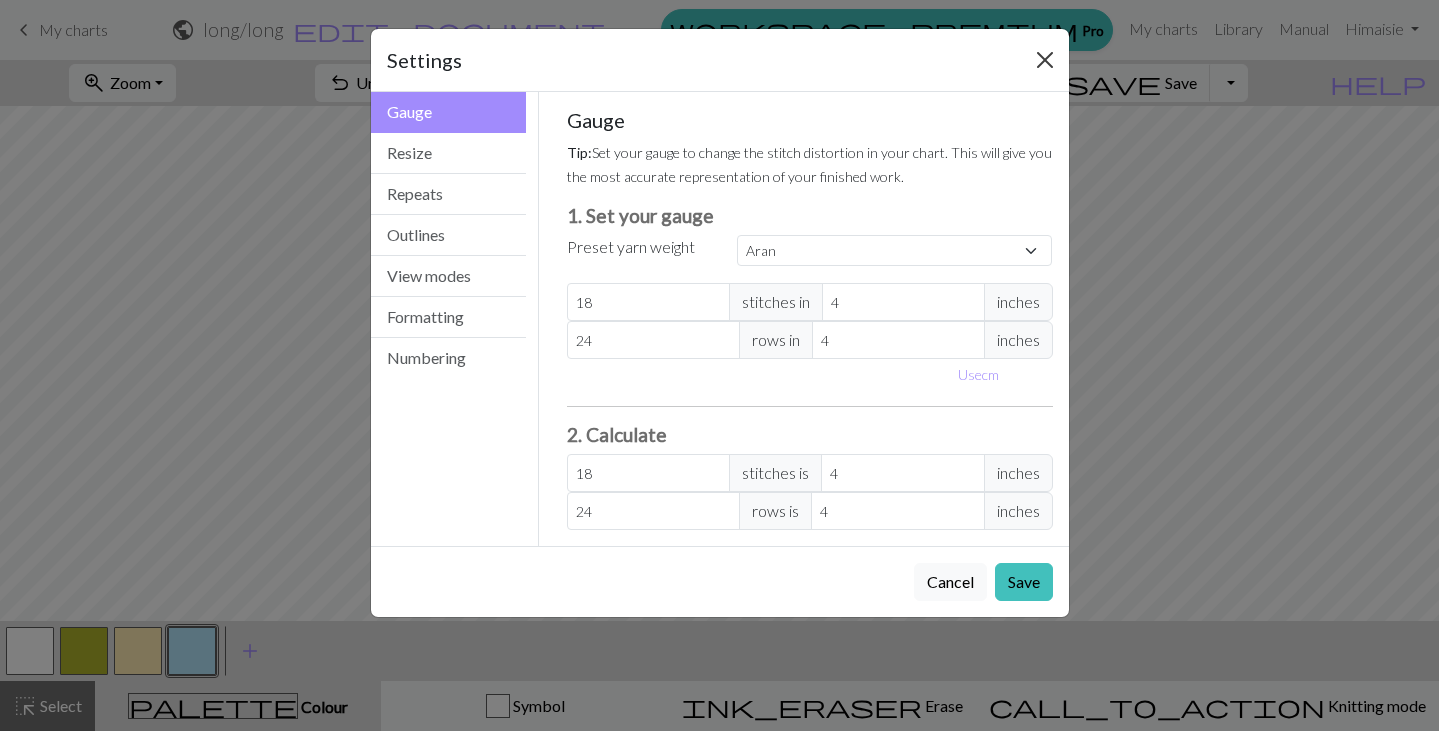 click at bounding box center [1045, 60] 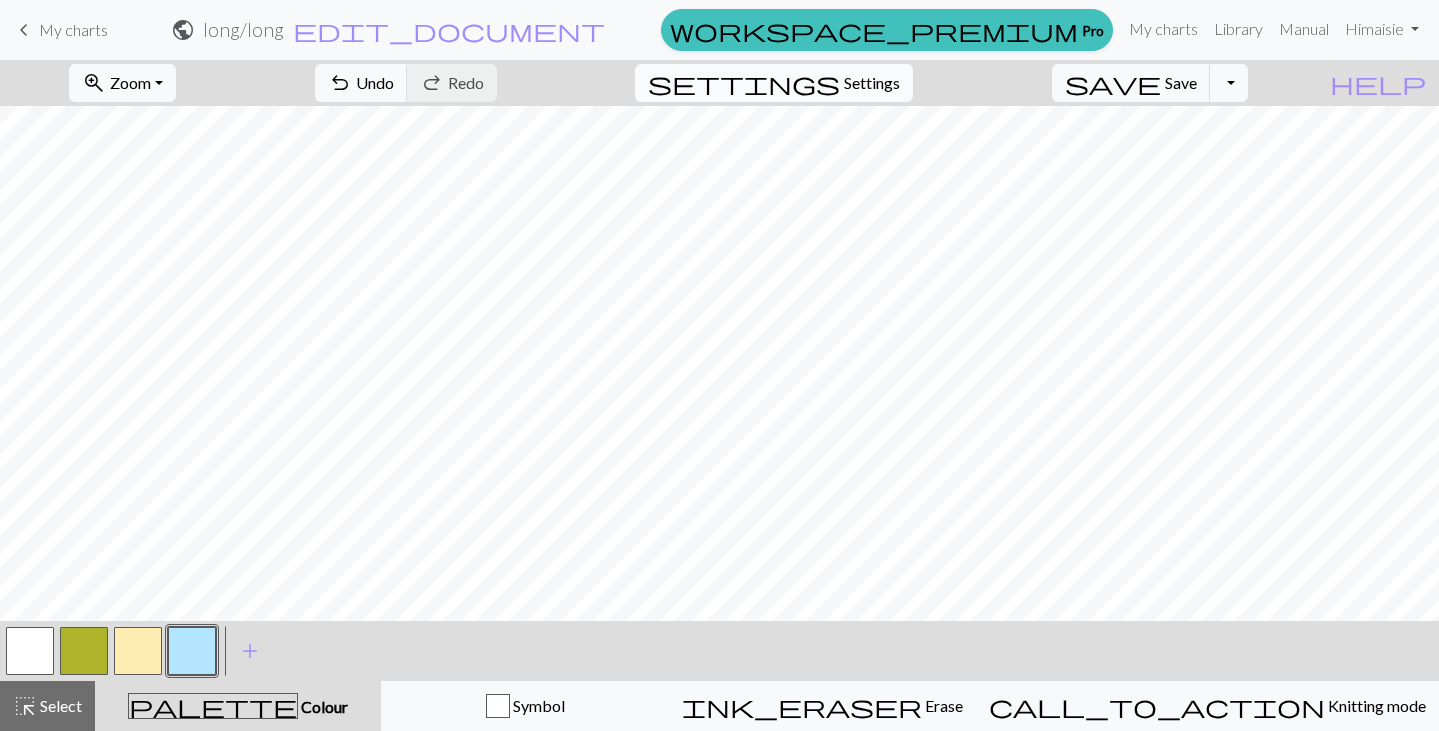 click on "settings  Settings" at bounding box center (774, 83) 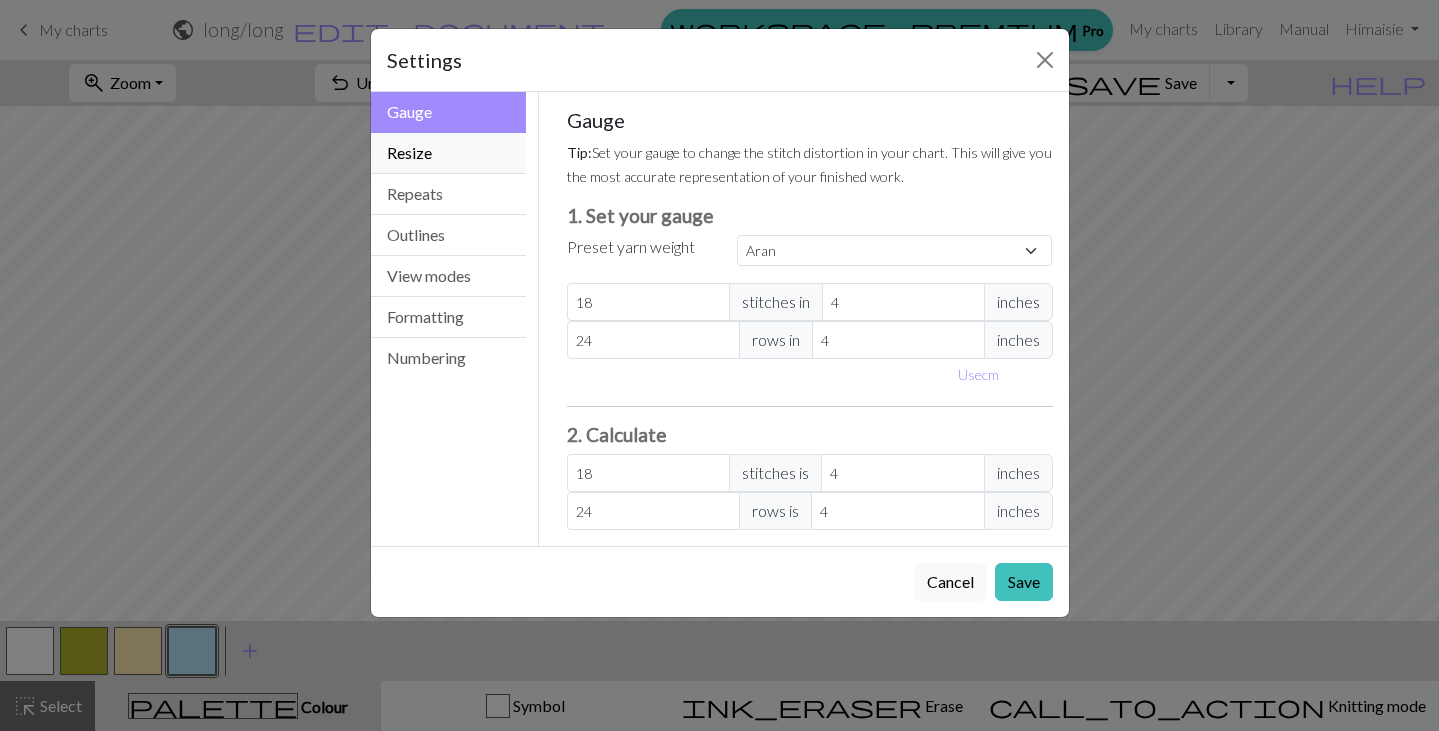 click on "Resize" at bounding box center [449, 153] 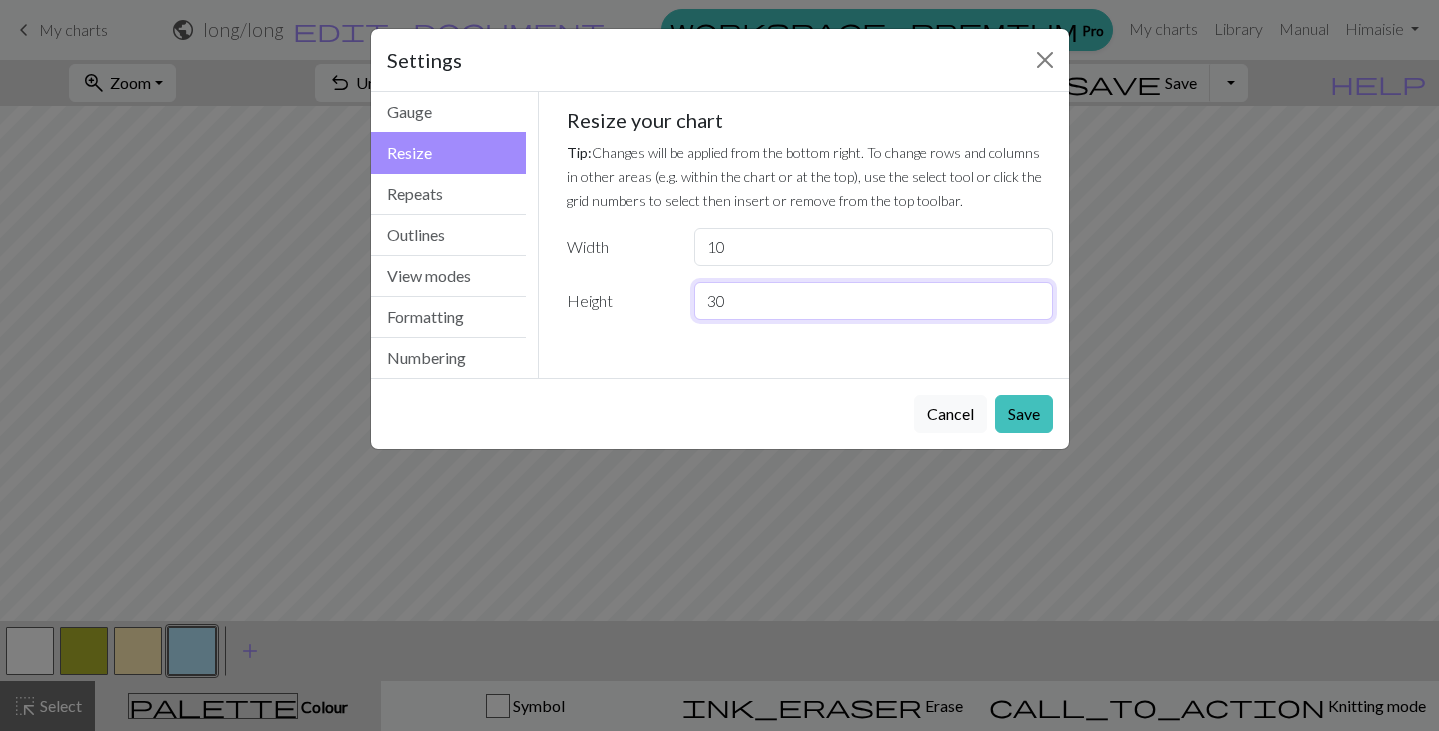 click on "30" at bounding box center [873, 301] 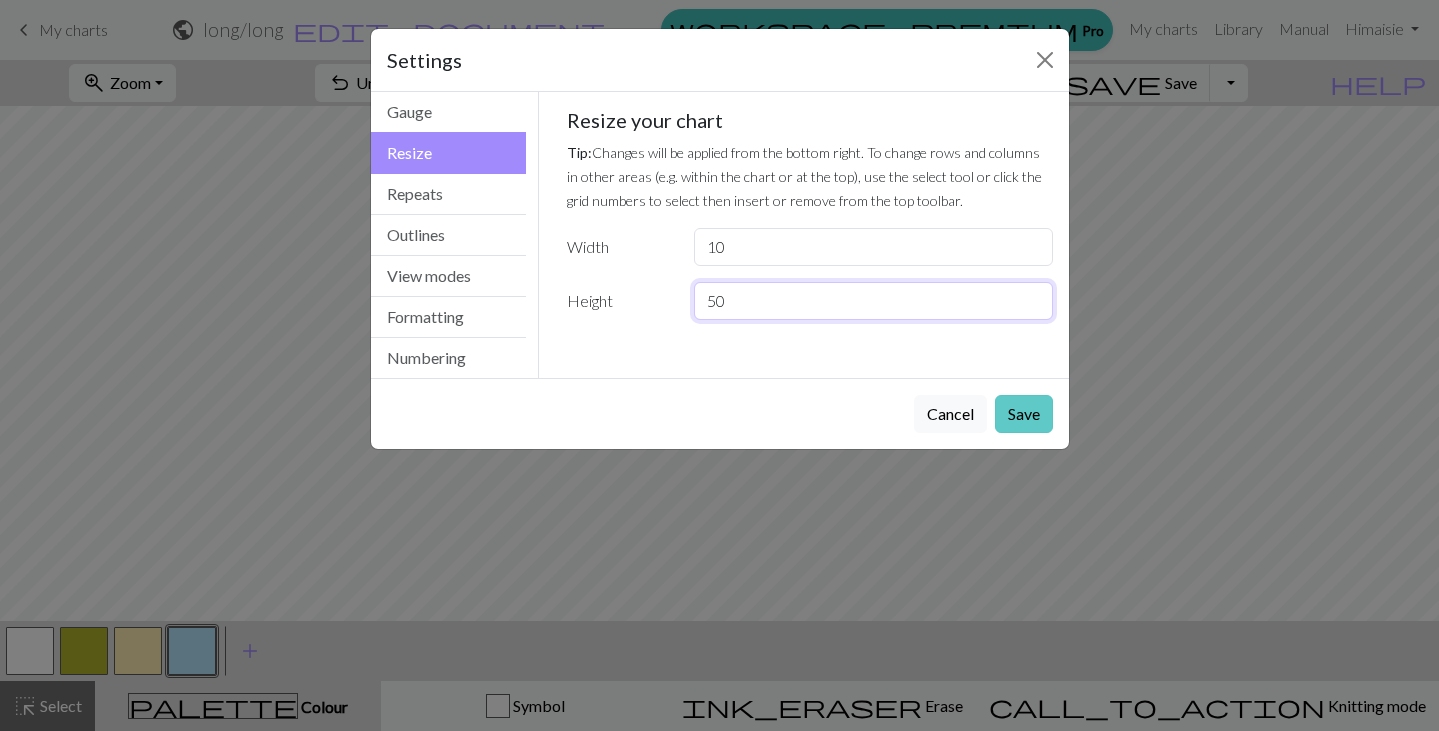 type on "50" 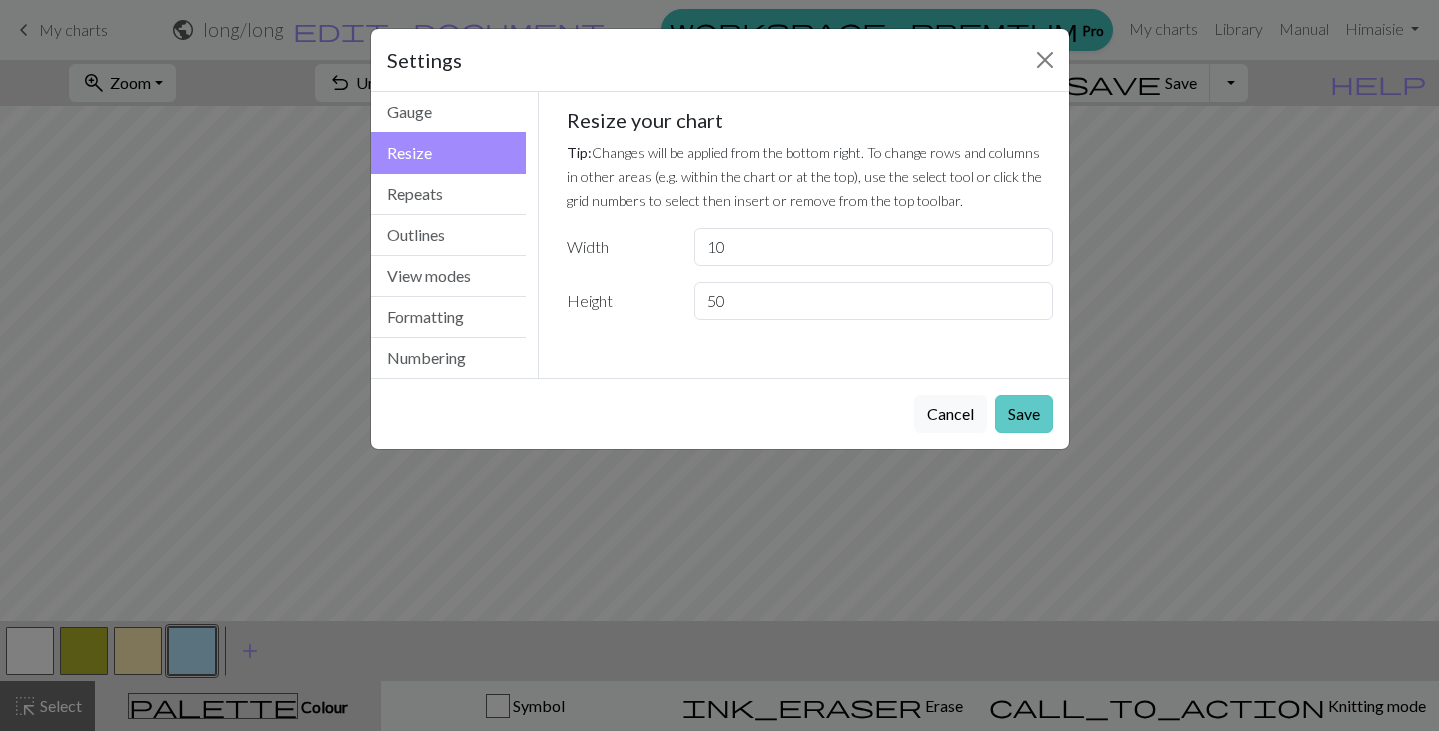 click on "Save" at bounding box center (1024, 414) 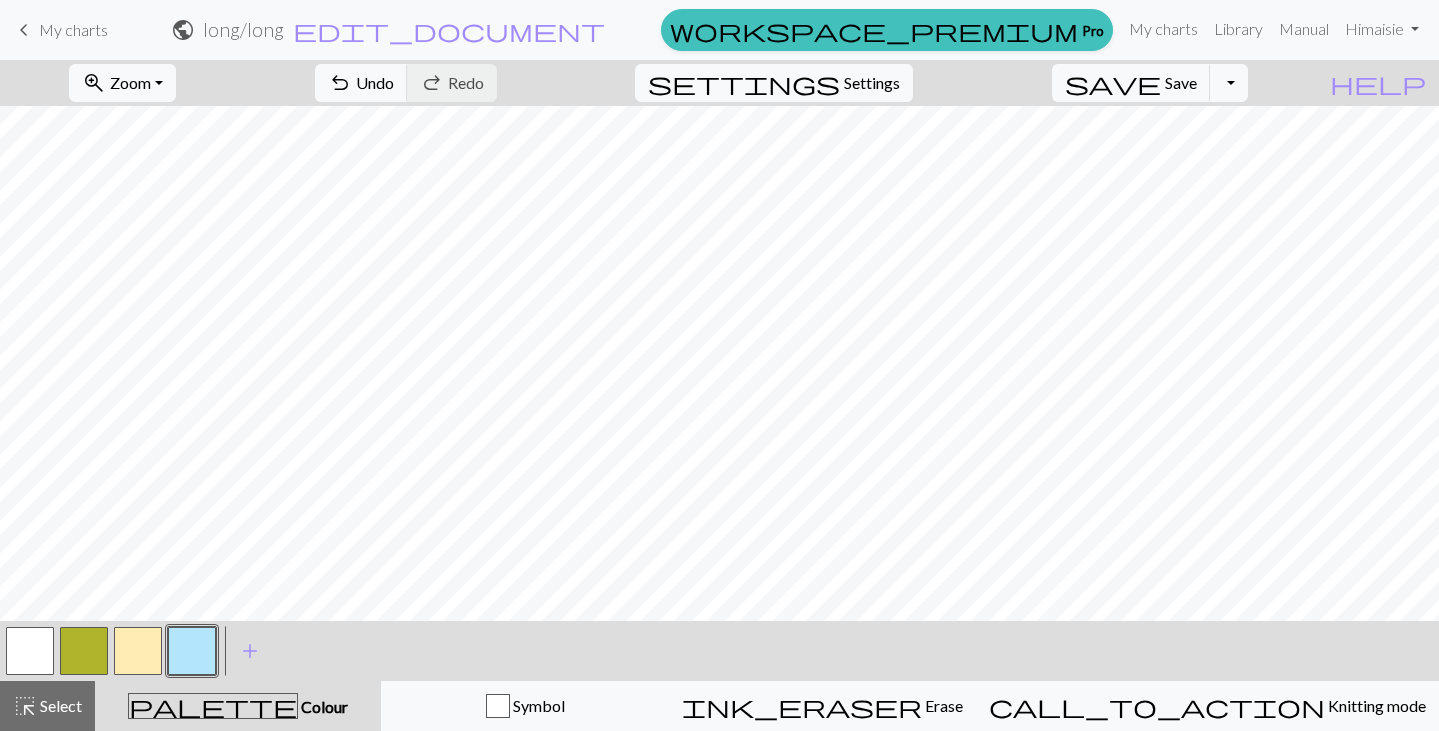 scroll, scrollTop: 0, scrollLeft: 0, axis: both 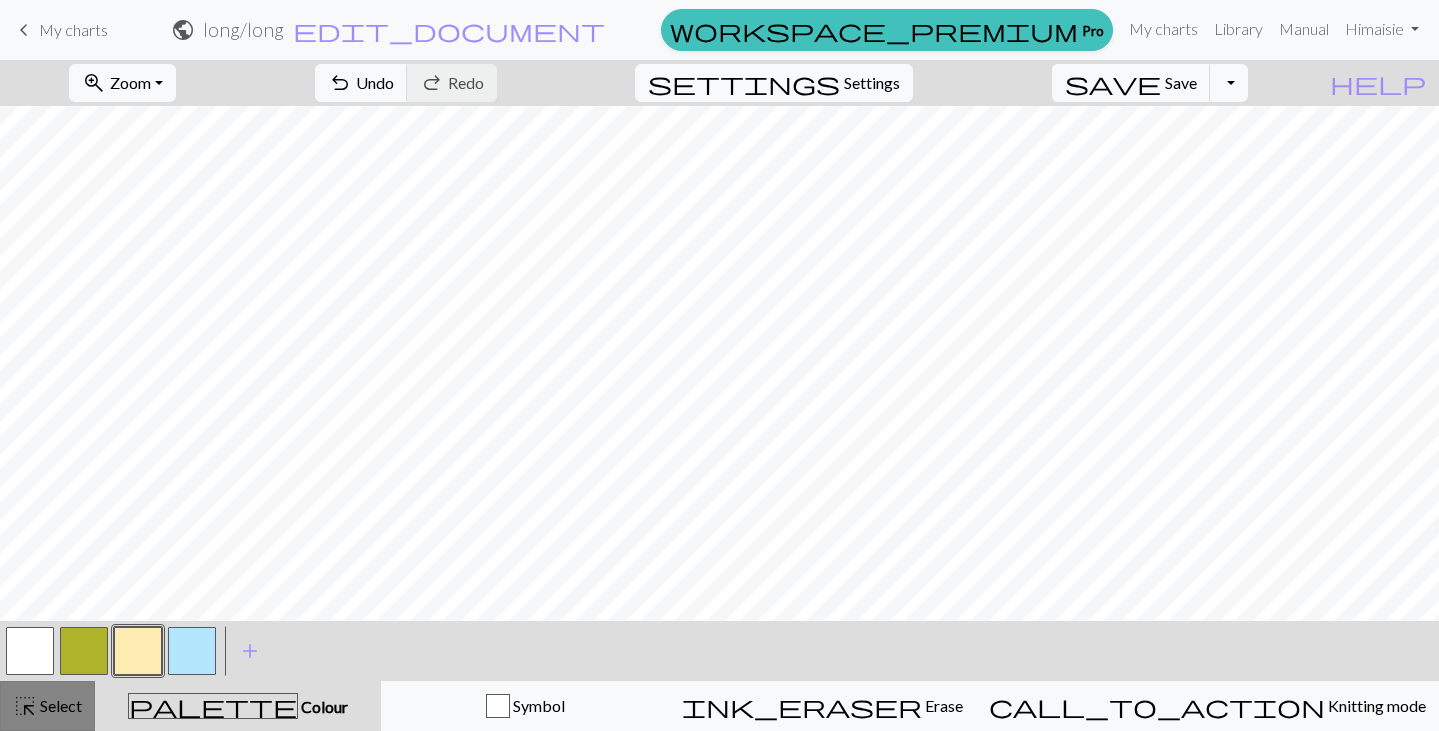 click on "Select" at bounding box center (59, 705) 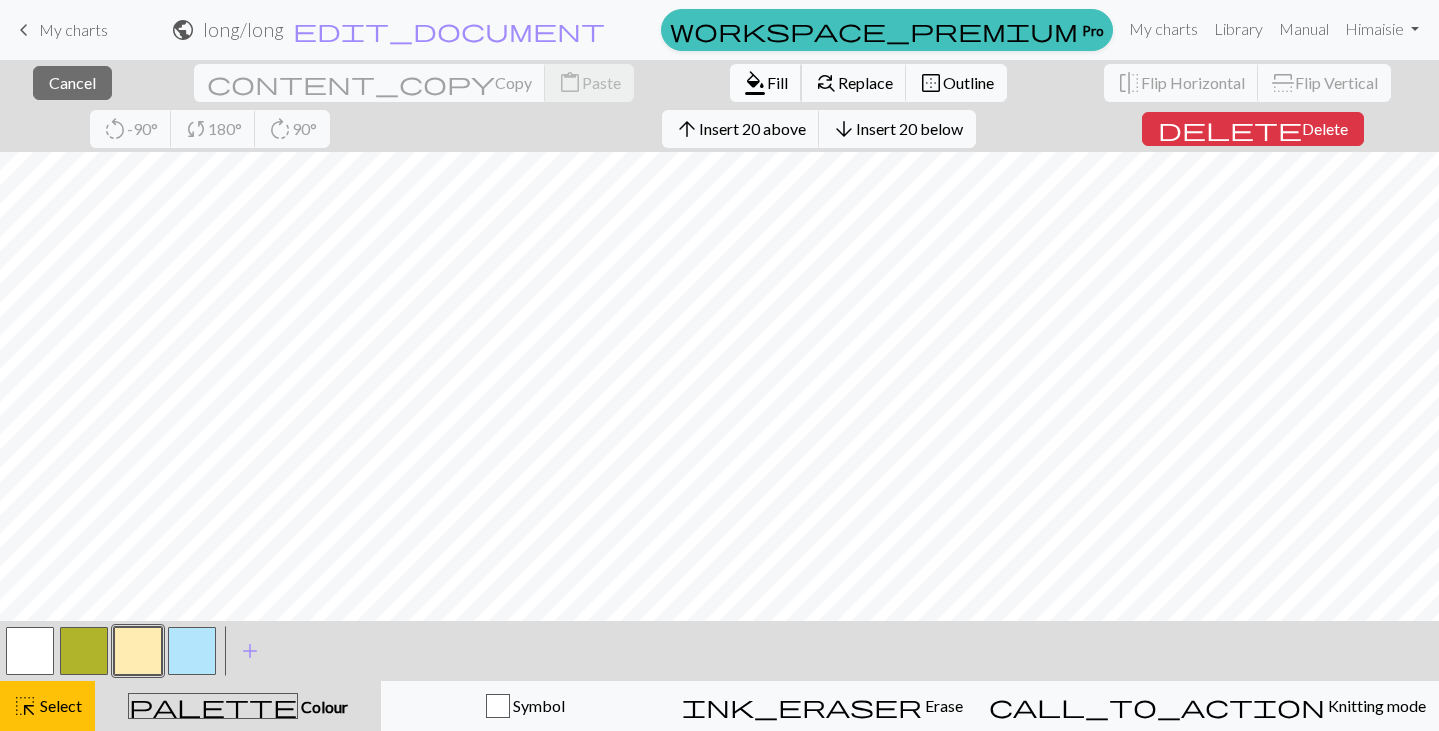 click on "Fill" at bounding box center (777, 82) 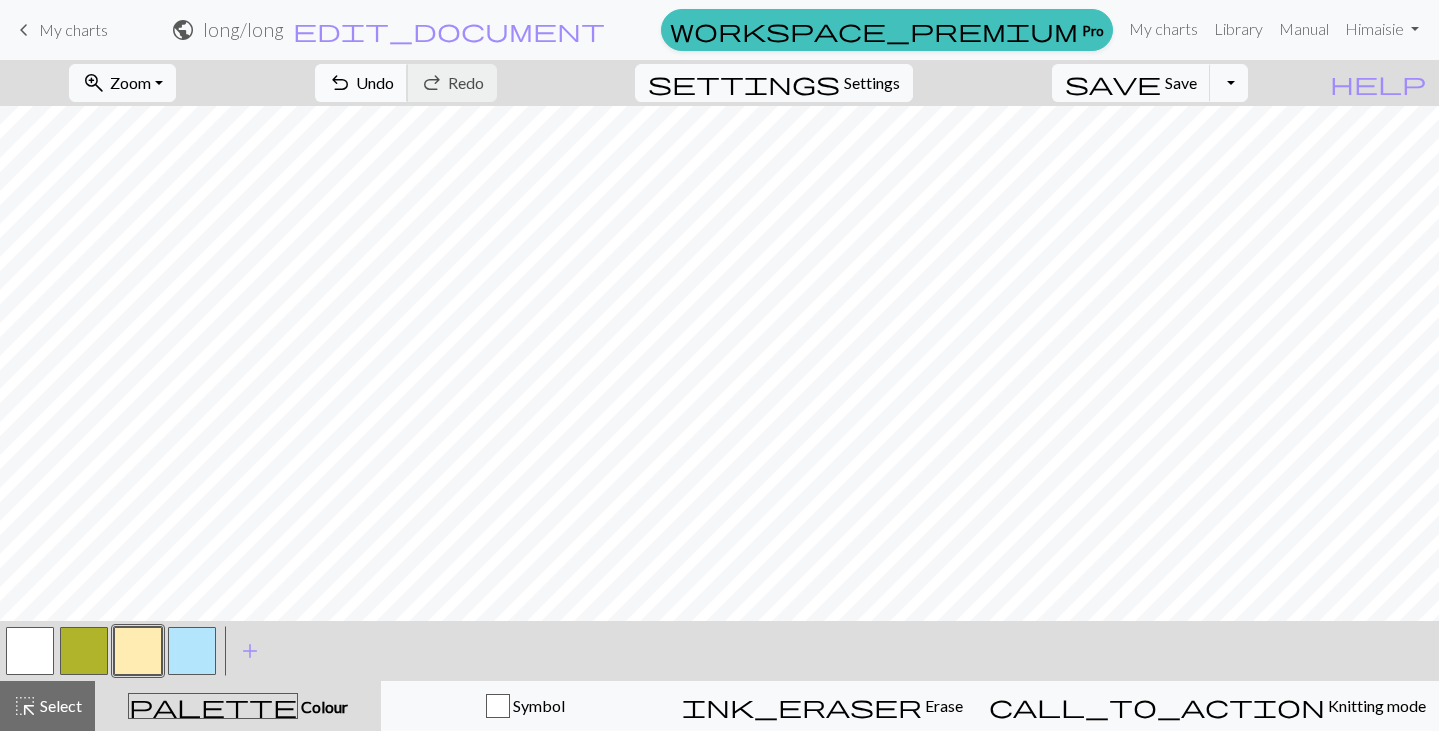 scroll, scrollTop: 53, scrollLeft: 0, axis: vertical 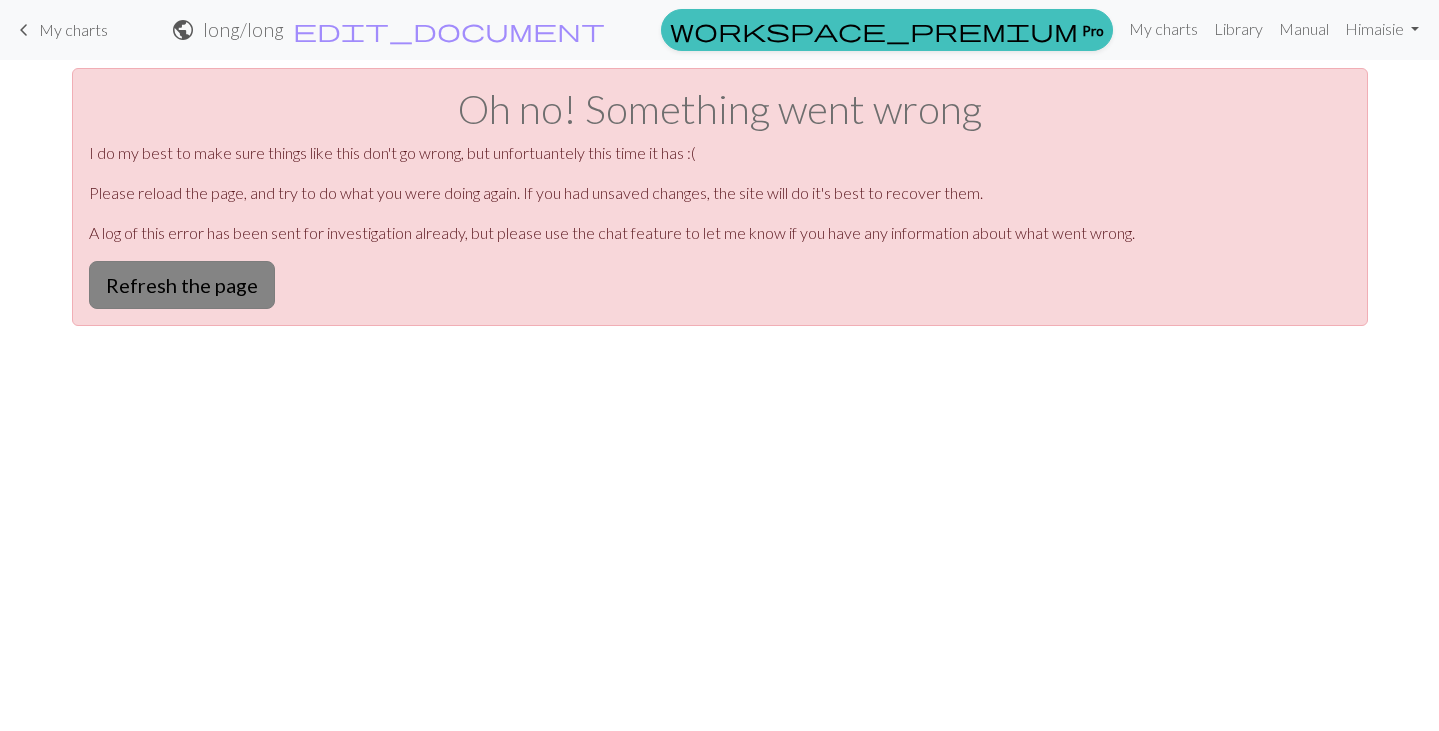 click on "Refresh the page" at bounding box center (182, 285) 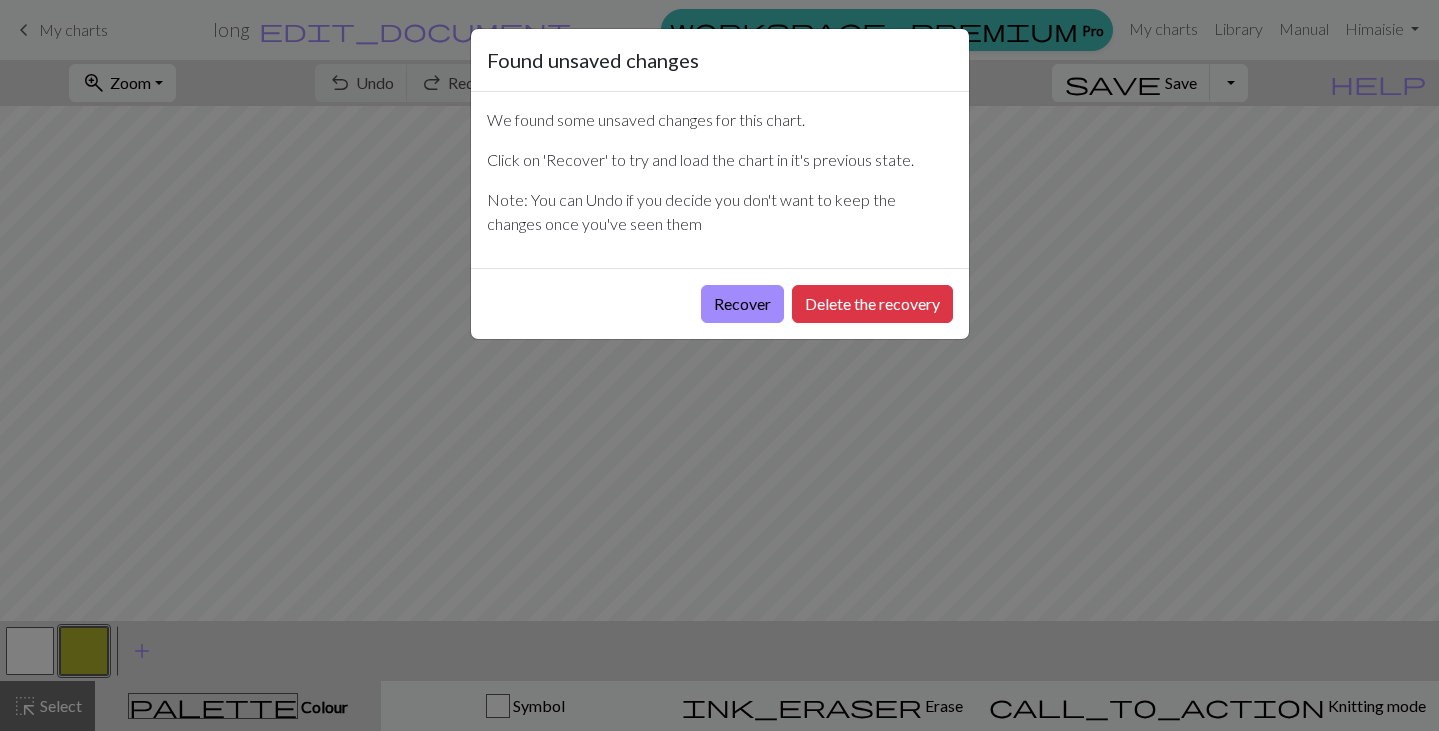 scroll, scrollTop: 0, scrollLeft: 0, axis: both 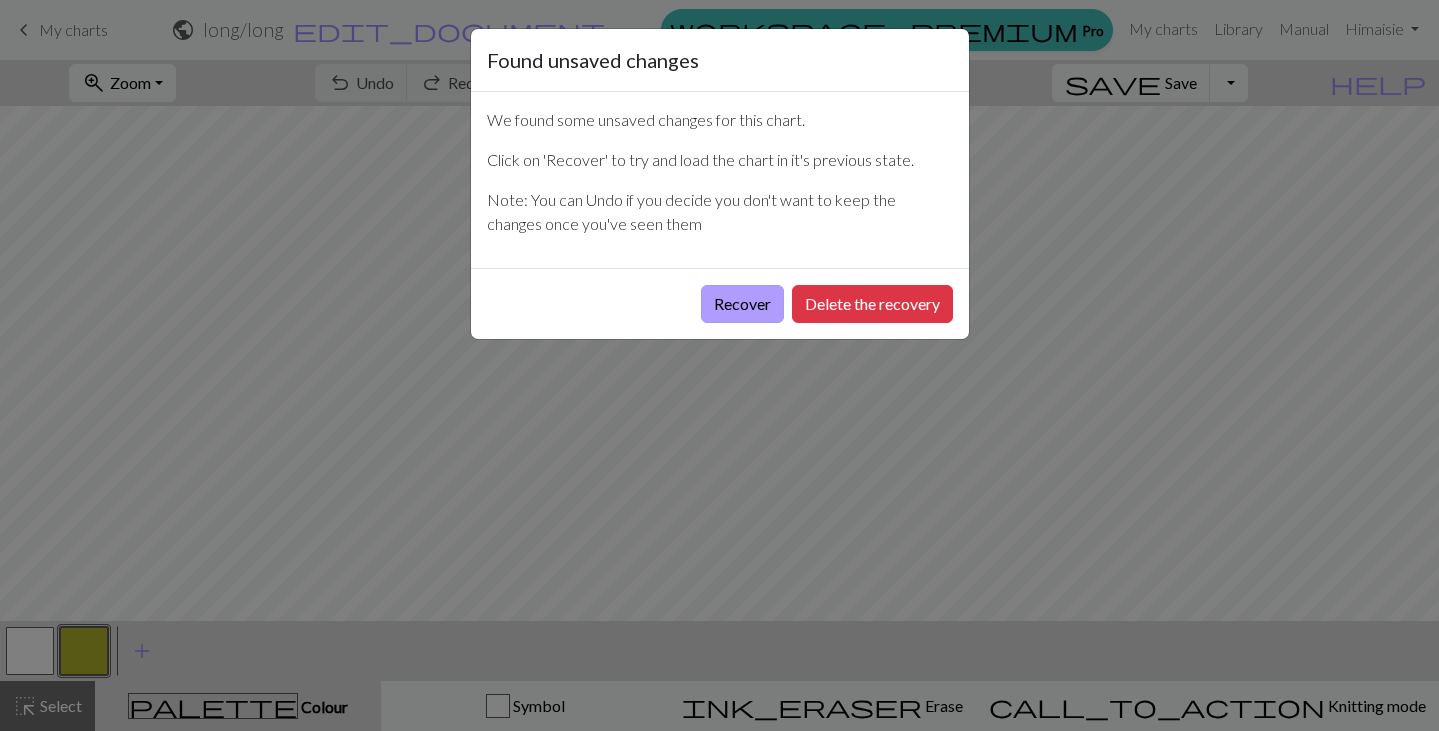 click on "Recover" at bounding box center (742, 304) 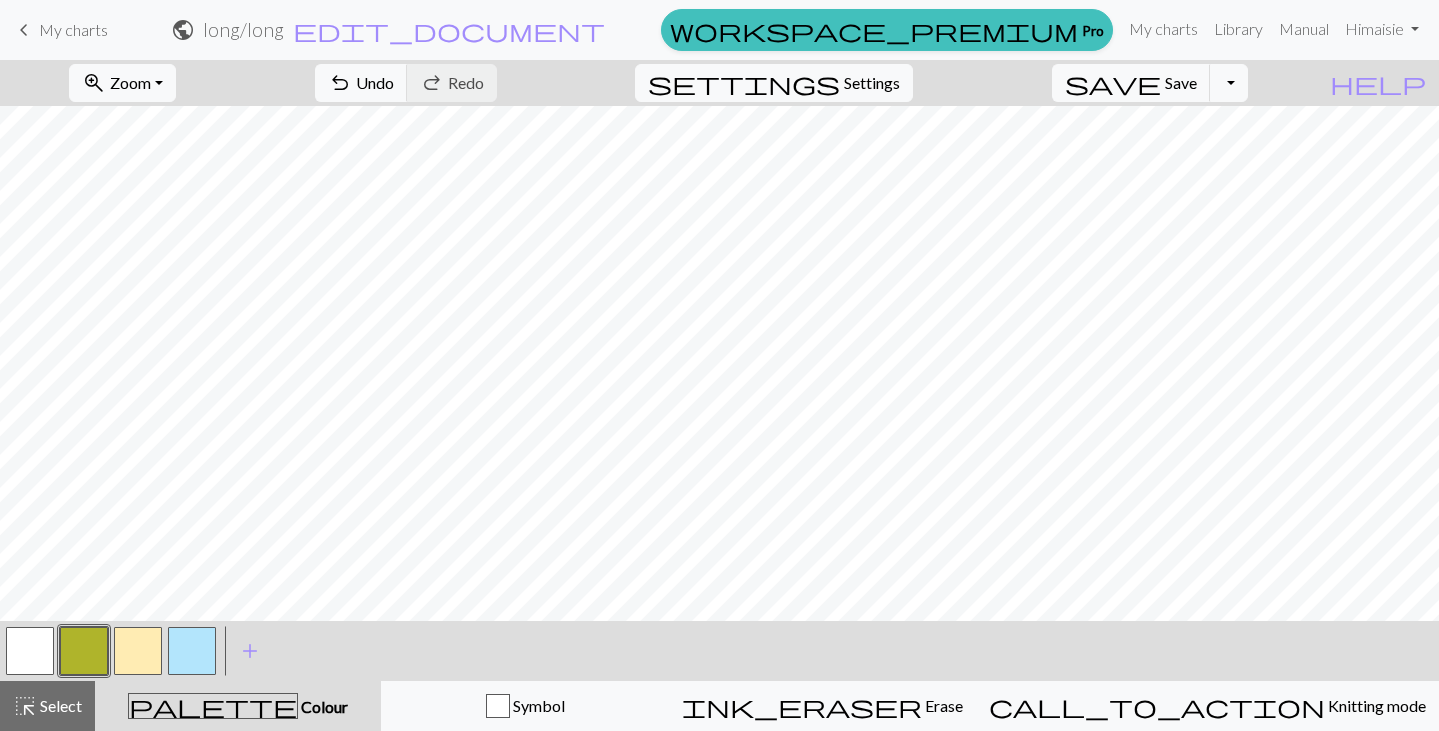 scroll, scrollTop: 0, scrollLeft: 0, axis: both 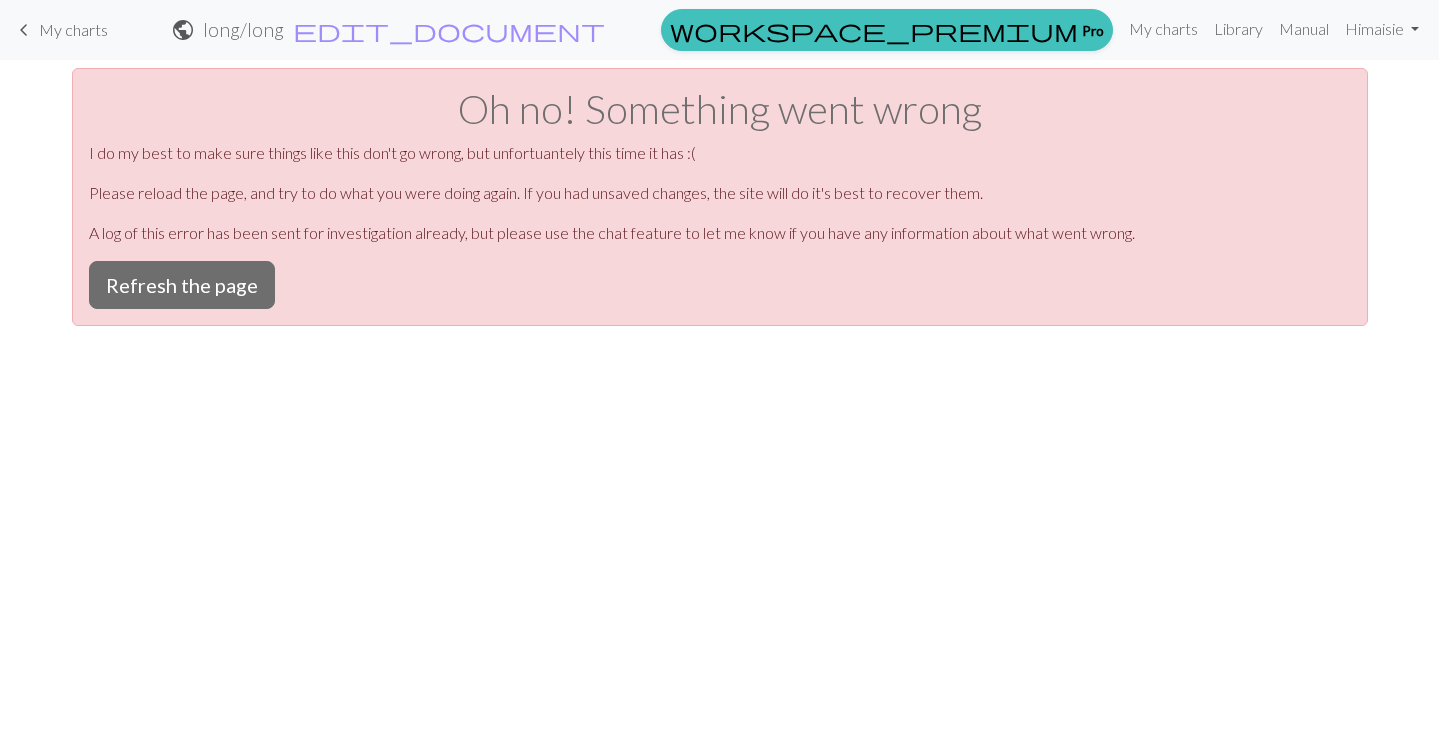 click on "Oh no! Something went wrong I do my best to make sure things like this don't go wrong, but unfortuantely this time it has :( Please reload the page, and try to do what you were doing again. If you had unsaved changes, the site will do it's best to recover them. A log of this error has been sent for investigation already, but please use the chat feature to let me know if you have any information about what went wrong. Refresh the page" at bounding box center (720, 197) 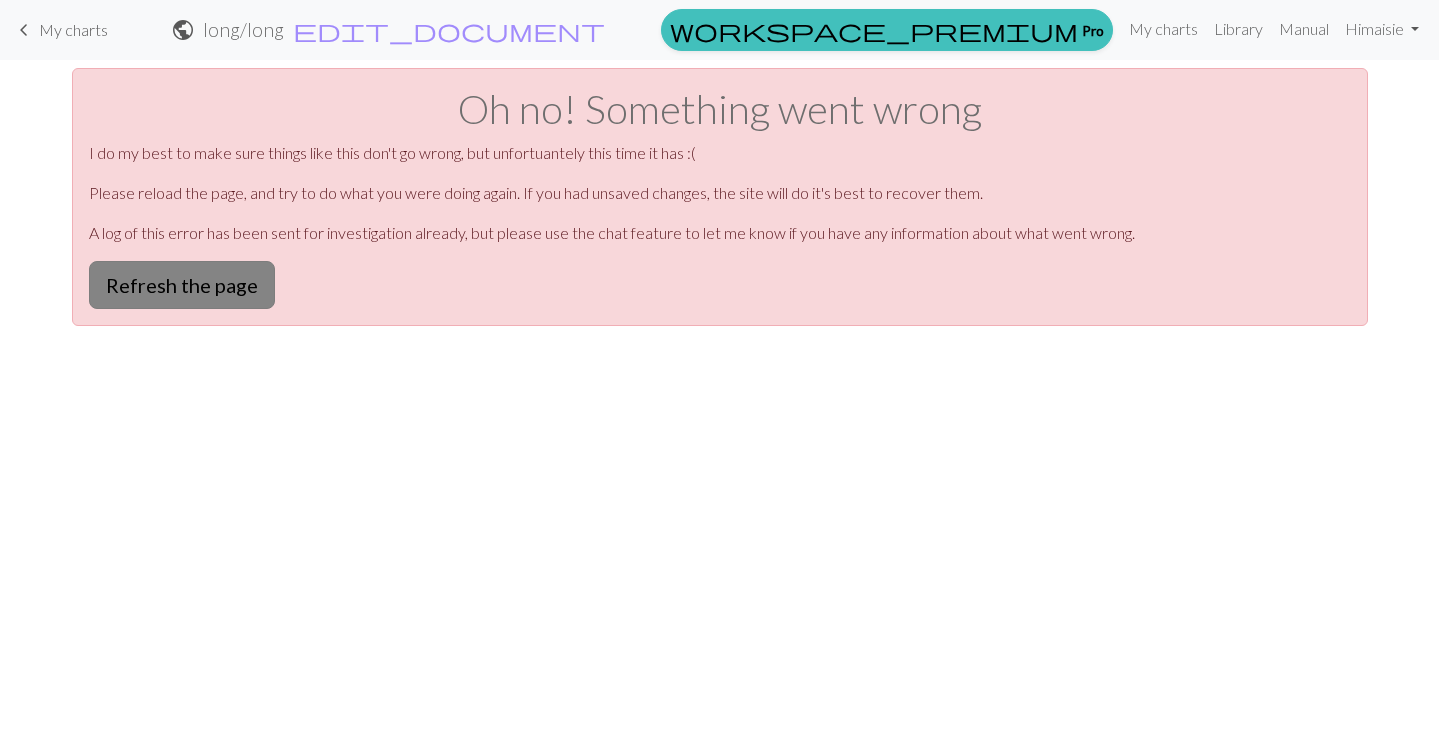 click on "Refresh the page" at bounding box center [182, 285] 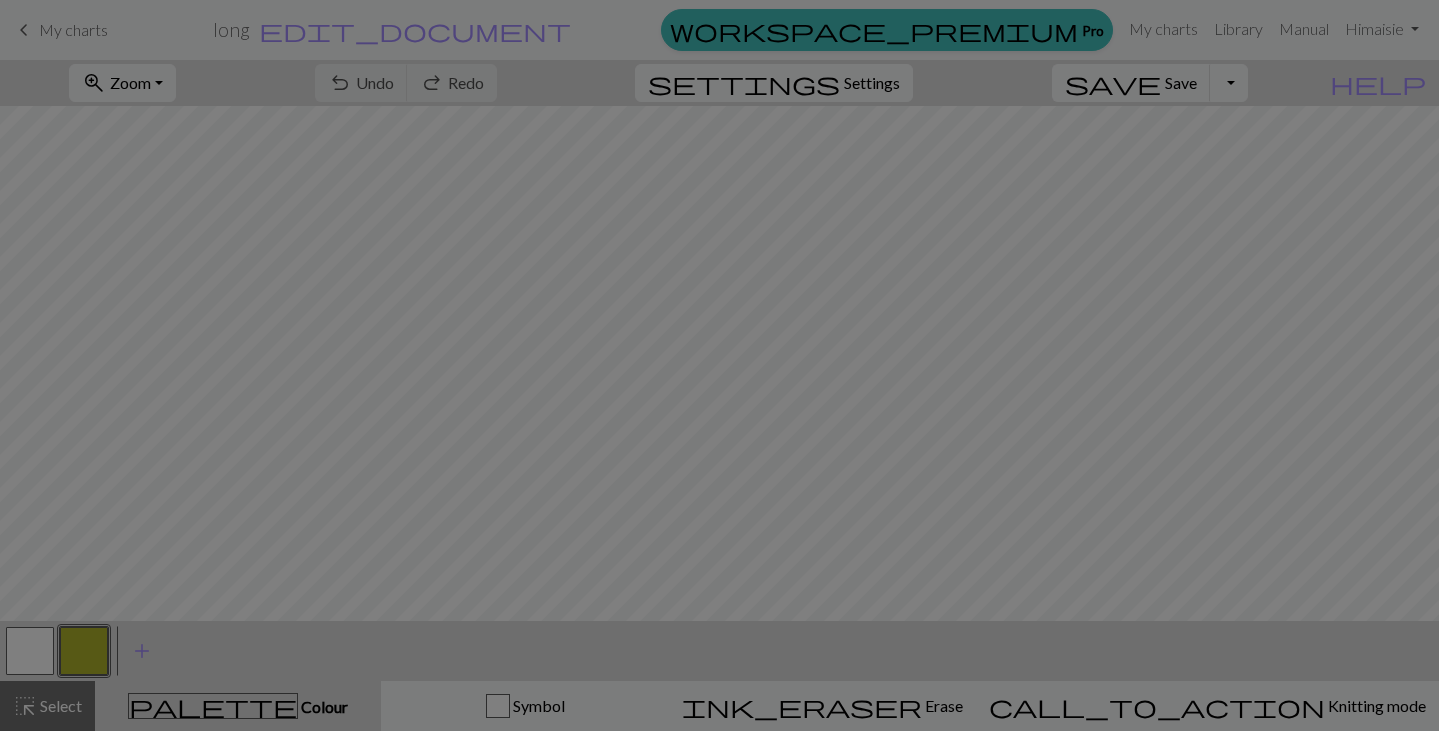 scroll, scrollTop: 0, scrollLeft: 0, axis: both 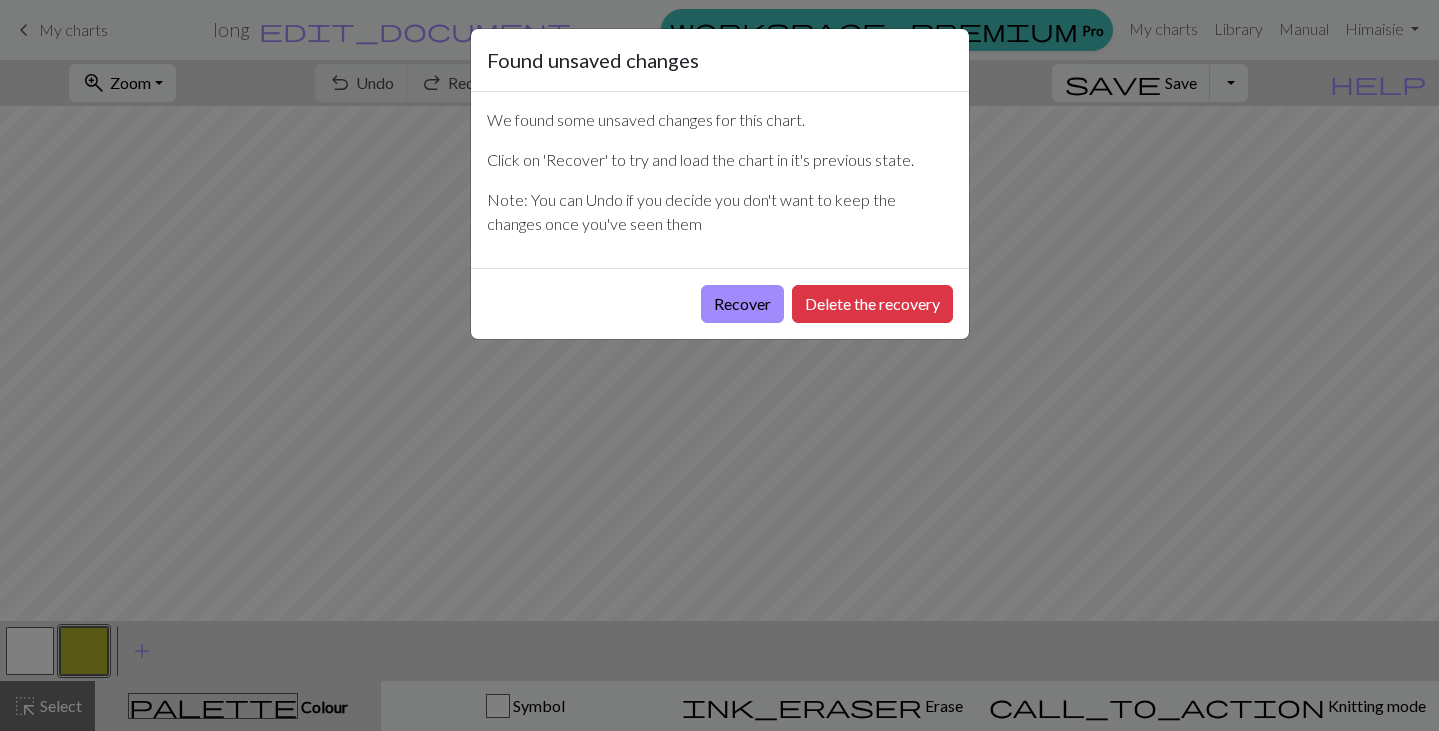 click on "We found some unsaved changes for this chart. Click on 'Recover' to try and load the chart in it's previous state. Note: You can Undo if you decide you don't want to keep the changes once you've seen them" at bounding box center [720, 180] 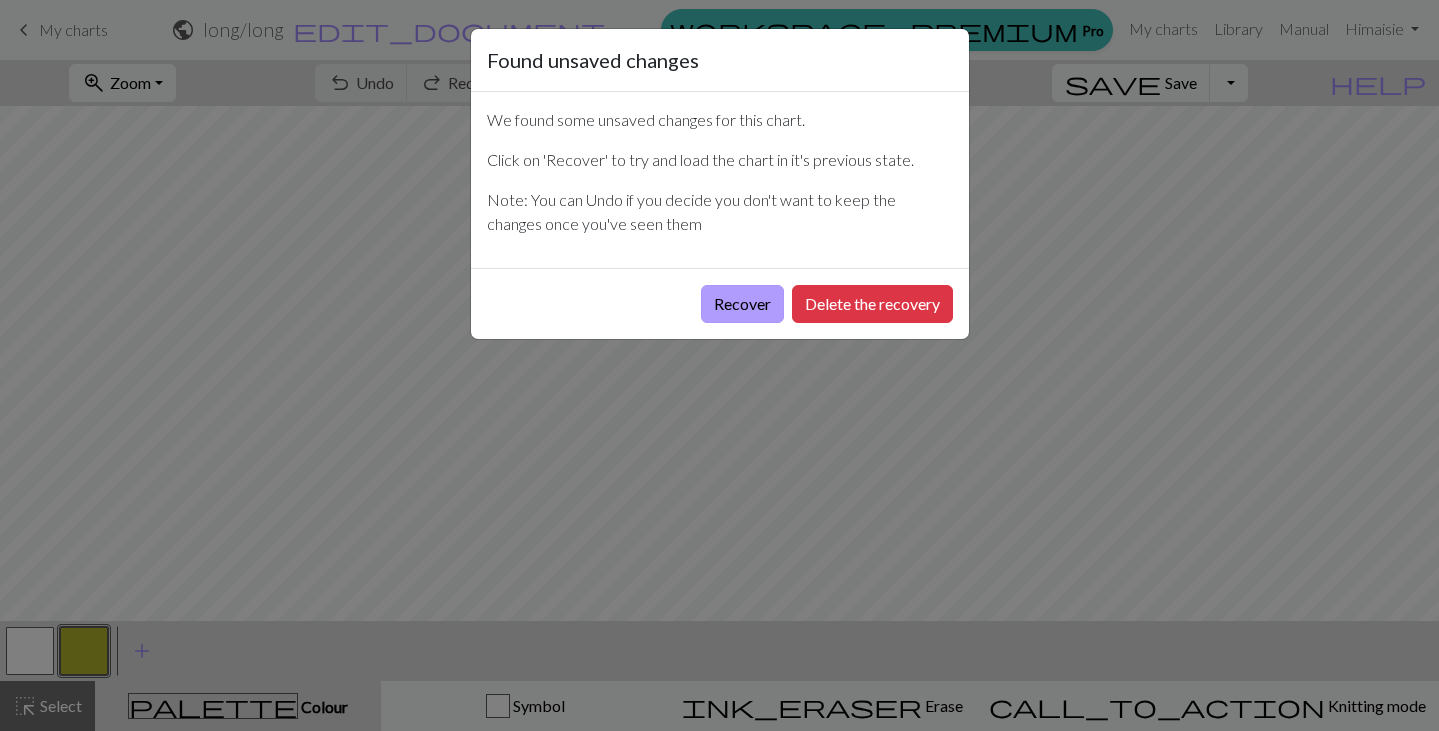 click on "Recover" at bounding box center (742, 304) 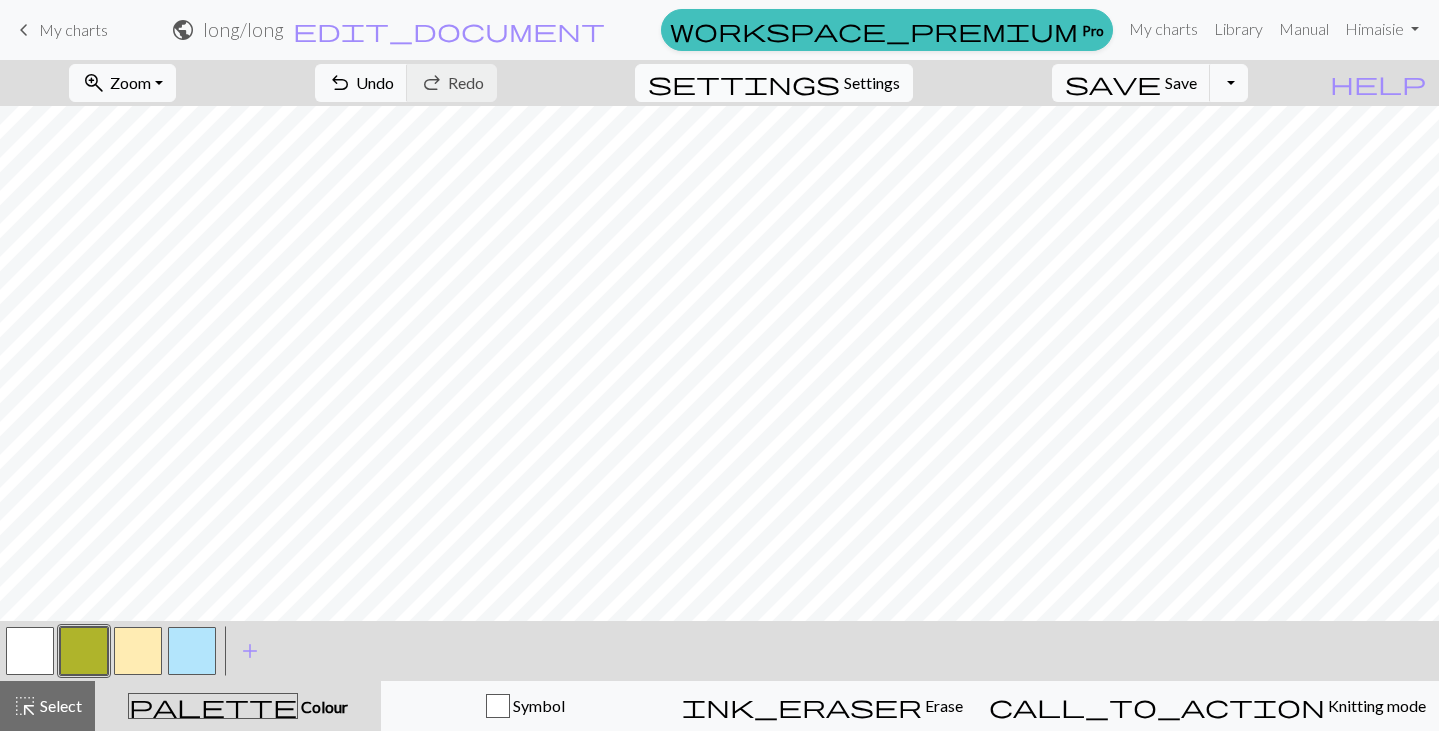 click on "settings" at bounding box center [744, 83] 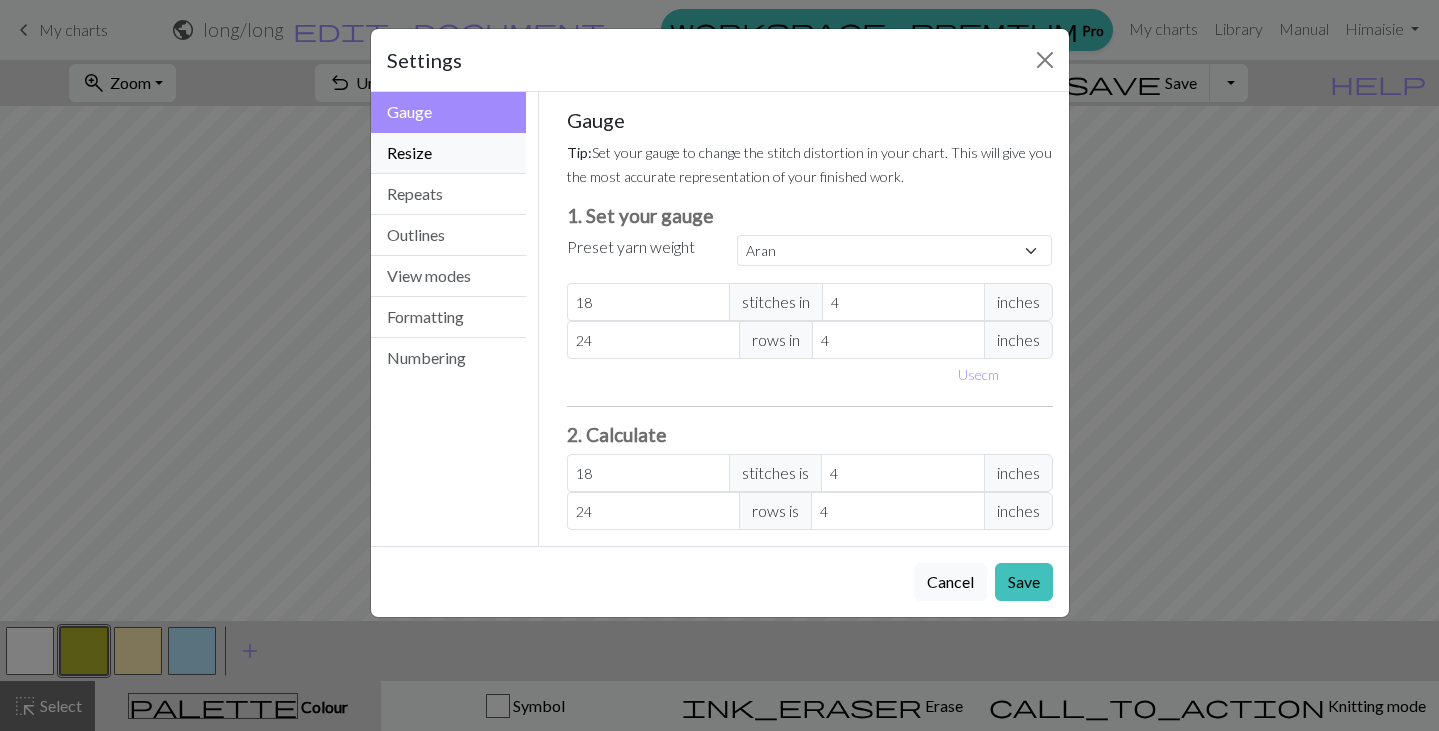 click on "Resize" at bounding box center (449, 153) 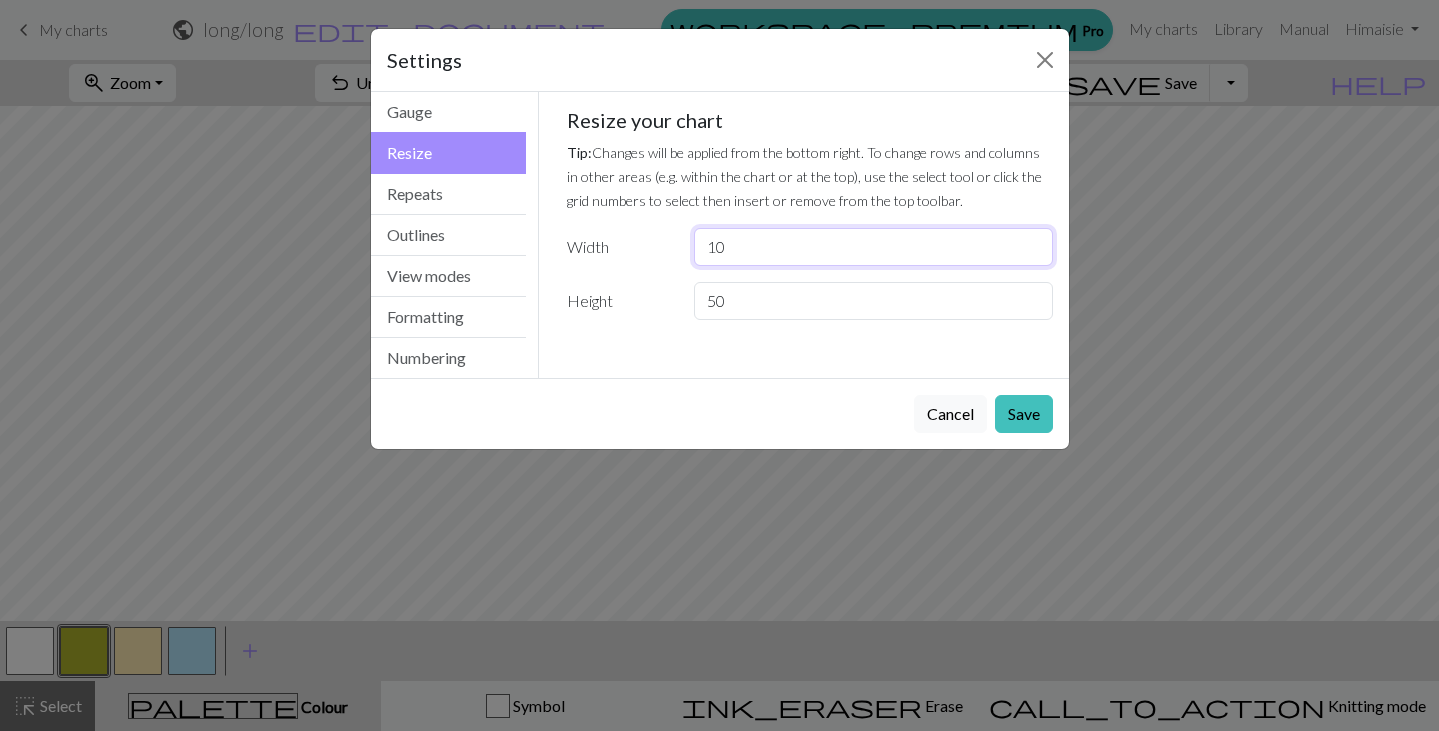 click on "10" at bounding box center (873, 247) 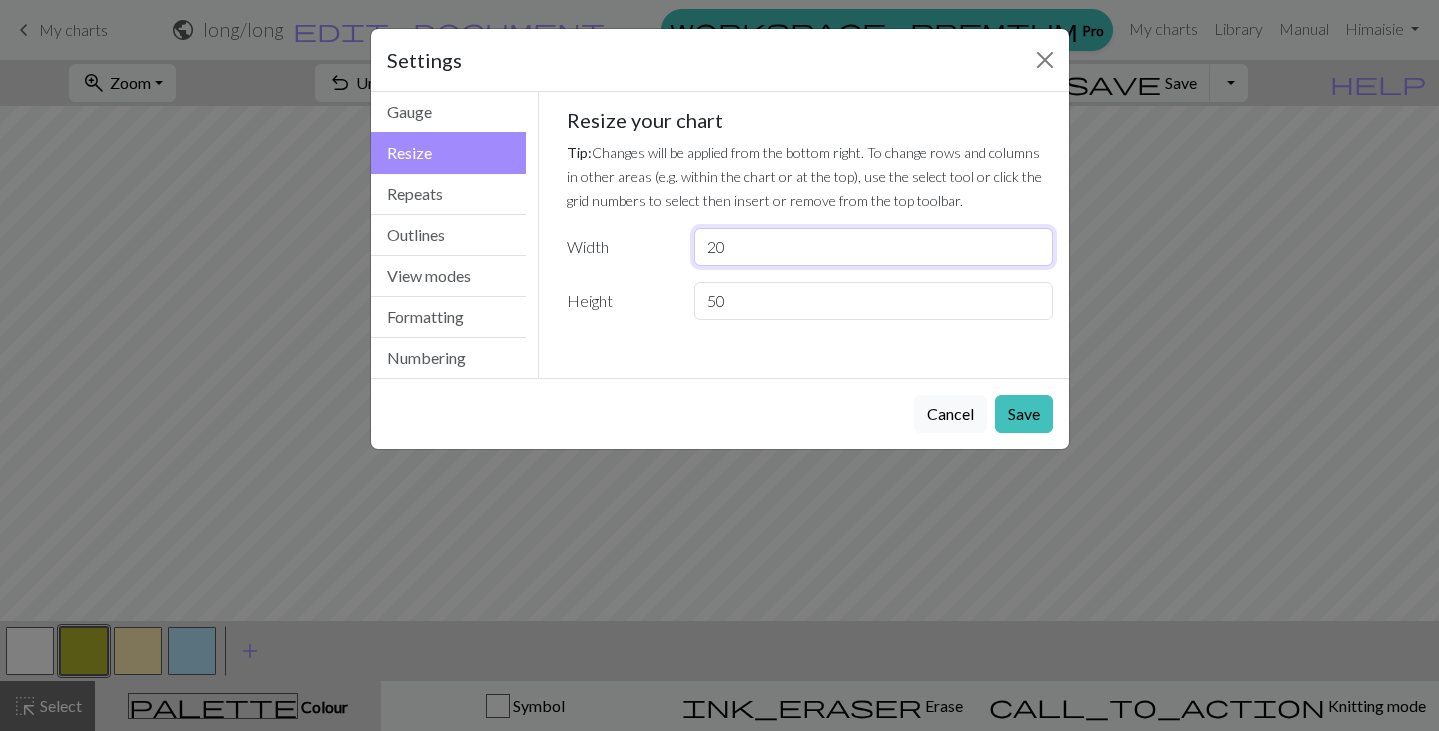 type on "20" 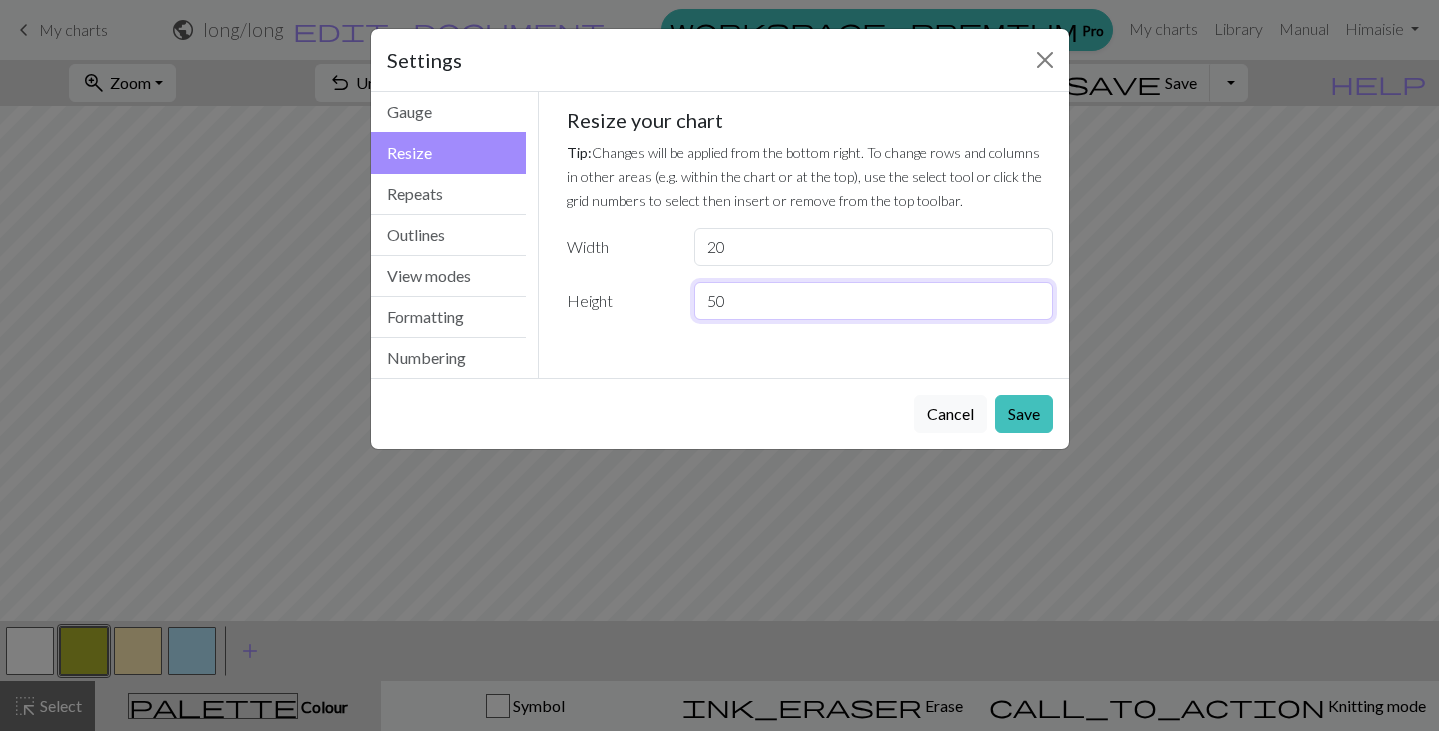 click on "50" at bounding box center [873, 301] 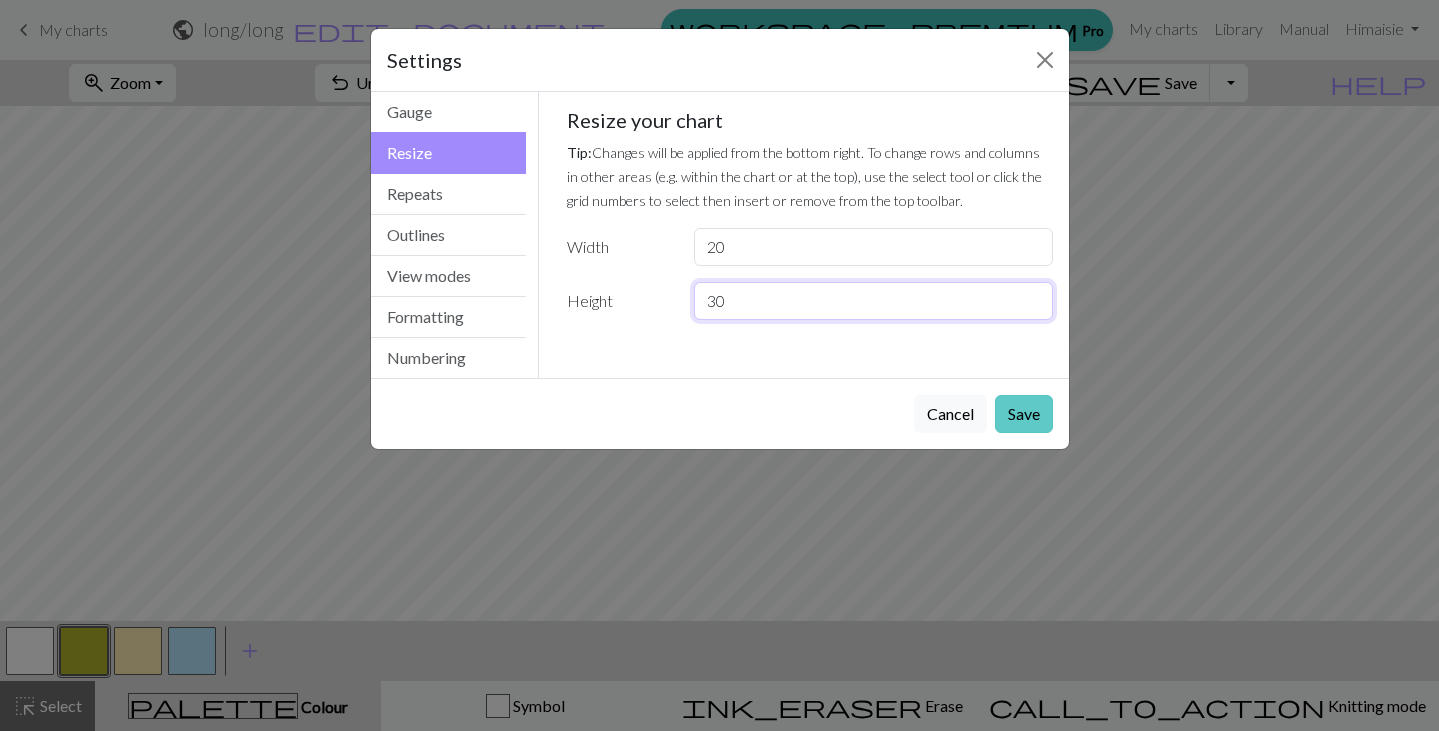 type on "30" 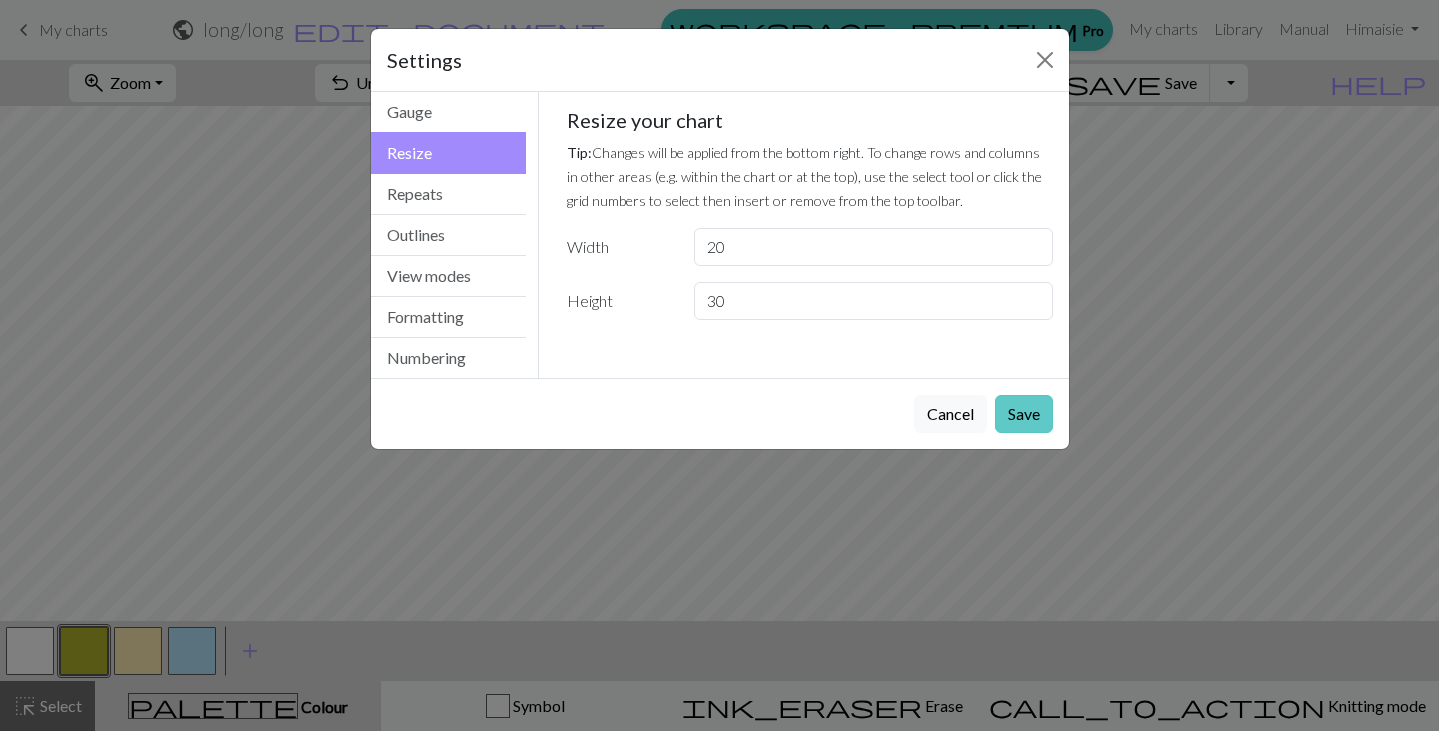 click on "Save" at bounding box center (1024, 414) 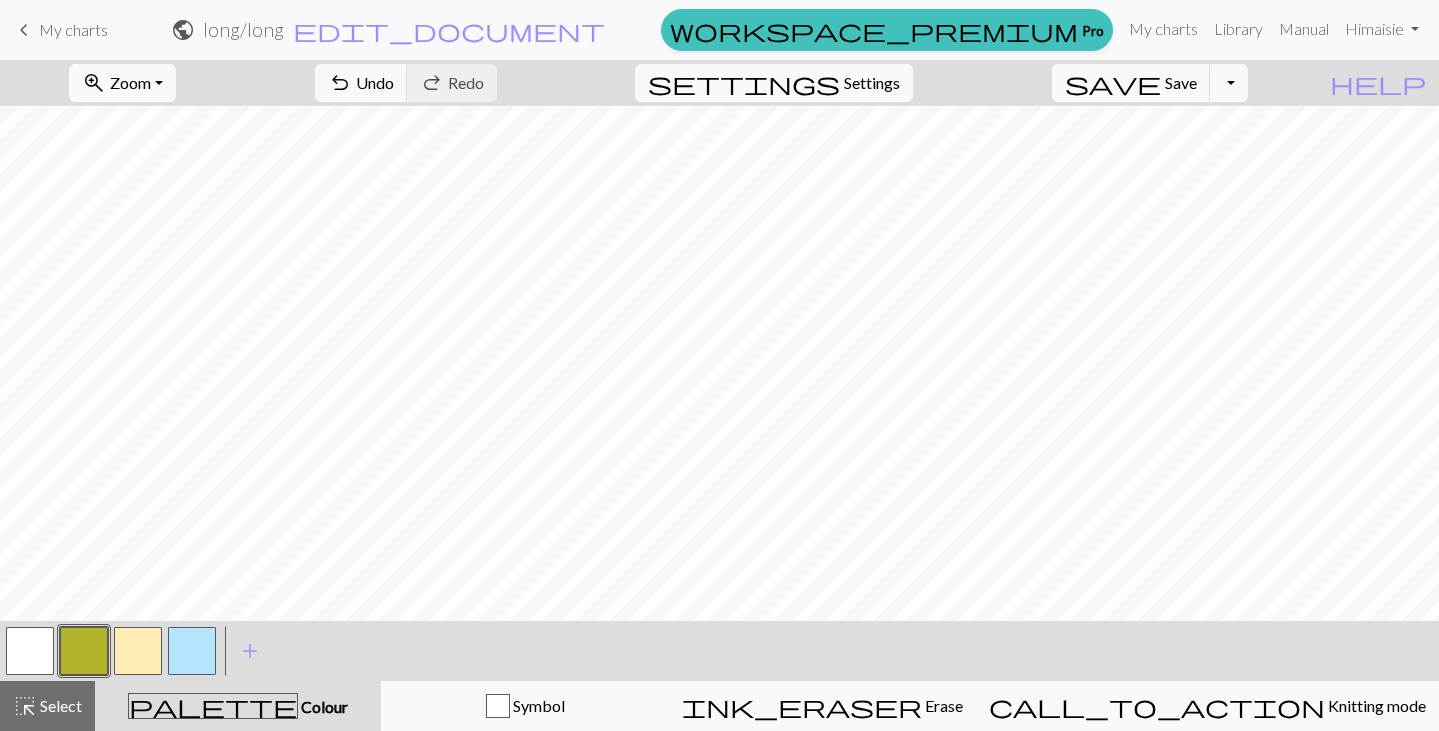 scroll, scrollTop: 175, scrollLeft: 0, axis: vertical 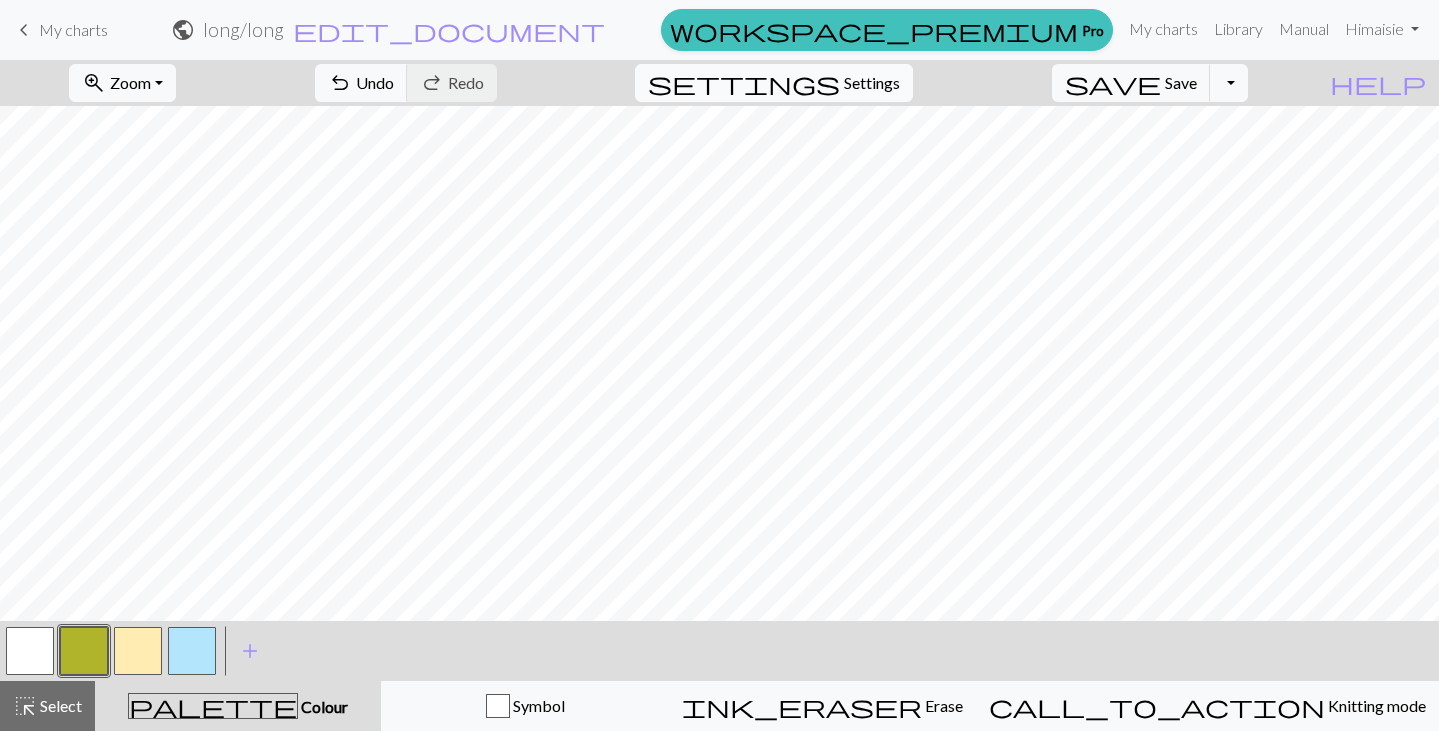 click on "Settings" at bounding box center (872, 83) 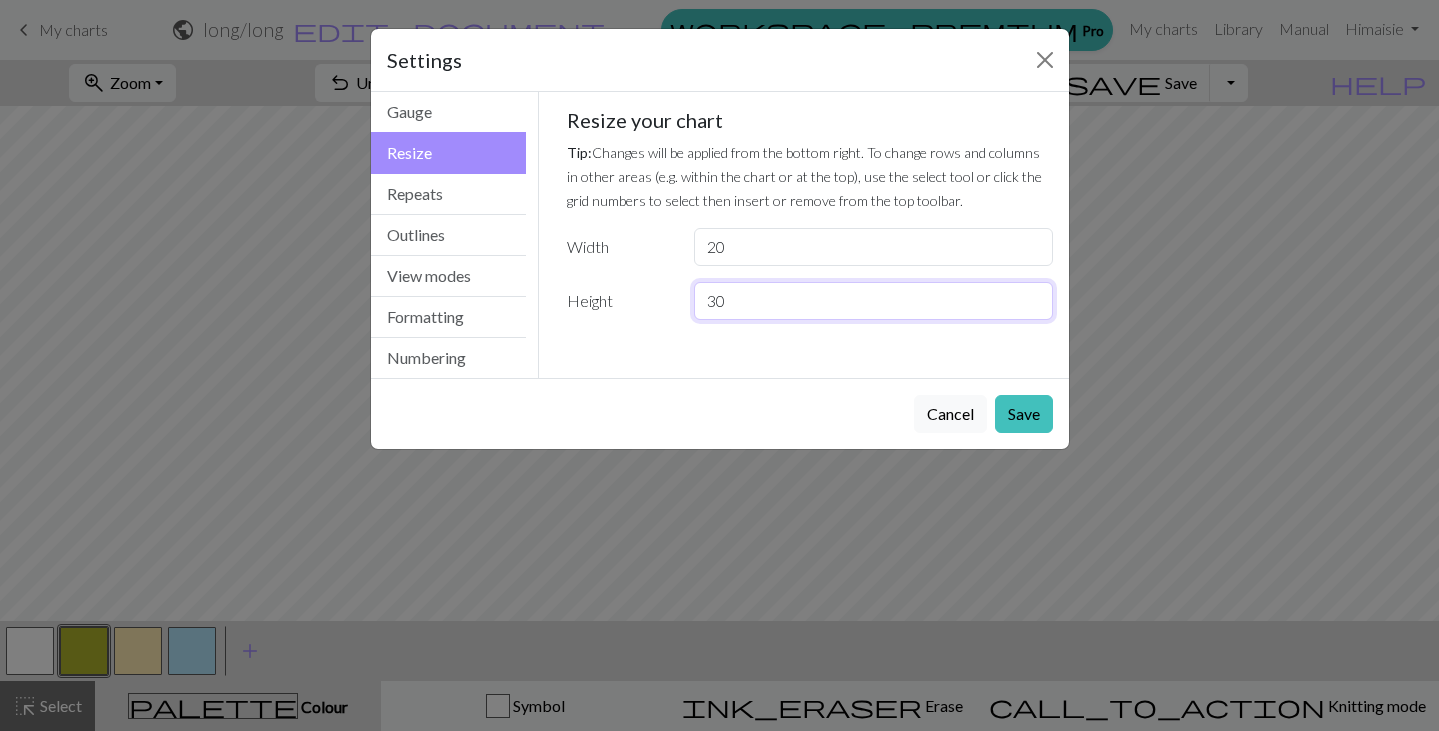 click on "30" at bounding box center (873, 301) 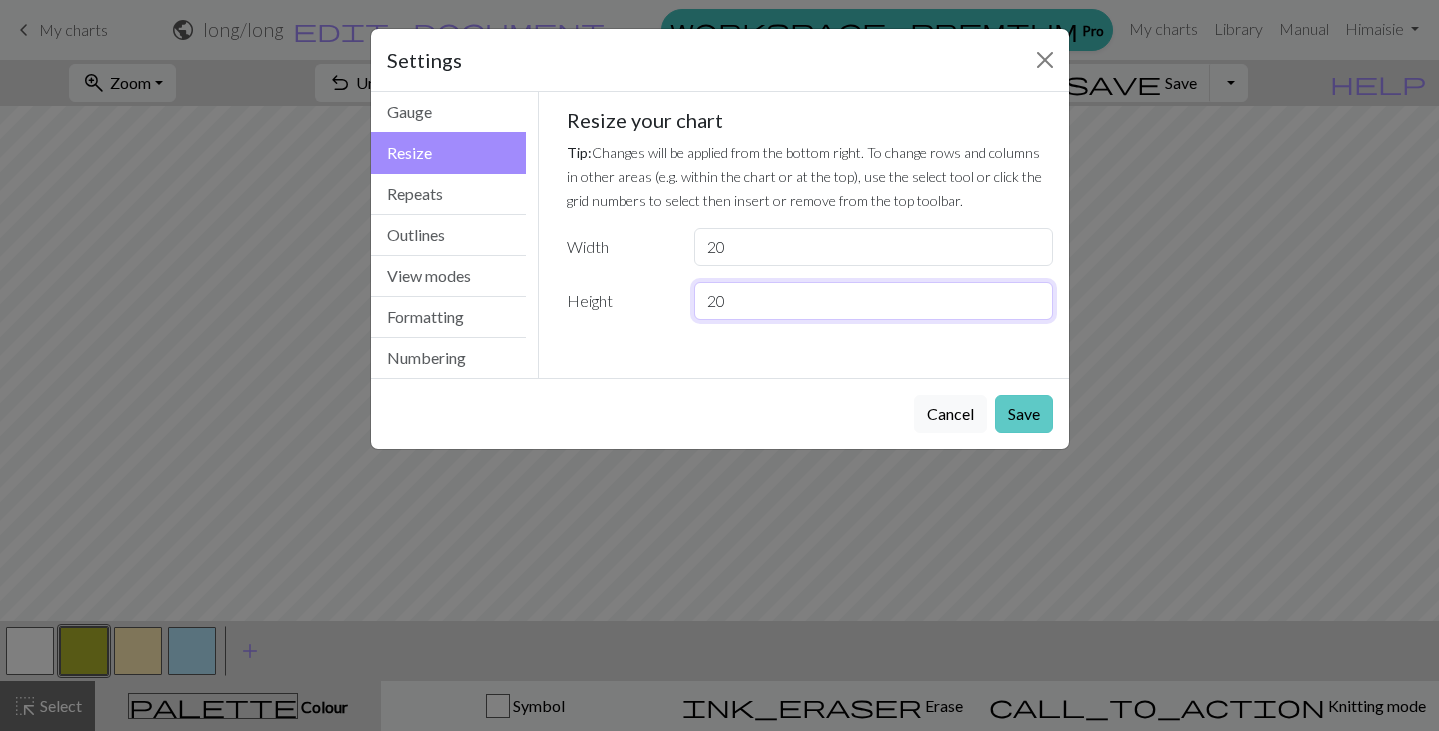 type on "20" 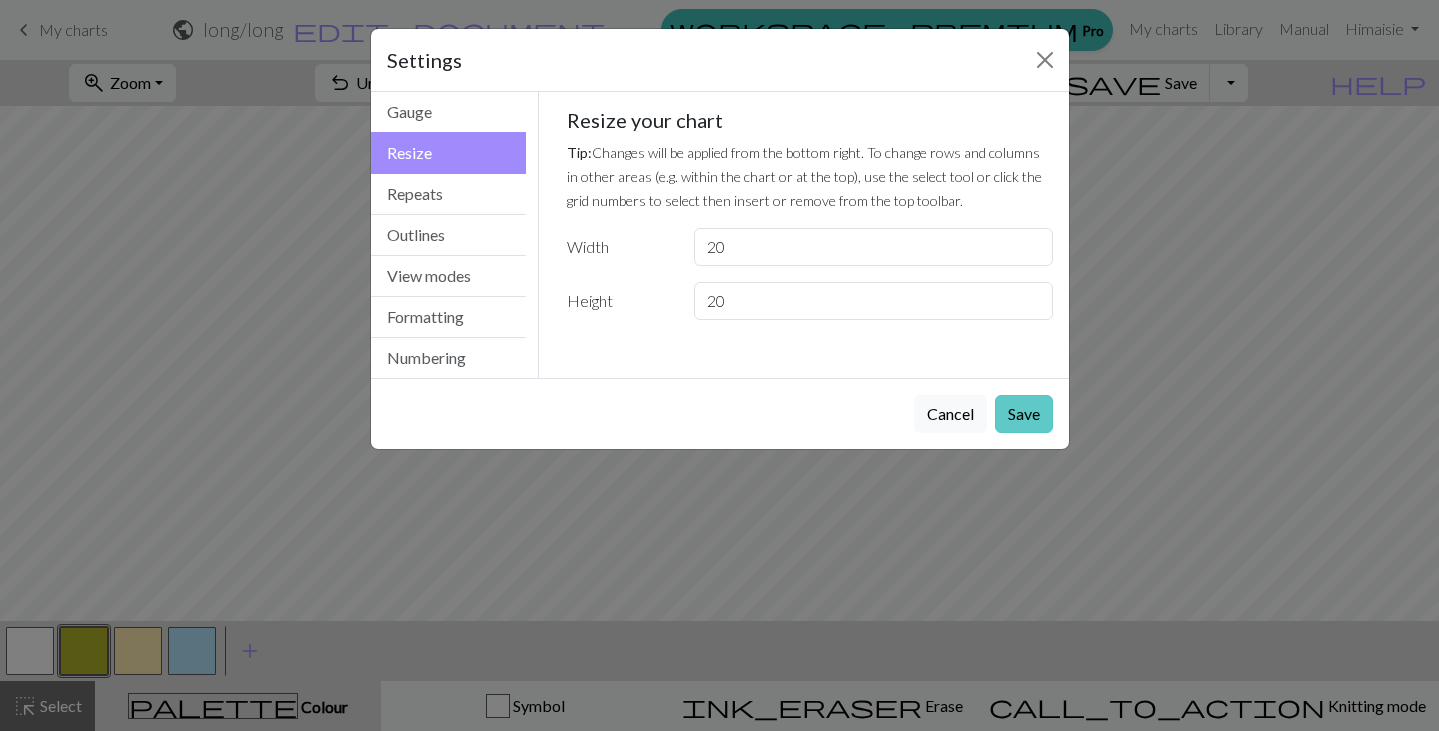 click on "Save" at bounding box center [1024, 414] 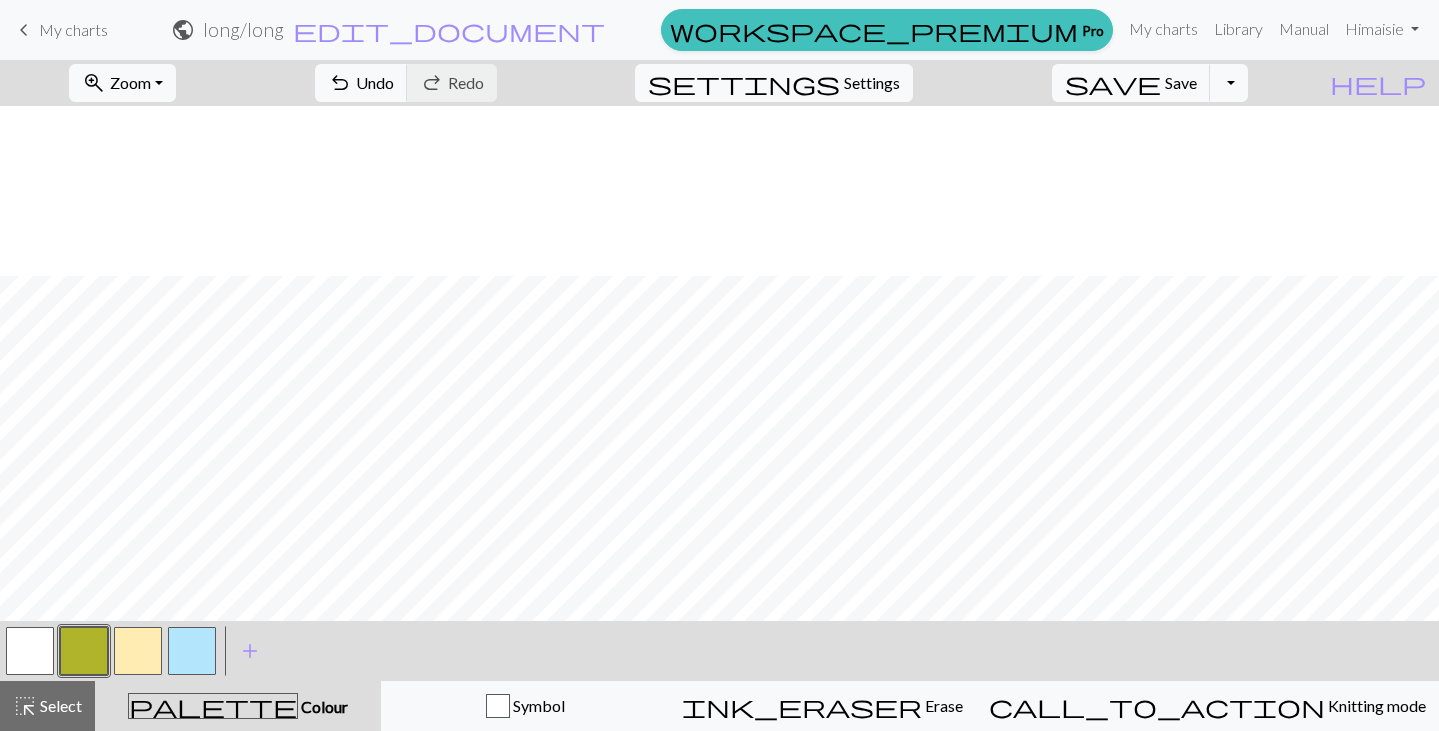 scroll, scrollTop: 0, scrollLeft: 0, axis: both 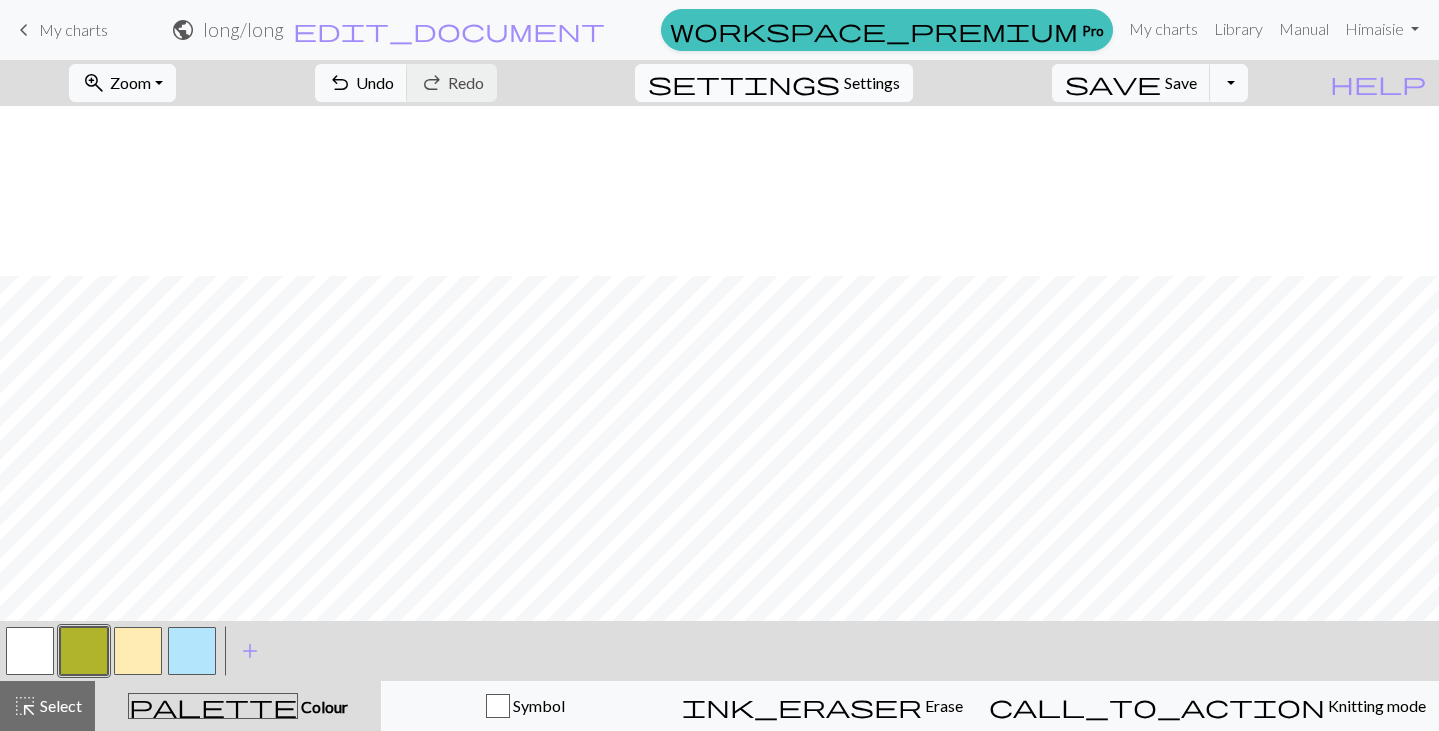 click on "Settings" at bounding box center [872, 83] 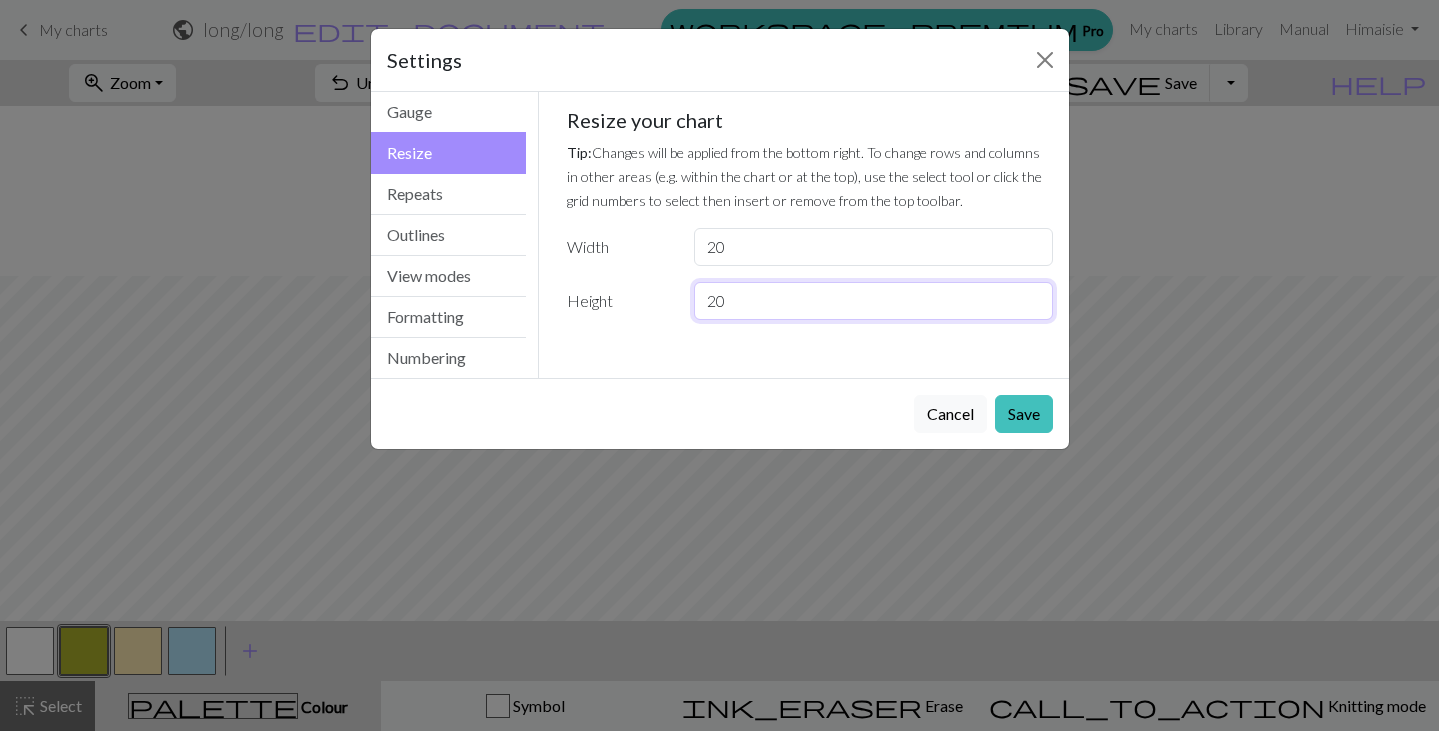click on "20" at bounding box center (873, 301) 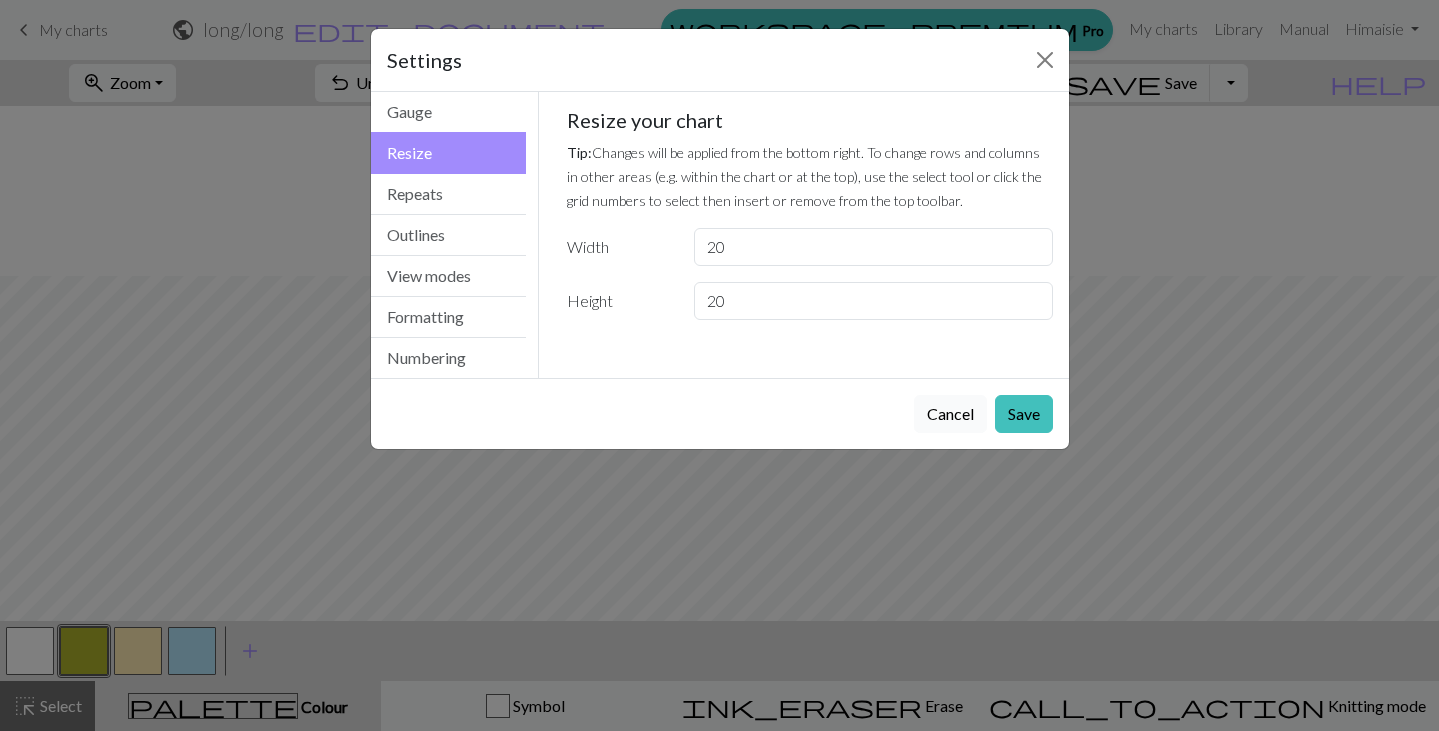 click on "Cancel" at bounding box center (950, 414) 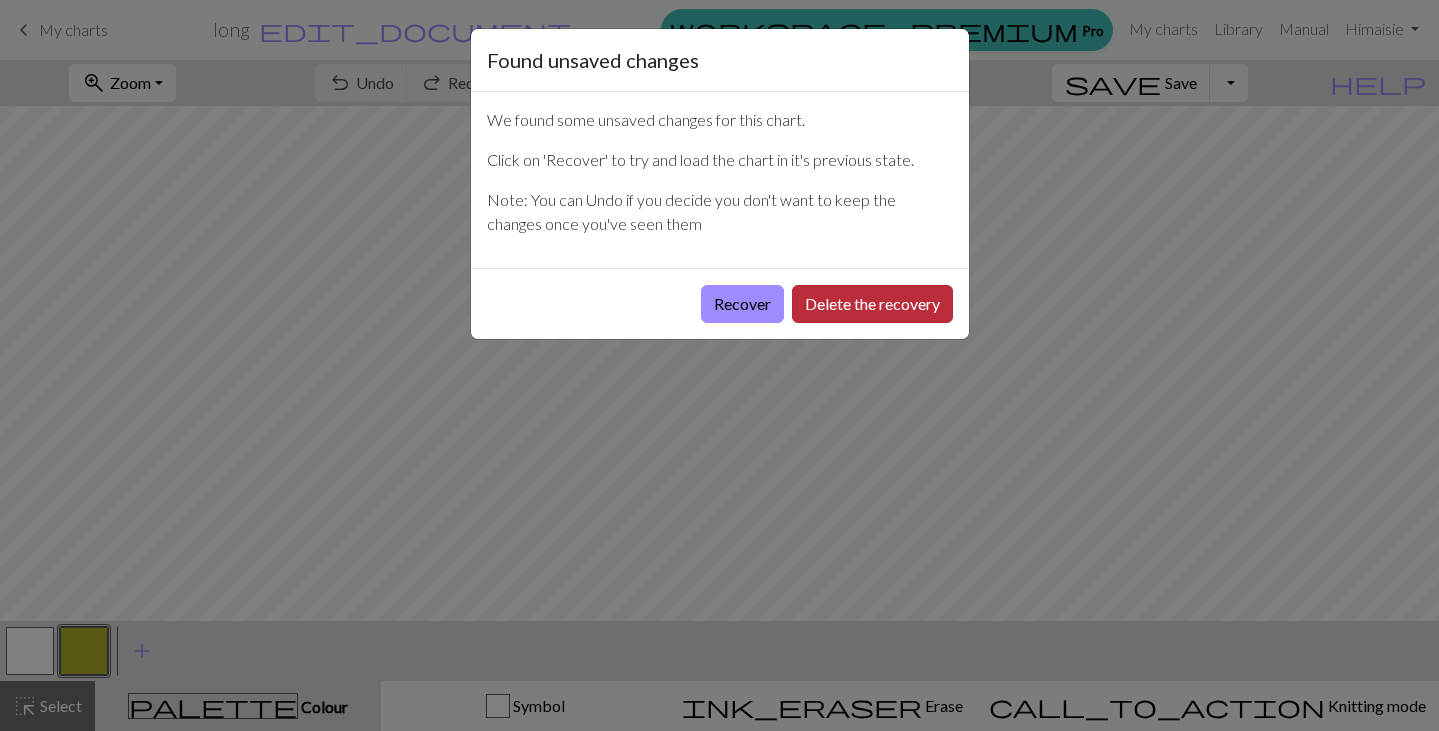scroll, scrollTop: 0, scrollLeft: 0, axis: both 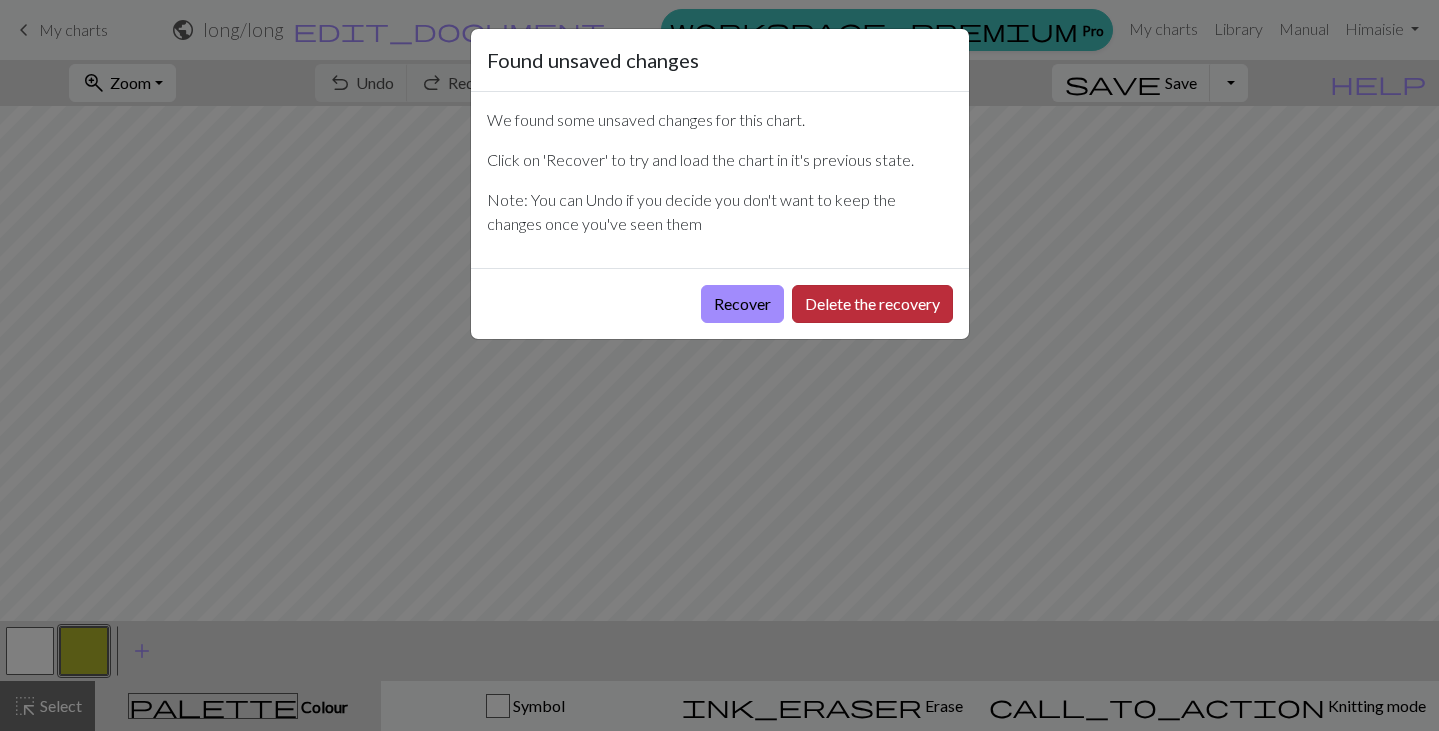 click on "Delete the recovery" at bounding box center [872, 304] 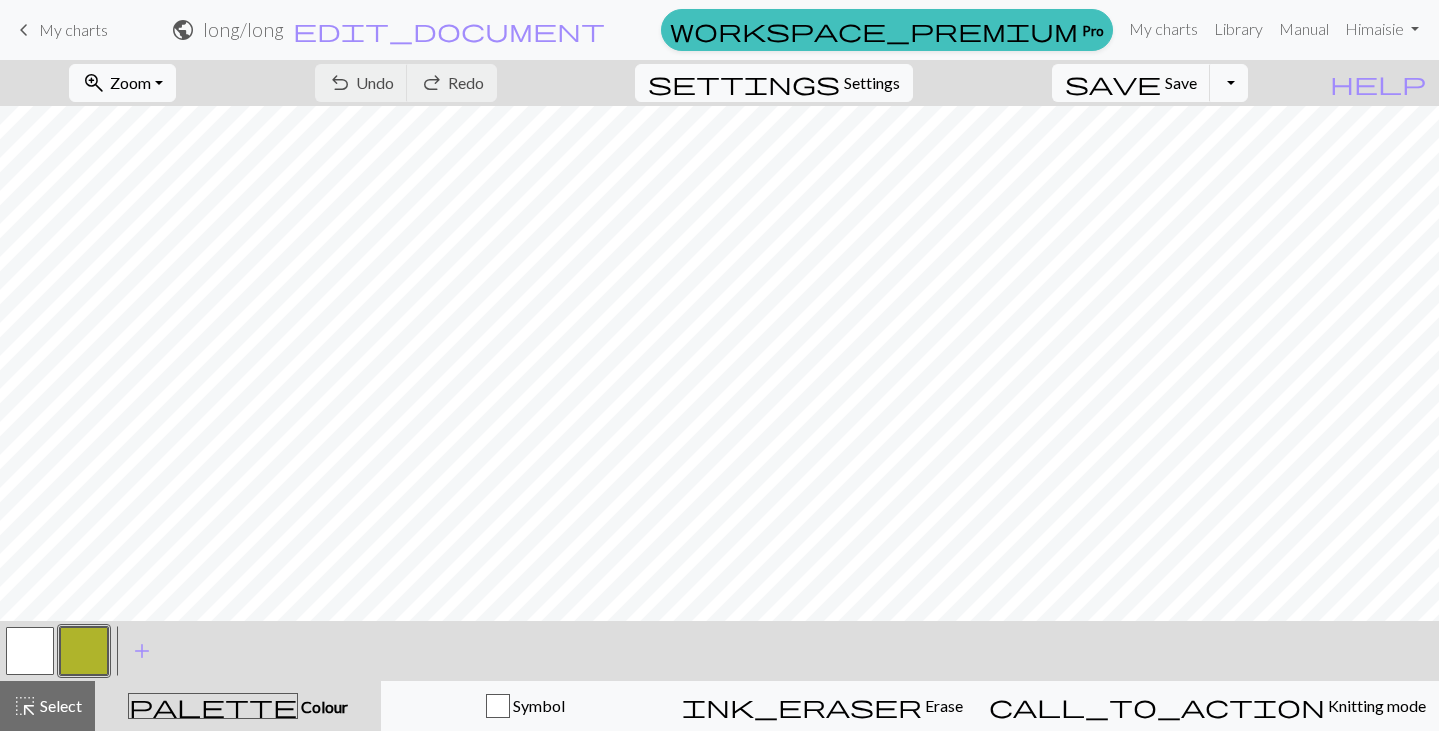 scroll, scrollTop: 0, scrollLeft: 0, axis: both 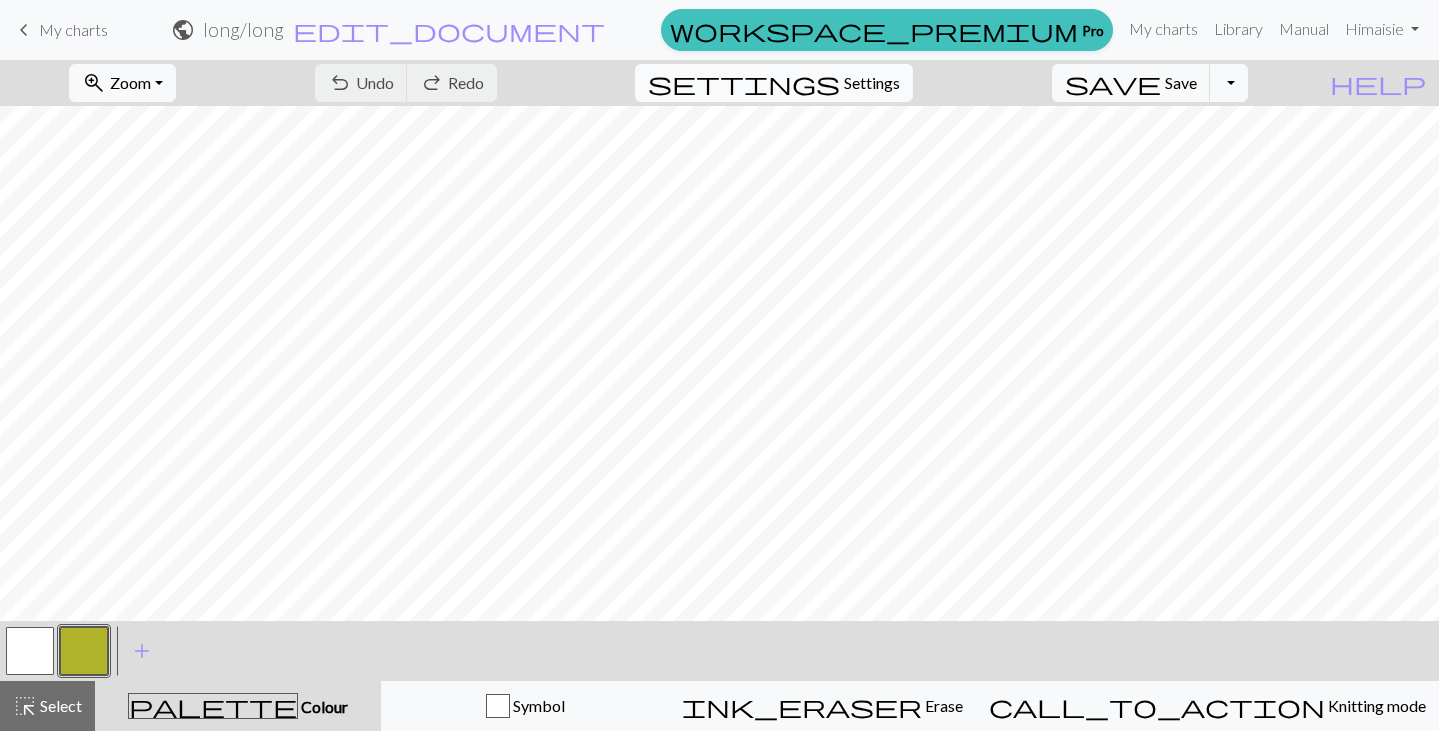 click on "Settings" at bounding box center [872, 83] 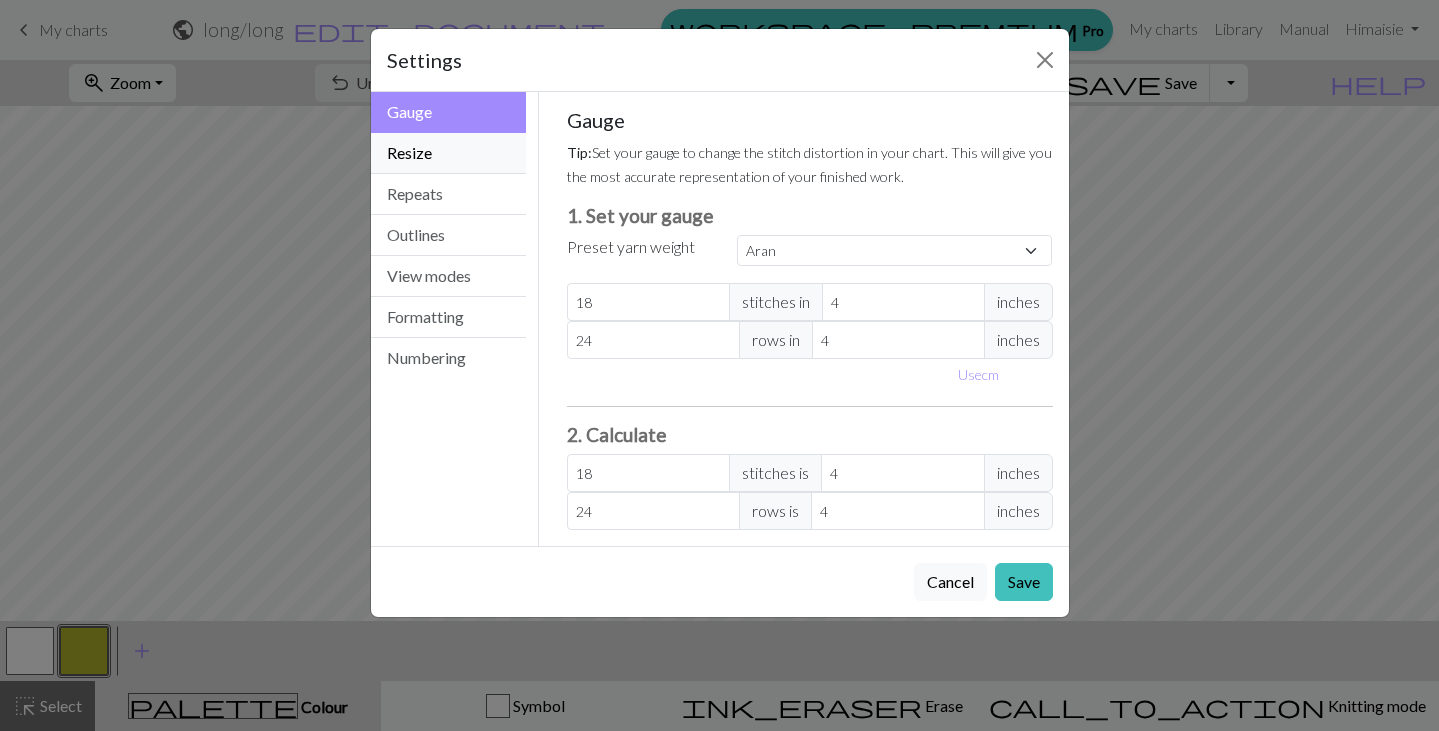 click on "Resize" at bounding box center (449, 153) 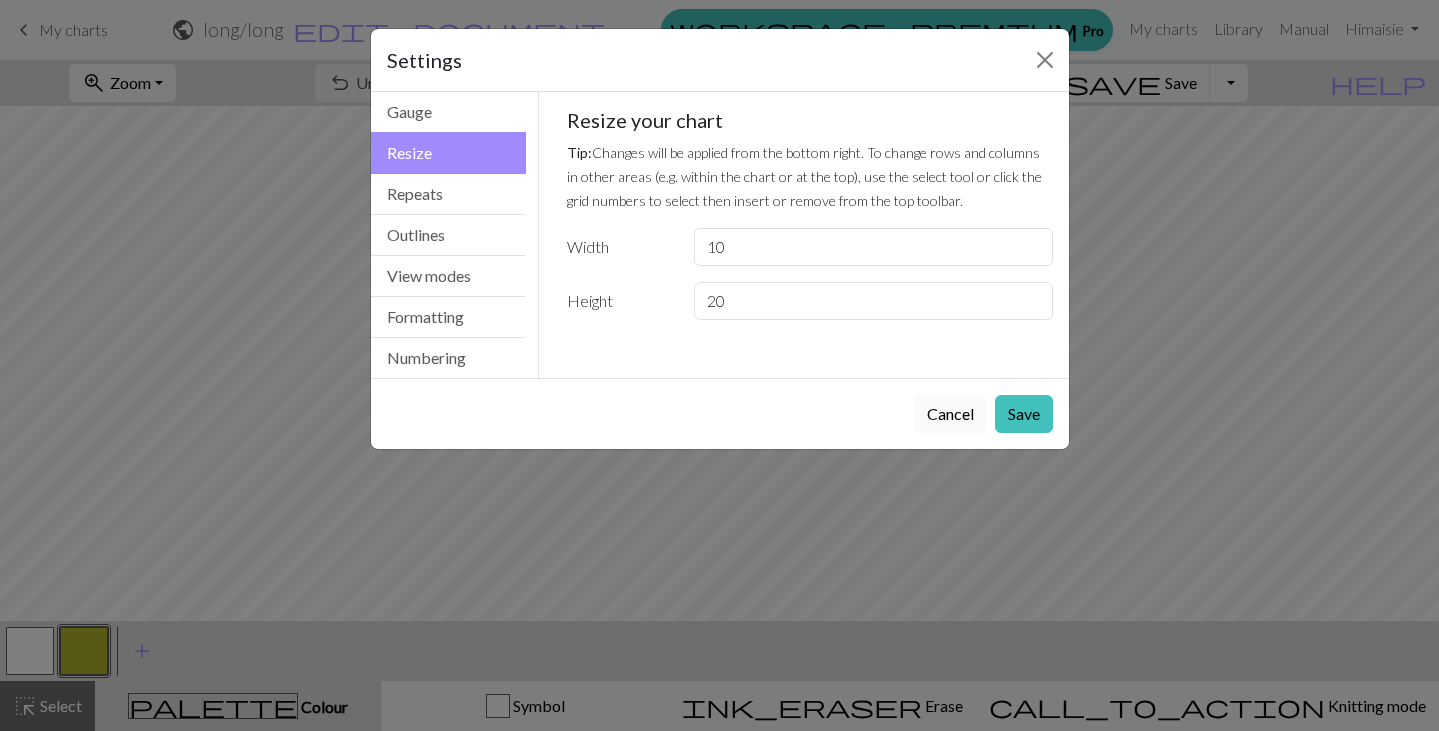 click on "Cancel" at bounding box center [950, 414] 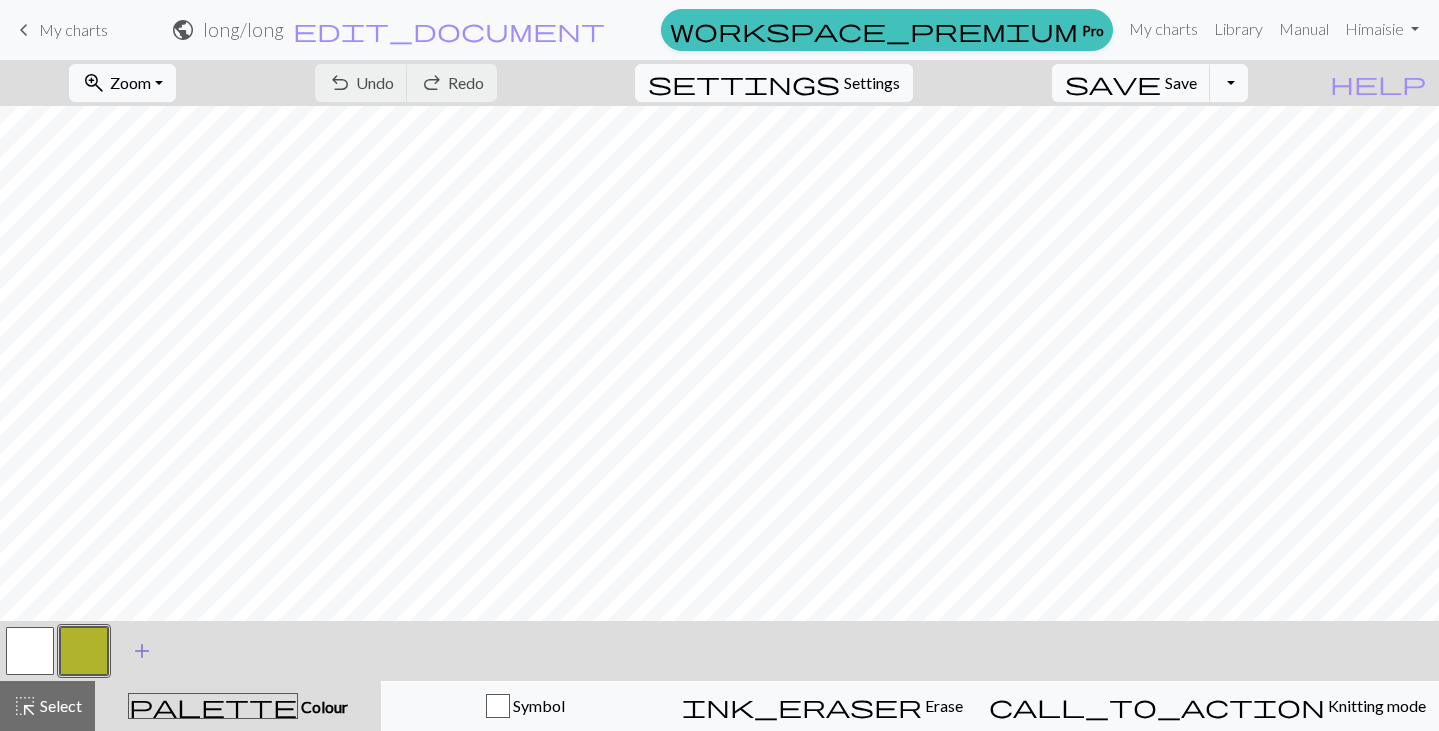 click on "add" at bounding box center (142, 651) 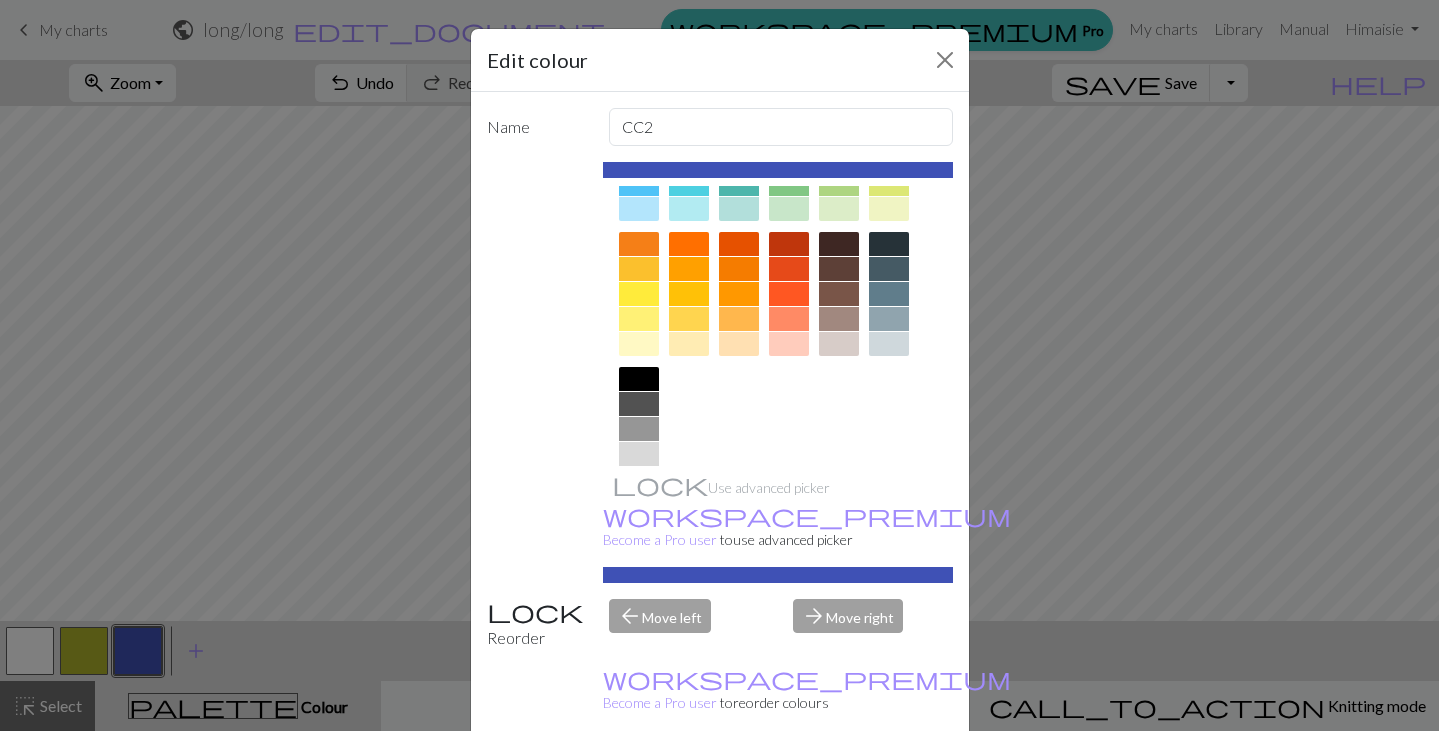 scroll, scrollTop: 247, scrollLeft: 0, axis: vertical 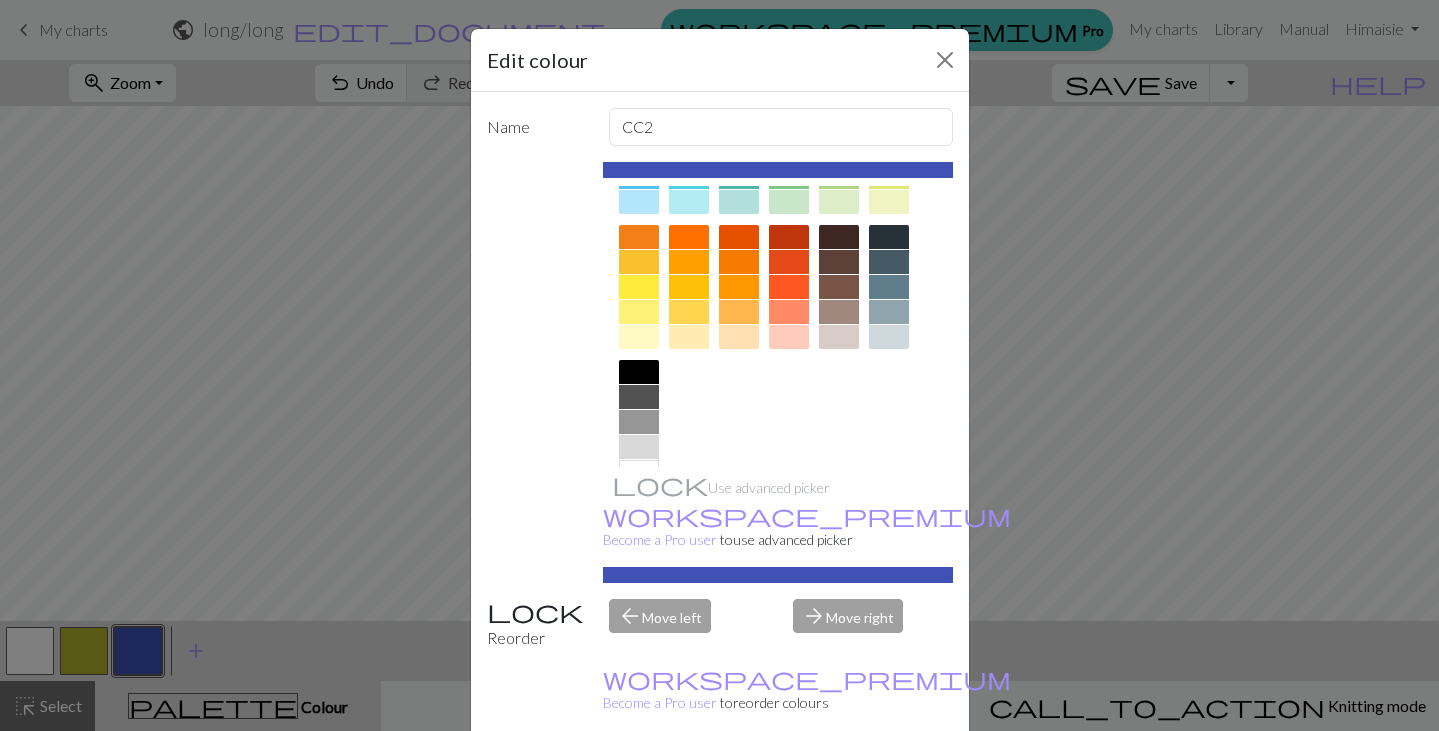 click at bounding box center (689, 337) 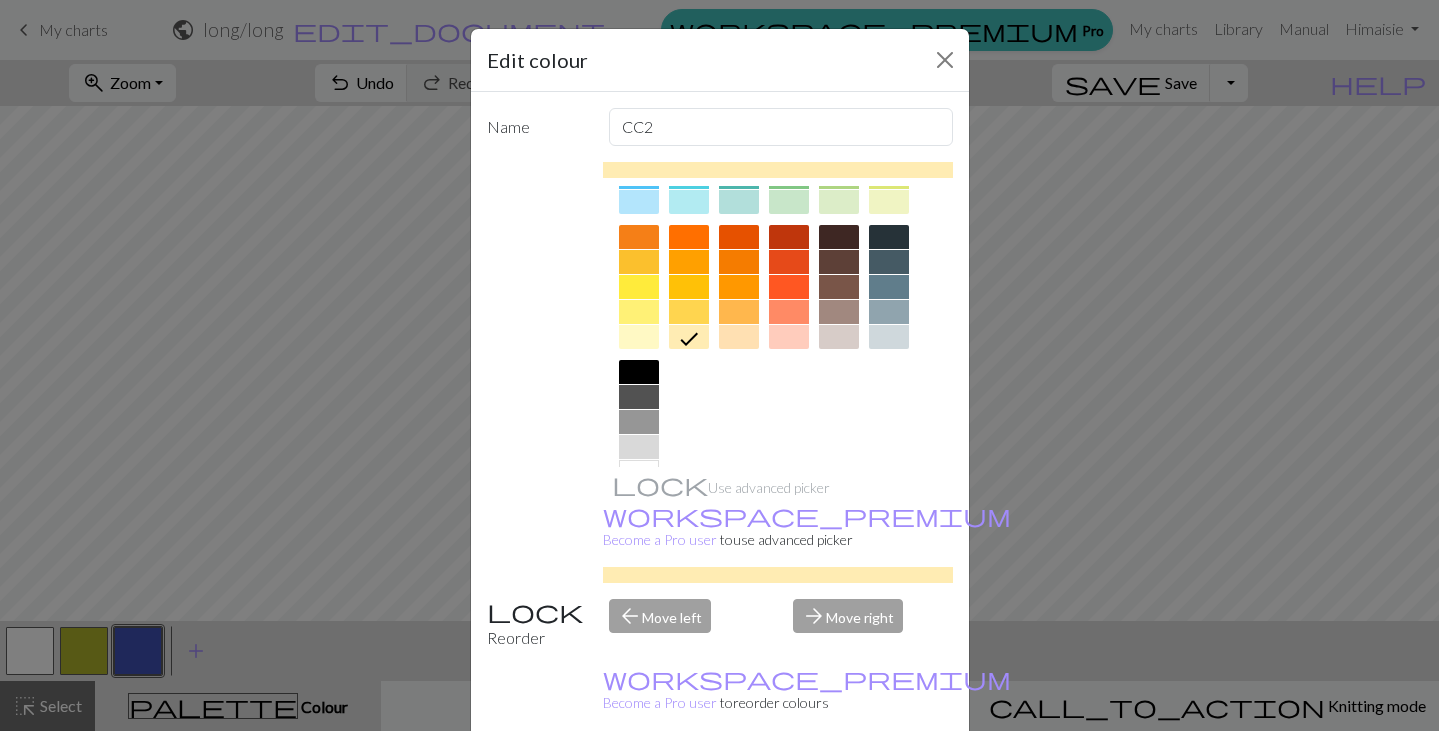 click on "Done" at bounding box center (840, 782) 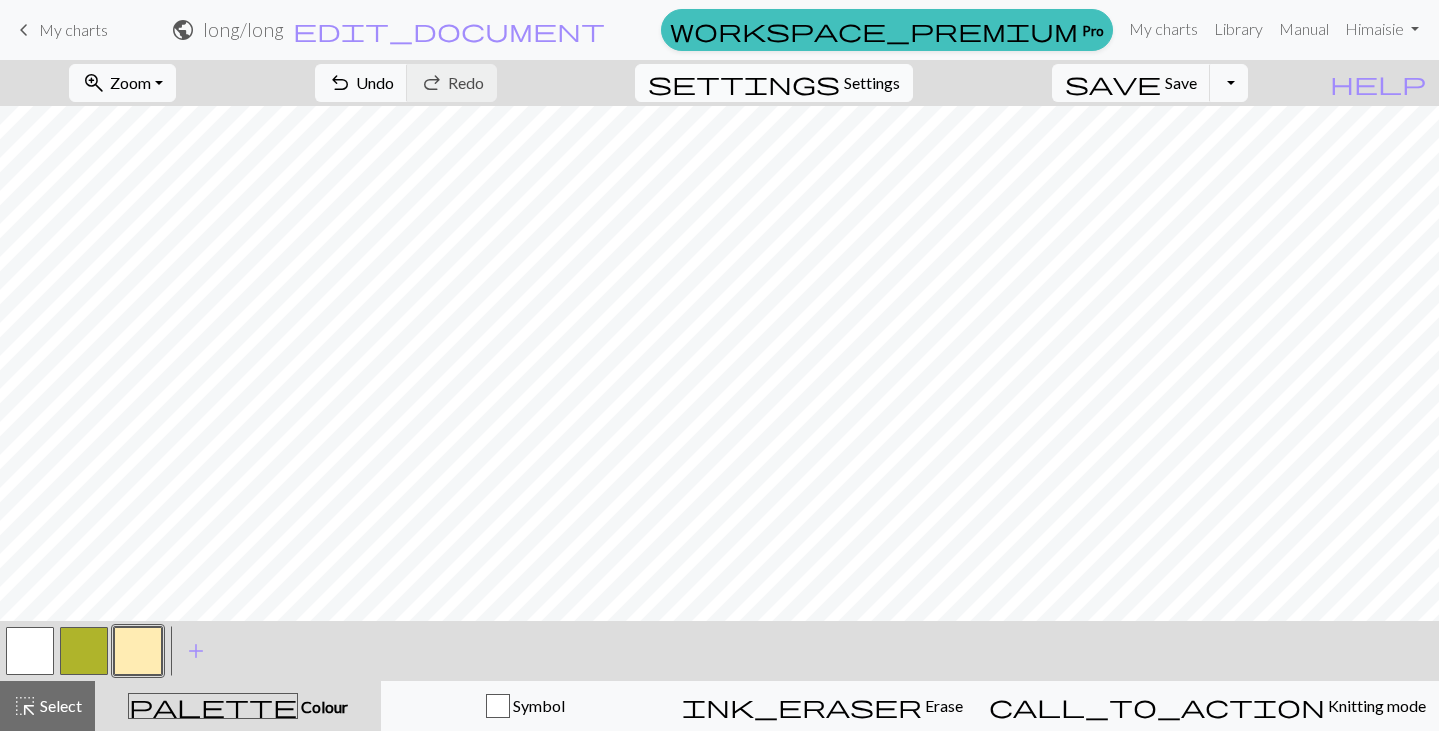 click on "settings" at bounding box center (744, 83) 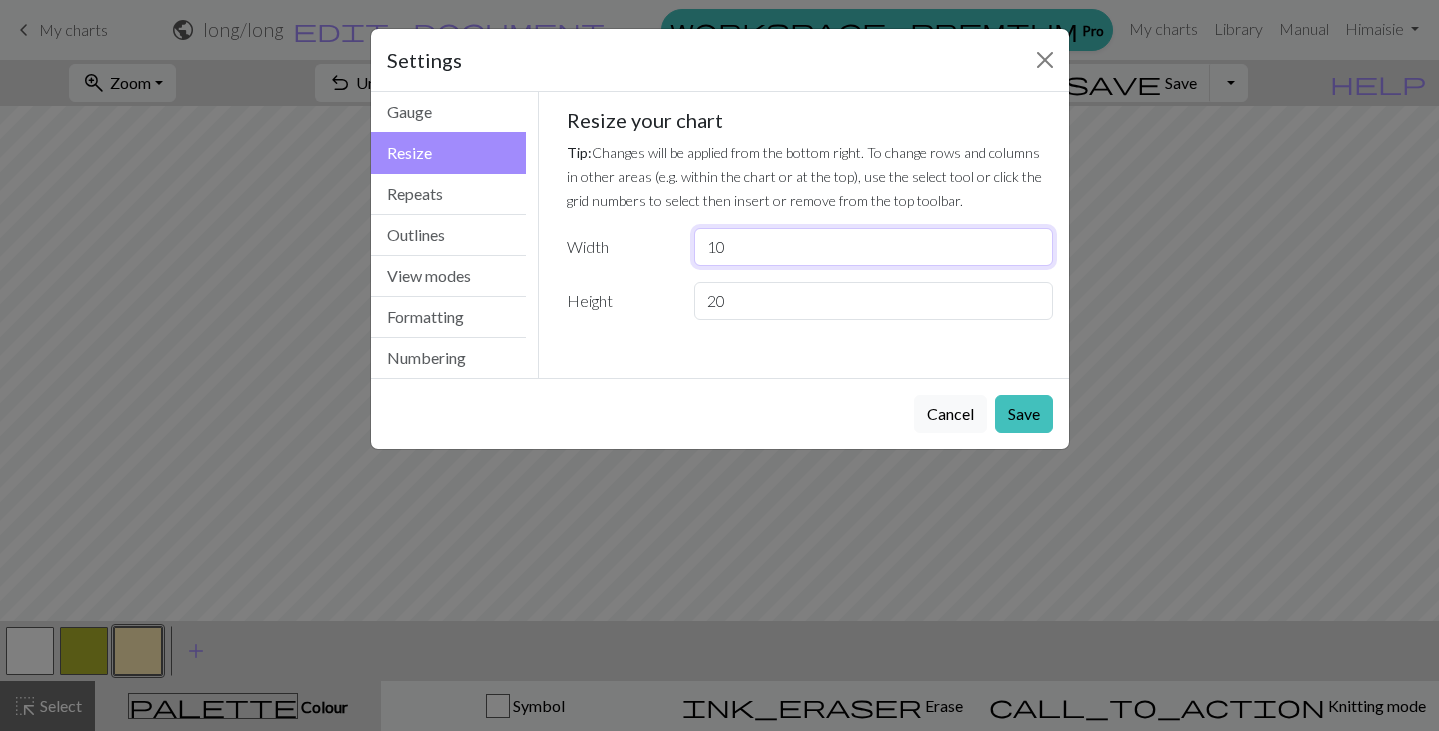 click on "10" at bounding box center (873, 247) 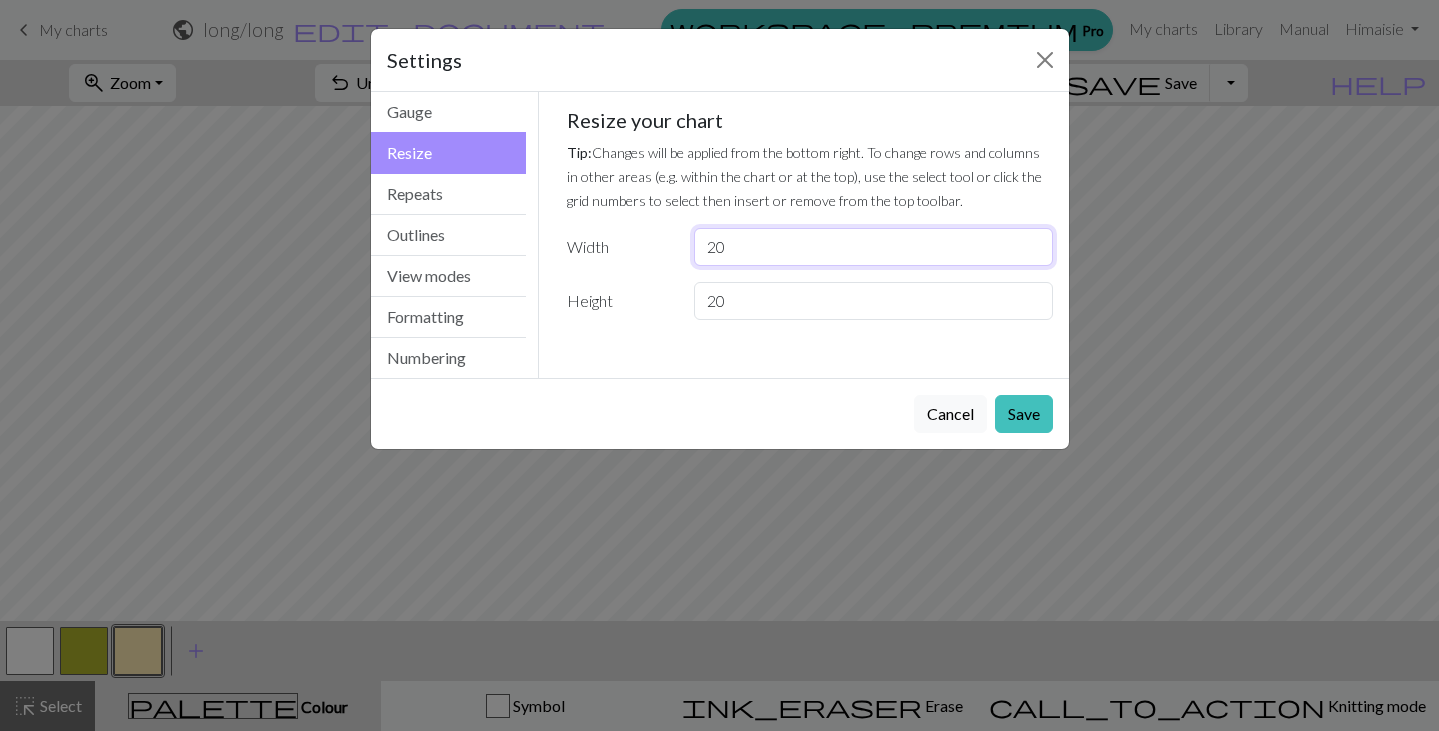 type on "20" 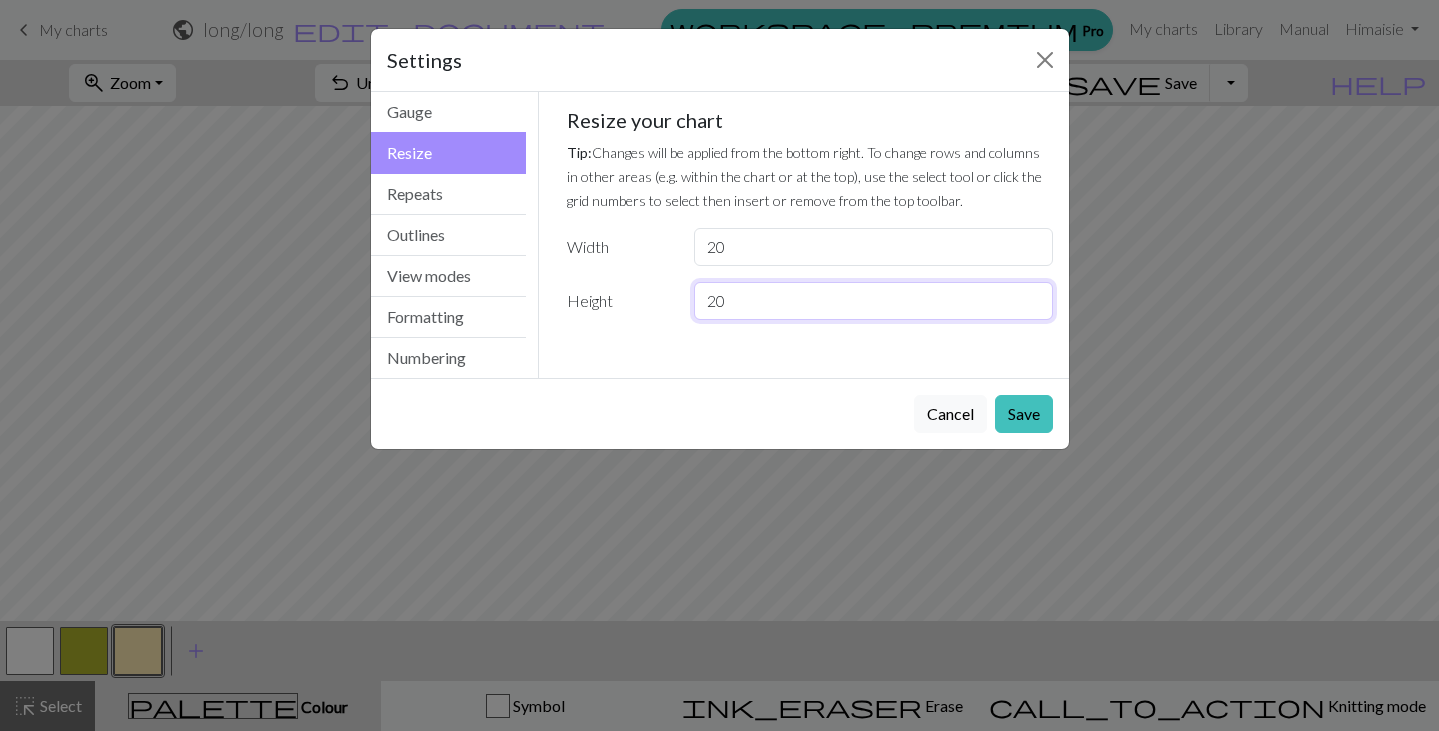 click on "20" at bounding box center [873, 301] 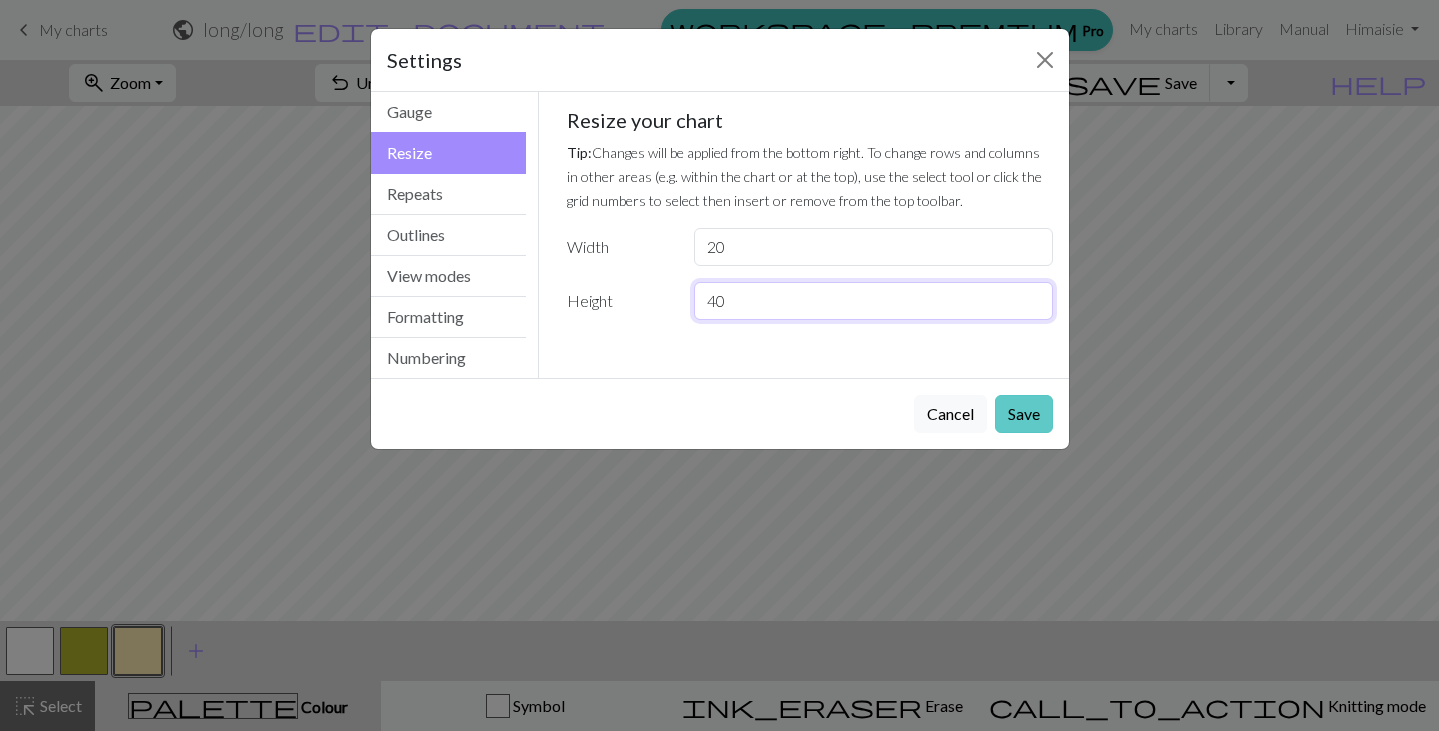 type on "40" 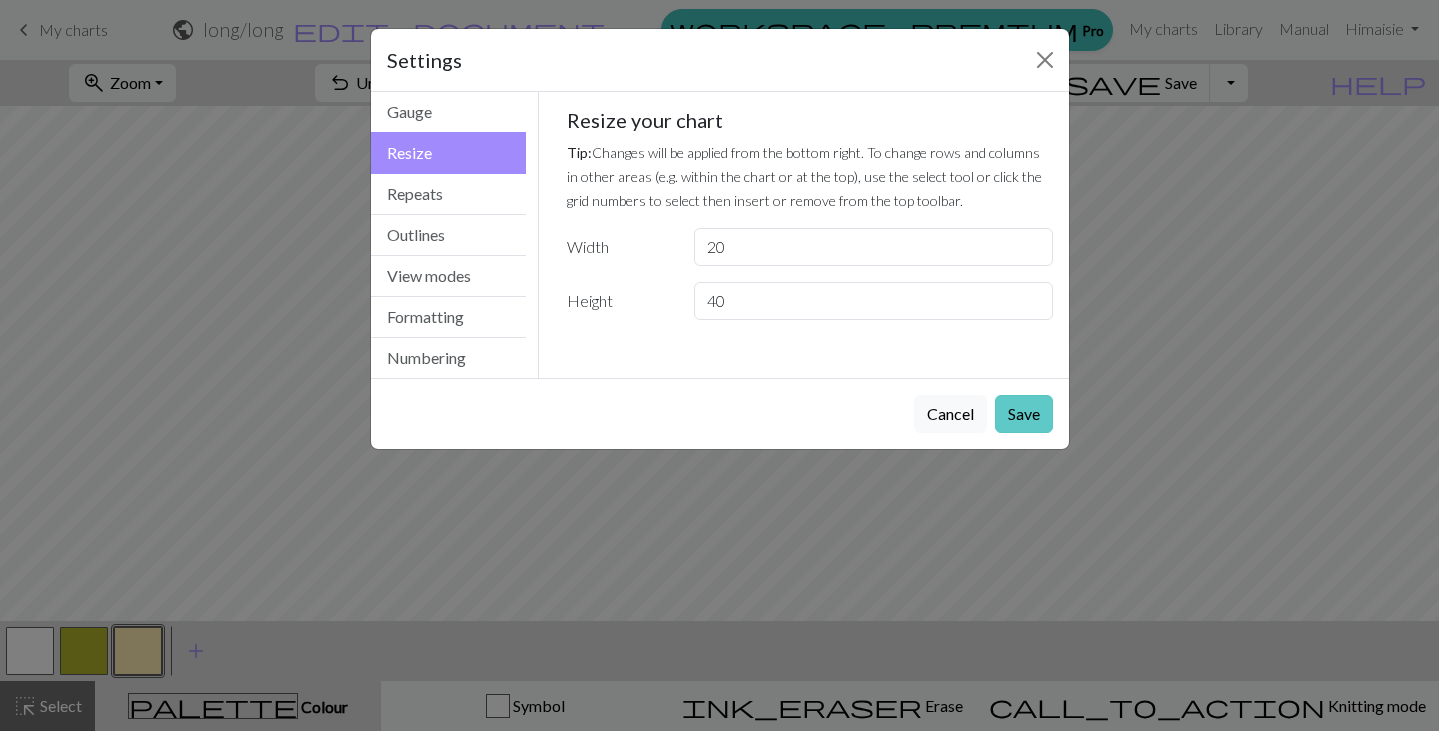 click on "Save" at bounding box center (1024, 414) 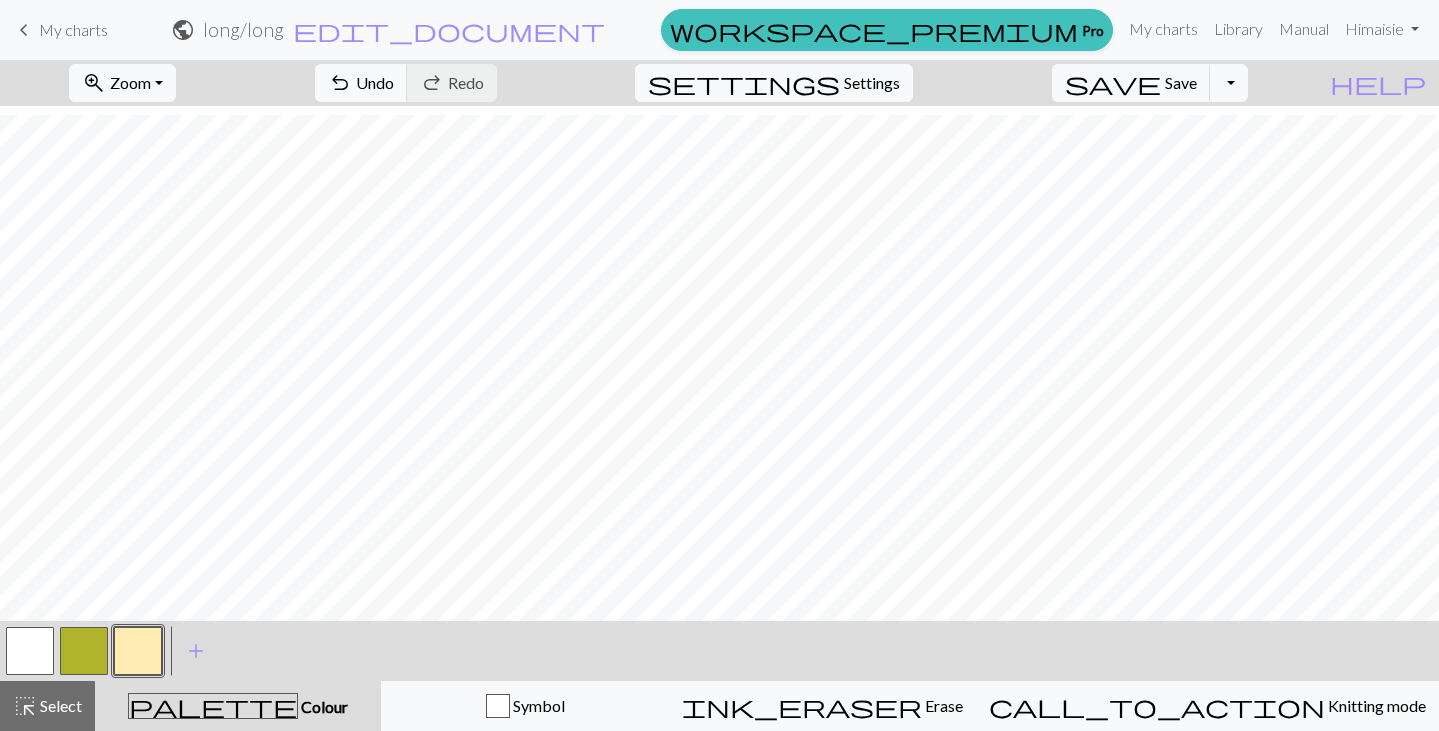 scroll, scrollTop: 9, scrollLeft: 0, axis: vertical 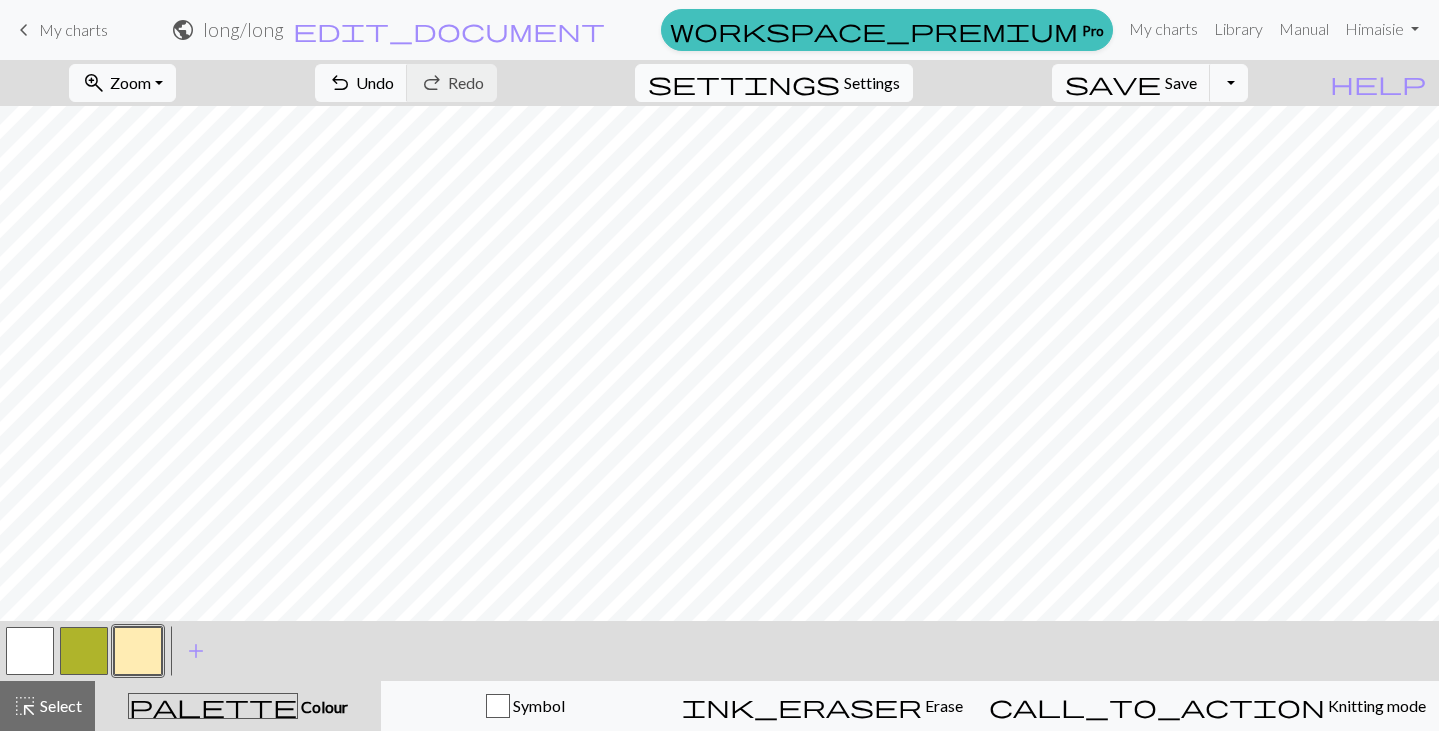 click on "settings" at bounding box center [744, 83] 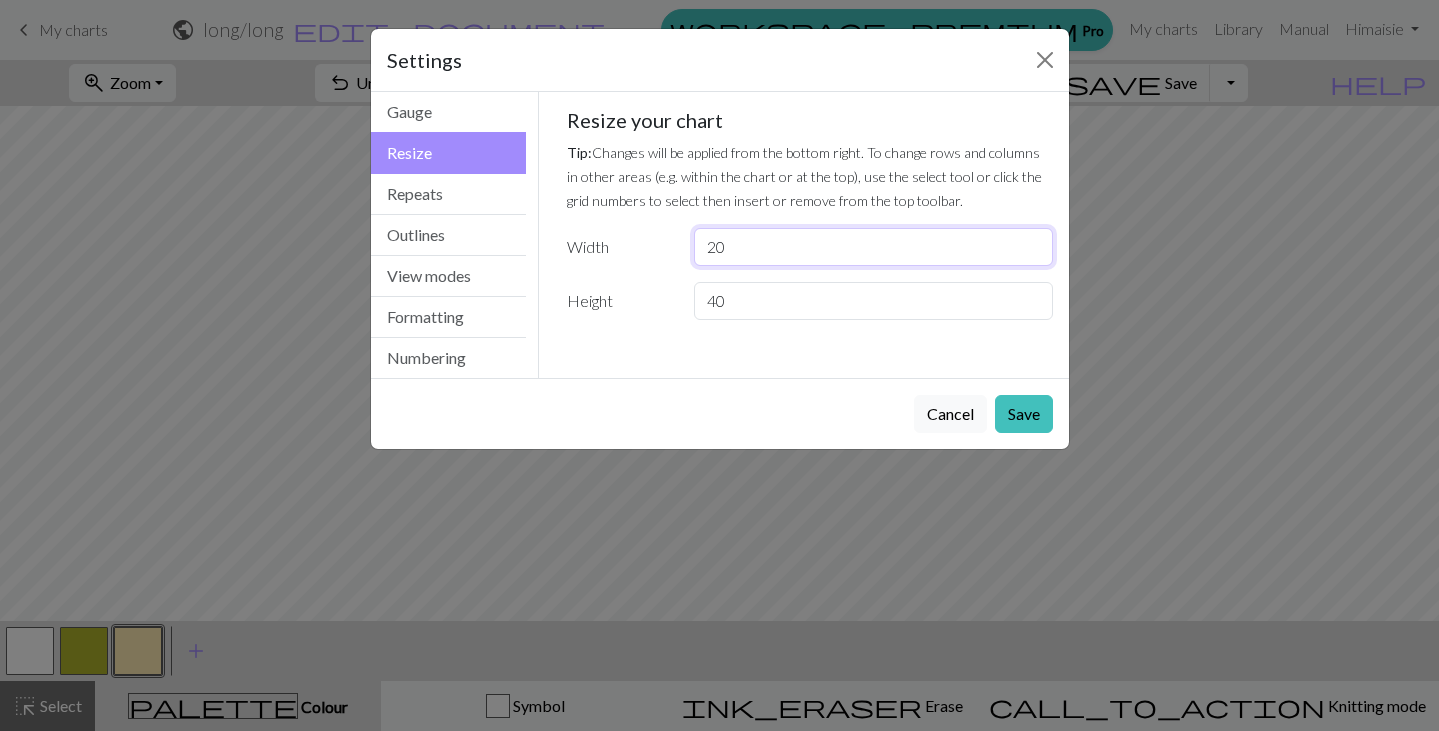 click on "20" at bounding box center (873, 247) 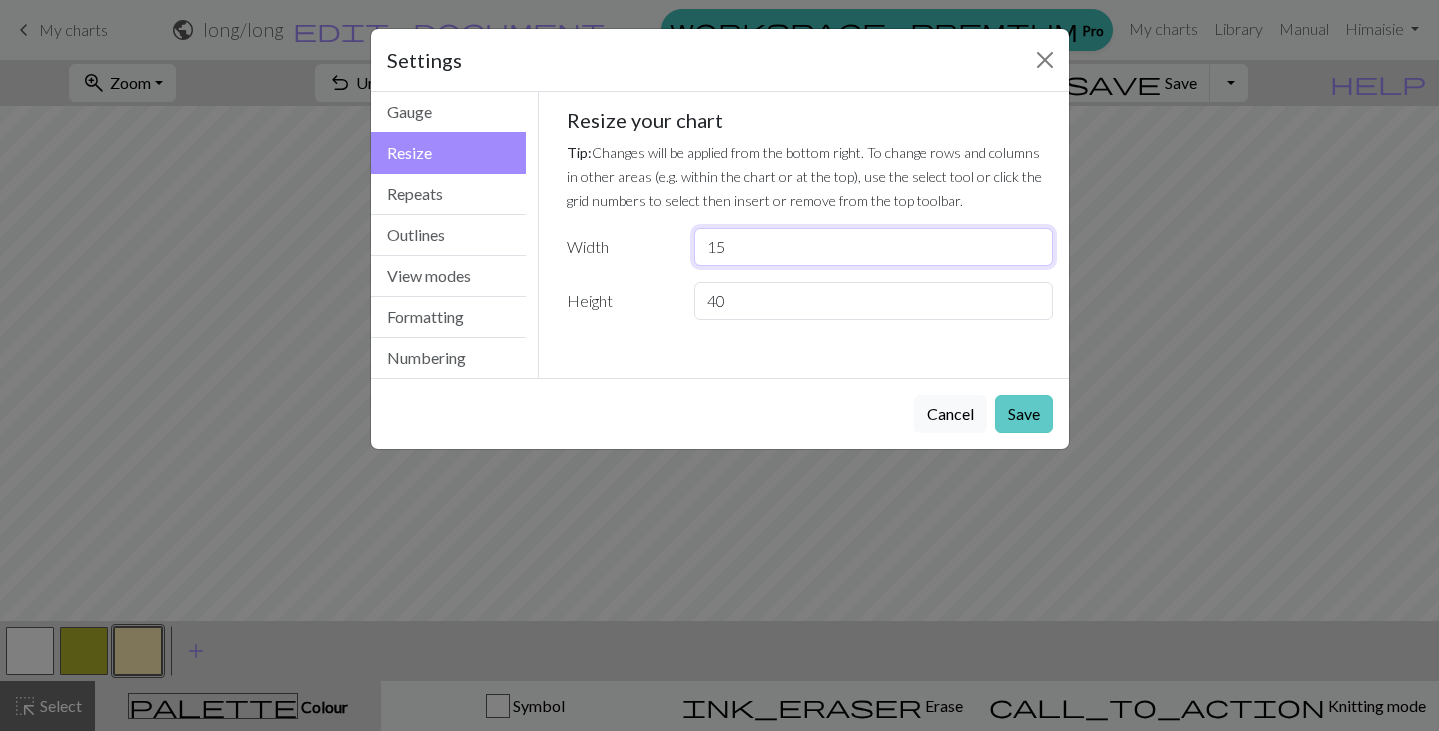 type on "15" 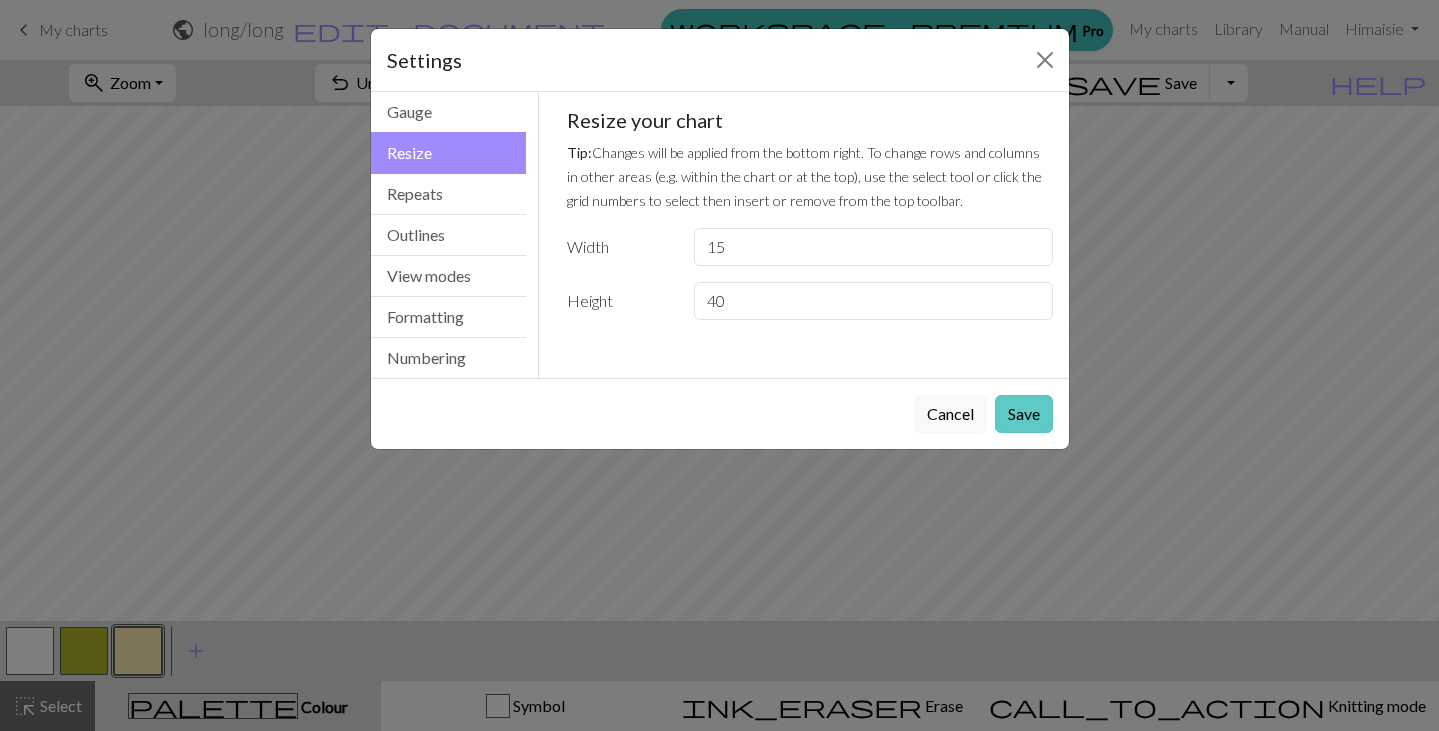 click on "Save" at bounding box center [1024, 414] 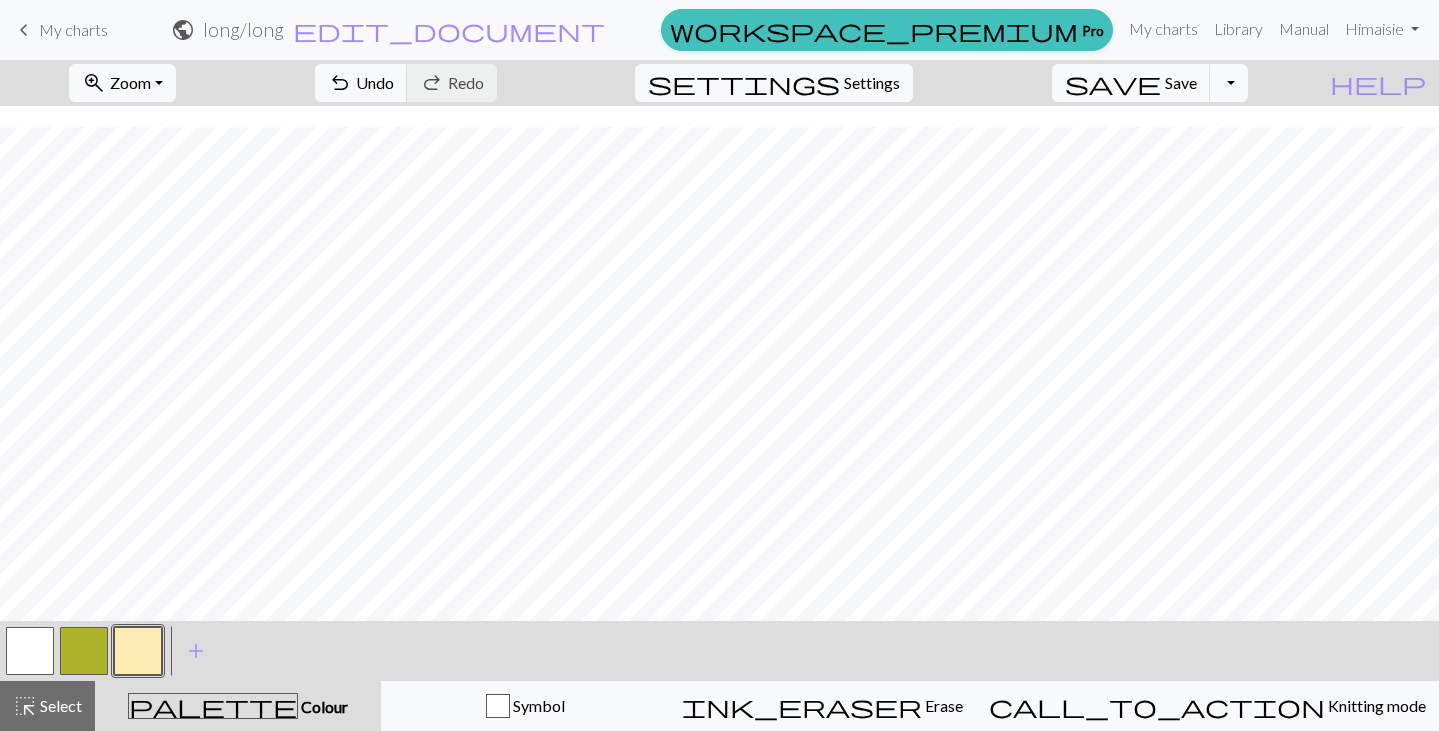 scroll, scrollTop: 0, scrollLeft: 0, axis: both 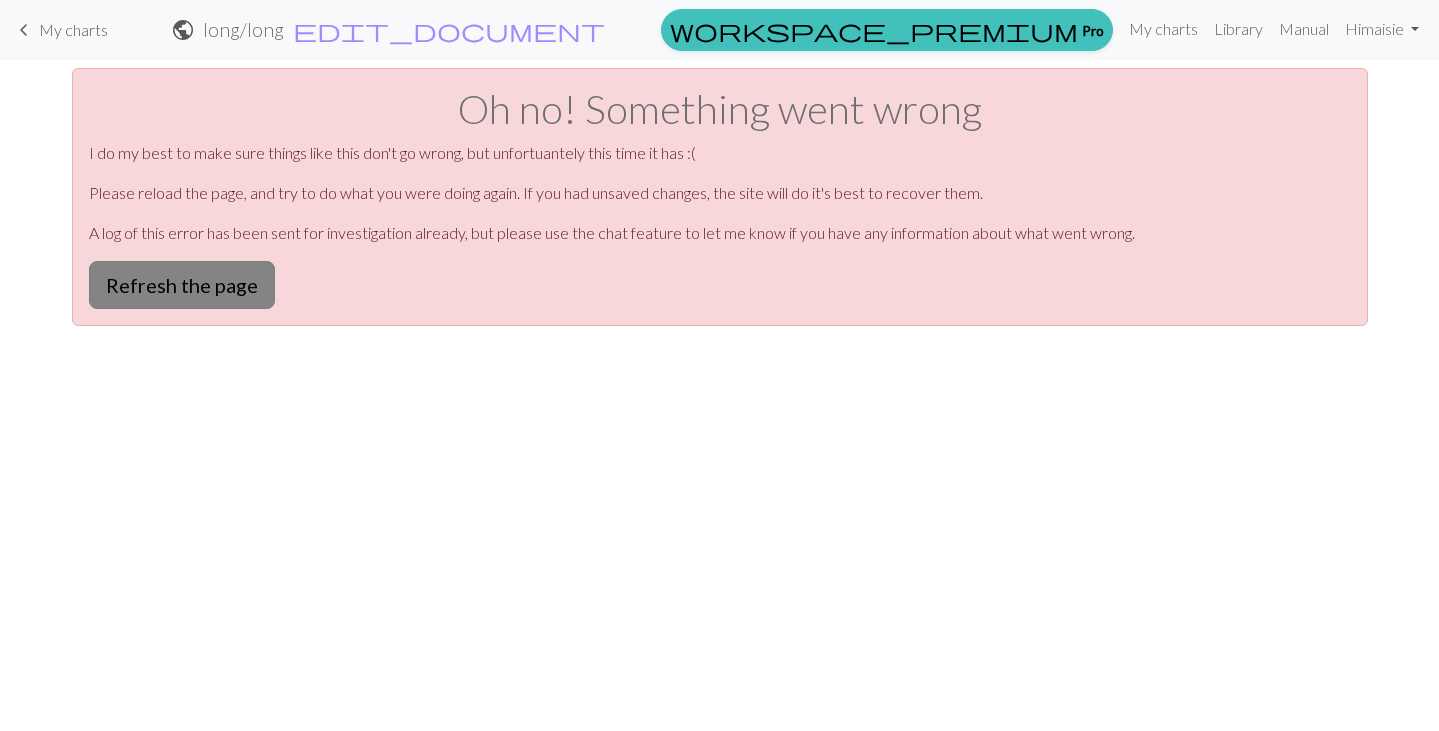 click on "Refresh the page" at bounding box center (182, 285) 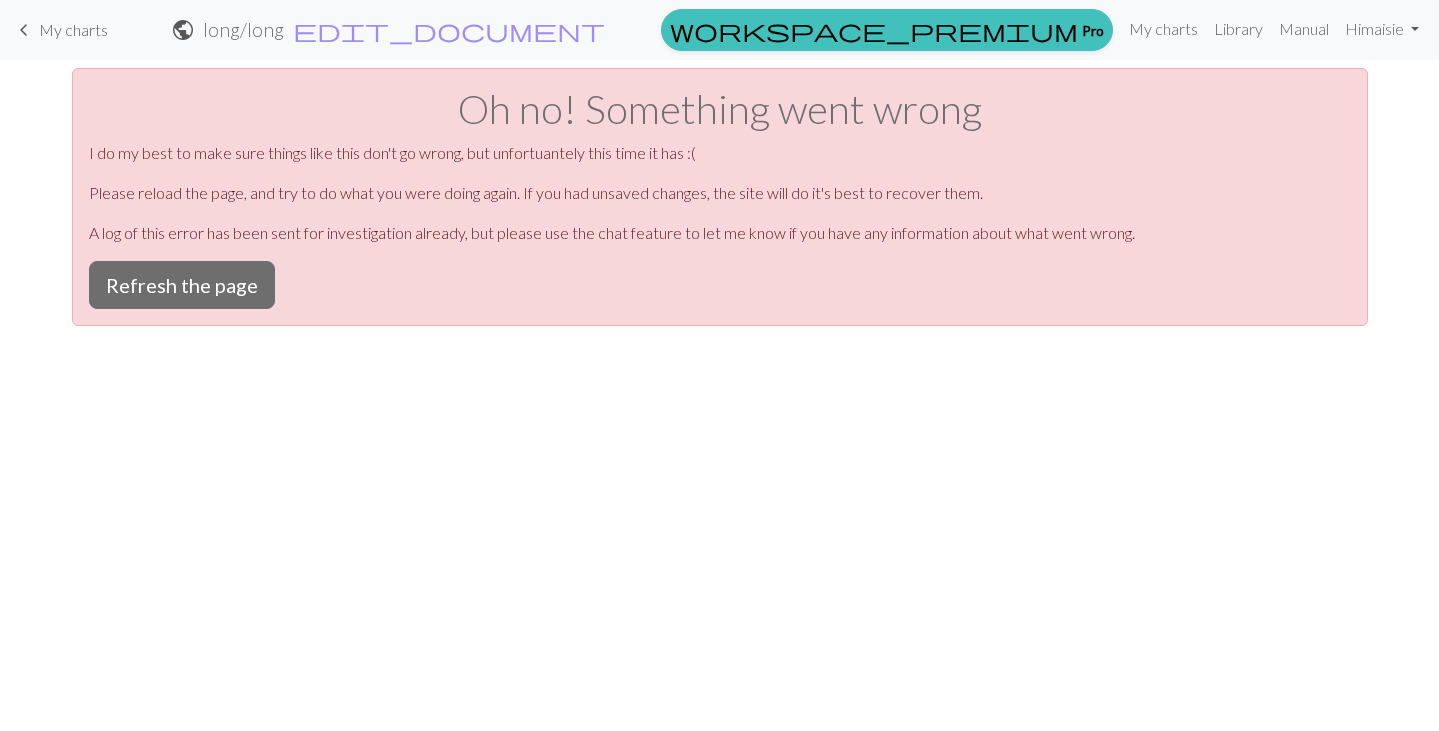 click on "A log of this error has been sent for investigation already, but please use the chat feature to let me know if you have any information about what went wrong." at bounding box center [720, 233] 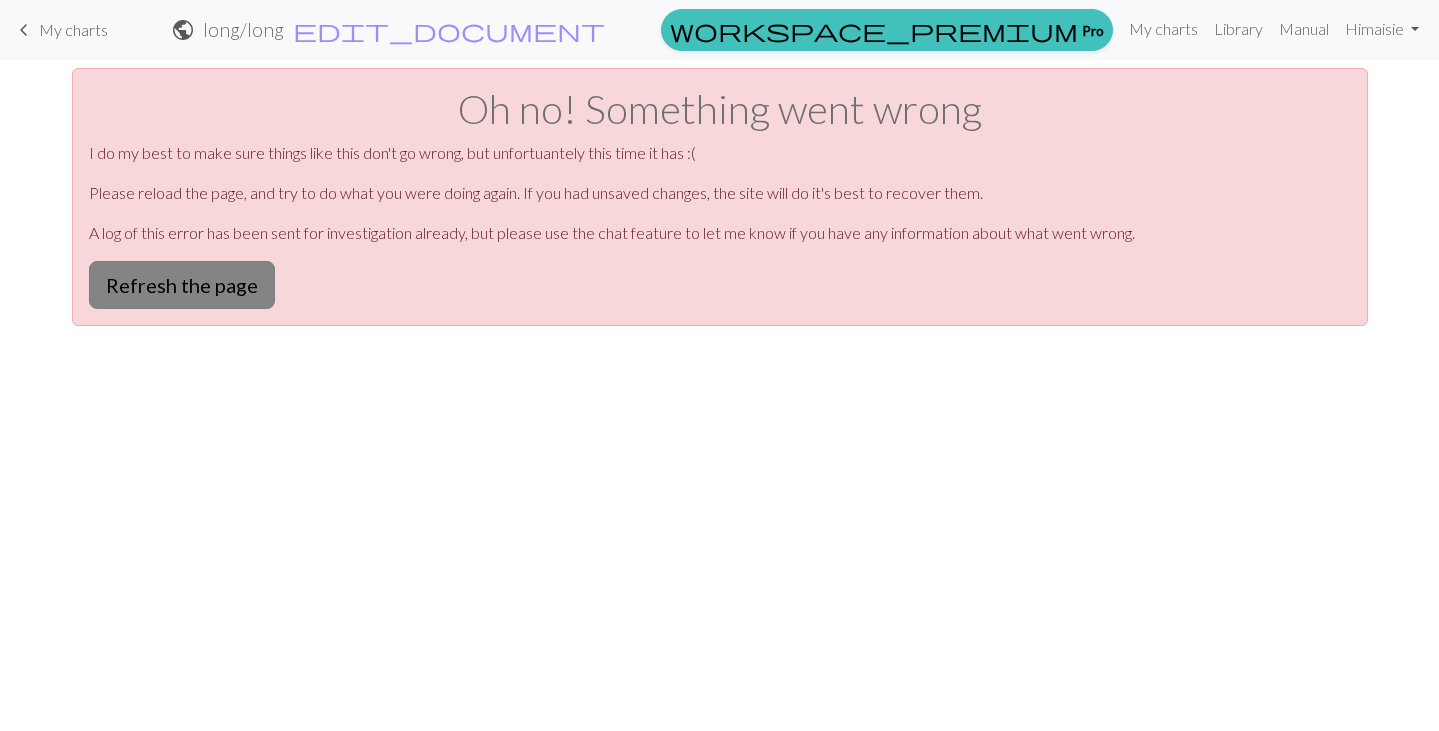 click on "Refresh the page" at bounding box center [182, 285] 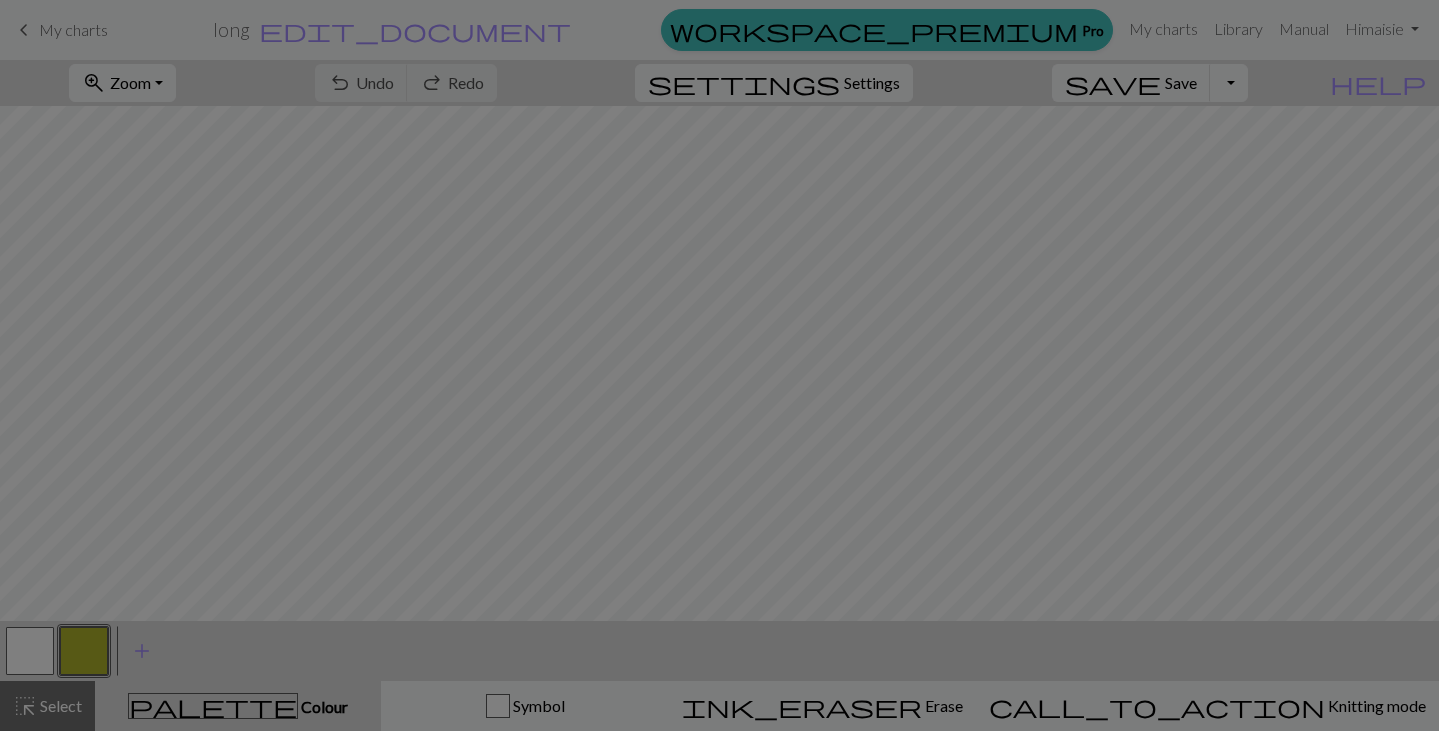scroll, scrollTop: 0, scrollLeft: 0, axis: both 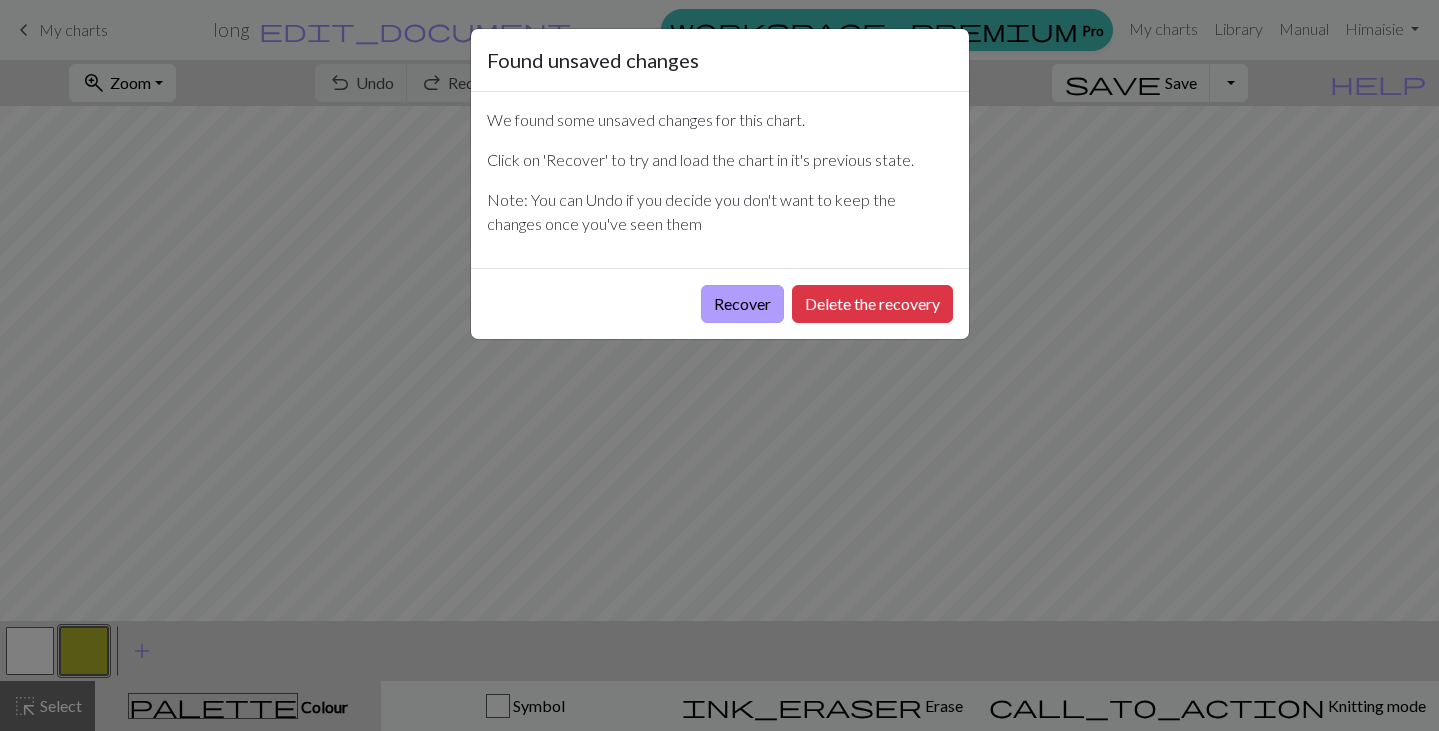click on "Recover" at bounding box center (742, 304) 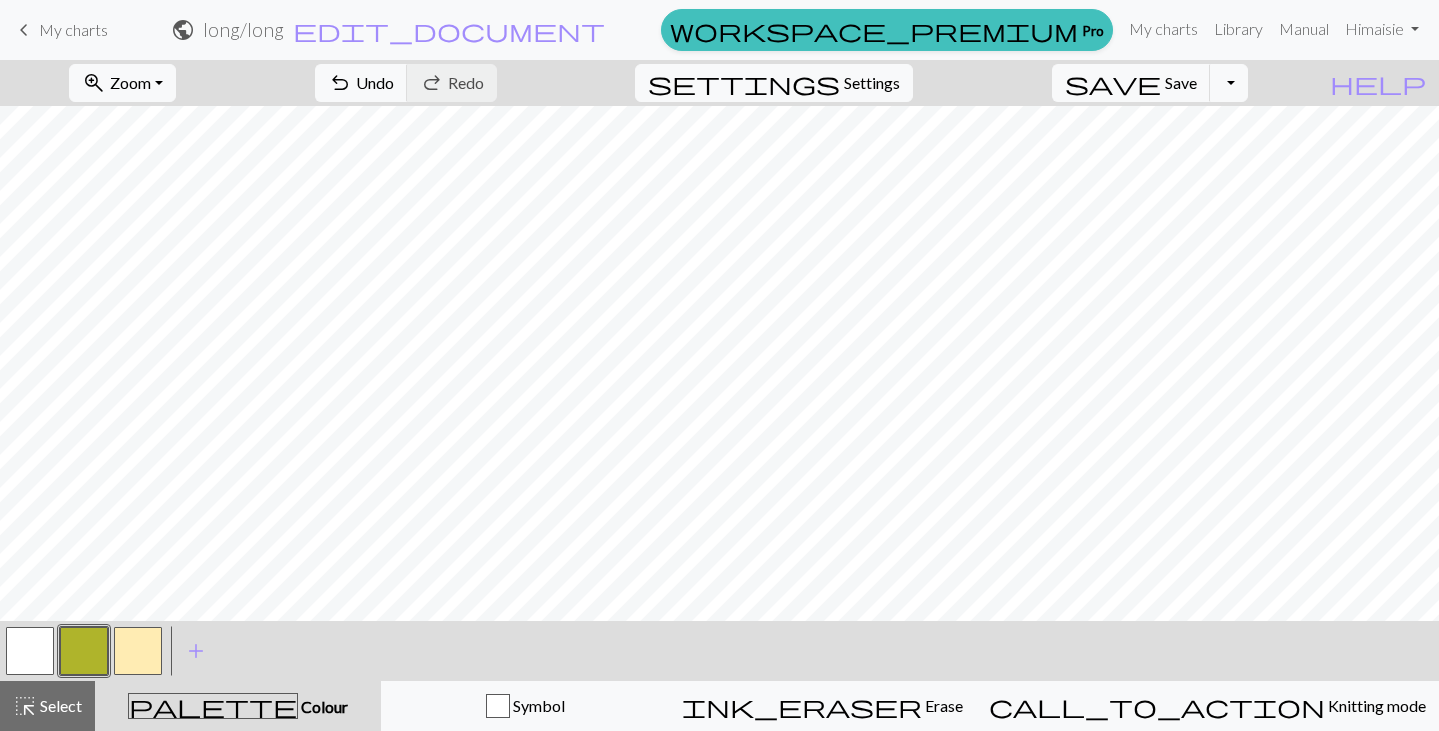 scroll, scrollTop: 0, scrollLeft: 0, axis: both 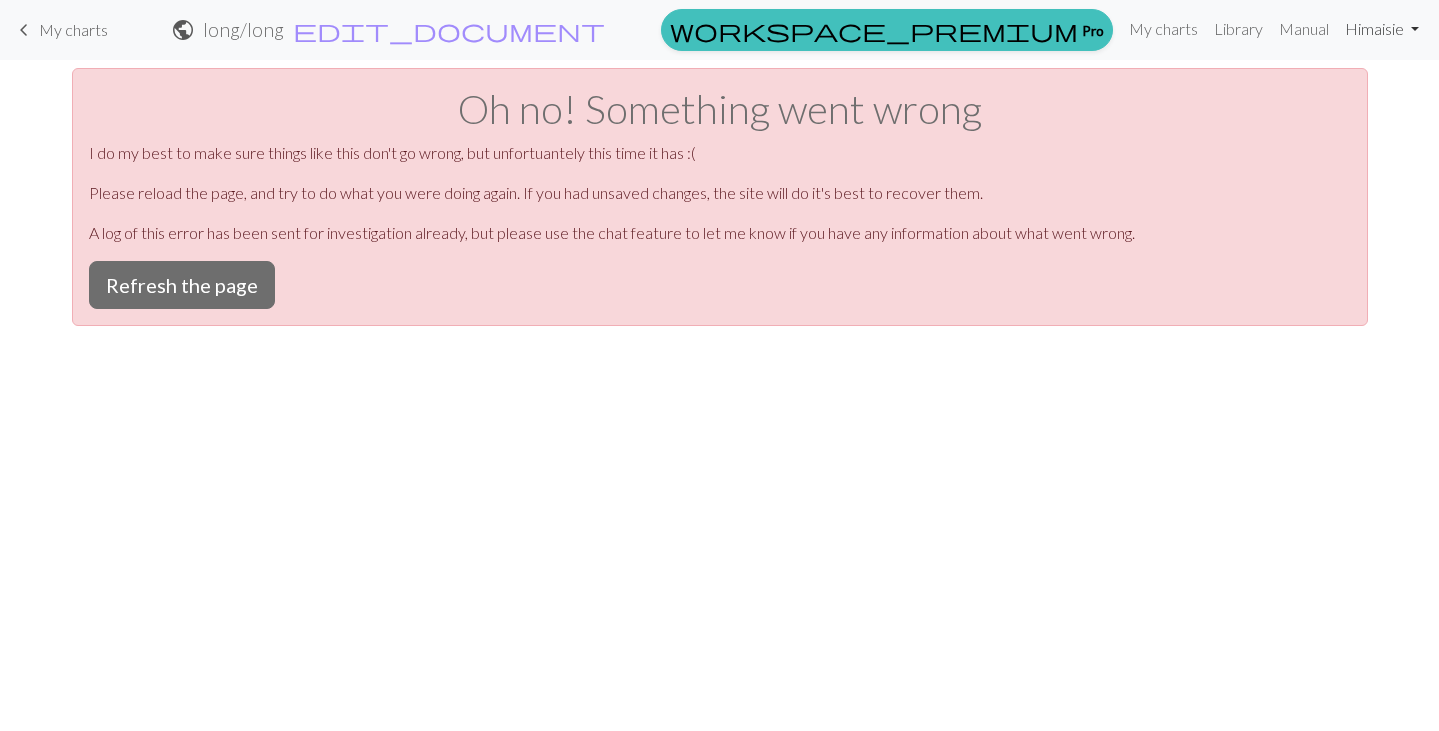 click on "Hi  [FIRST]" at bounding box center (1382, 29) 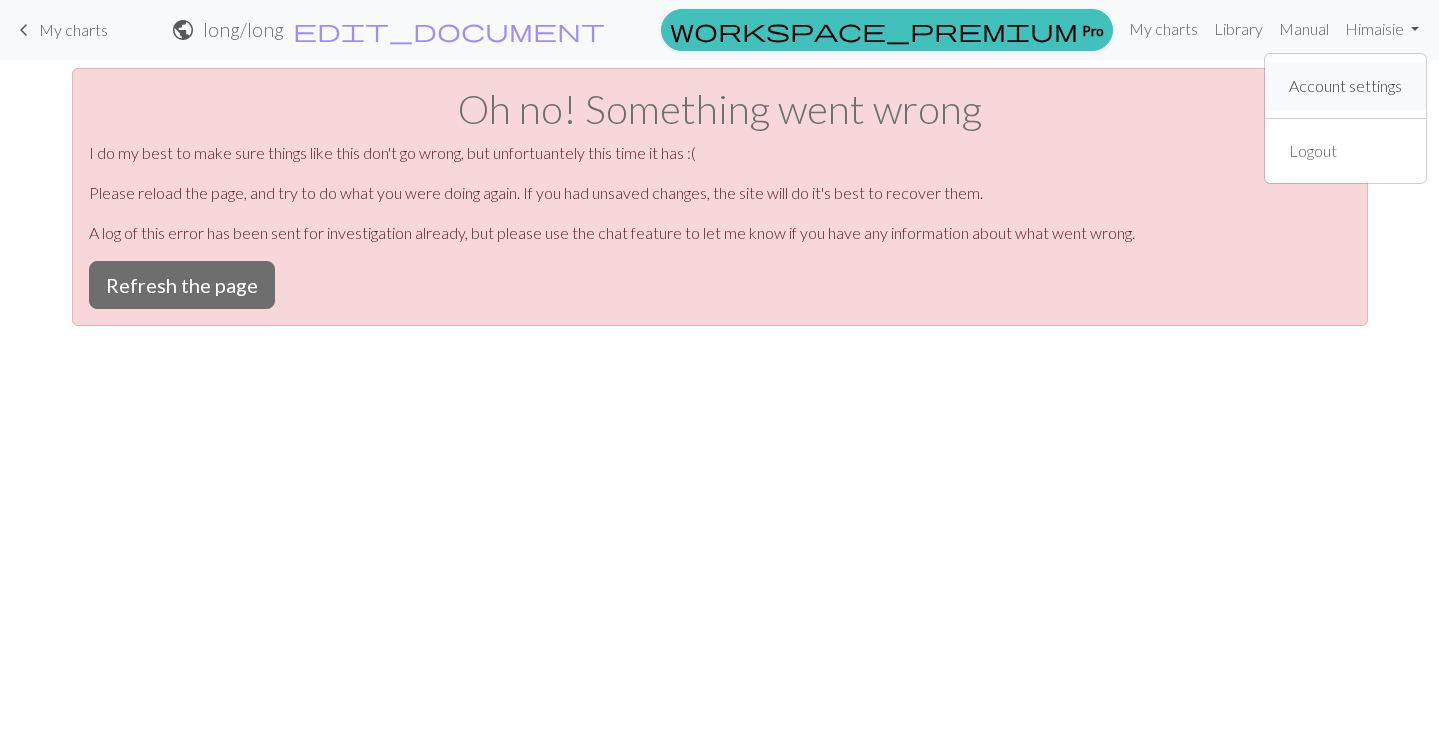 click on "Account settings" at bounding box center (1345, 86) 